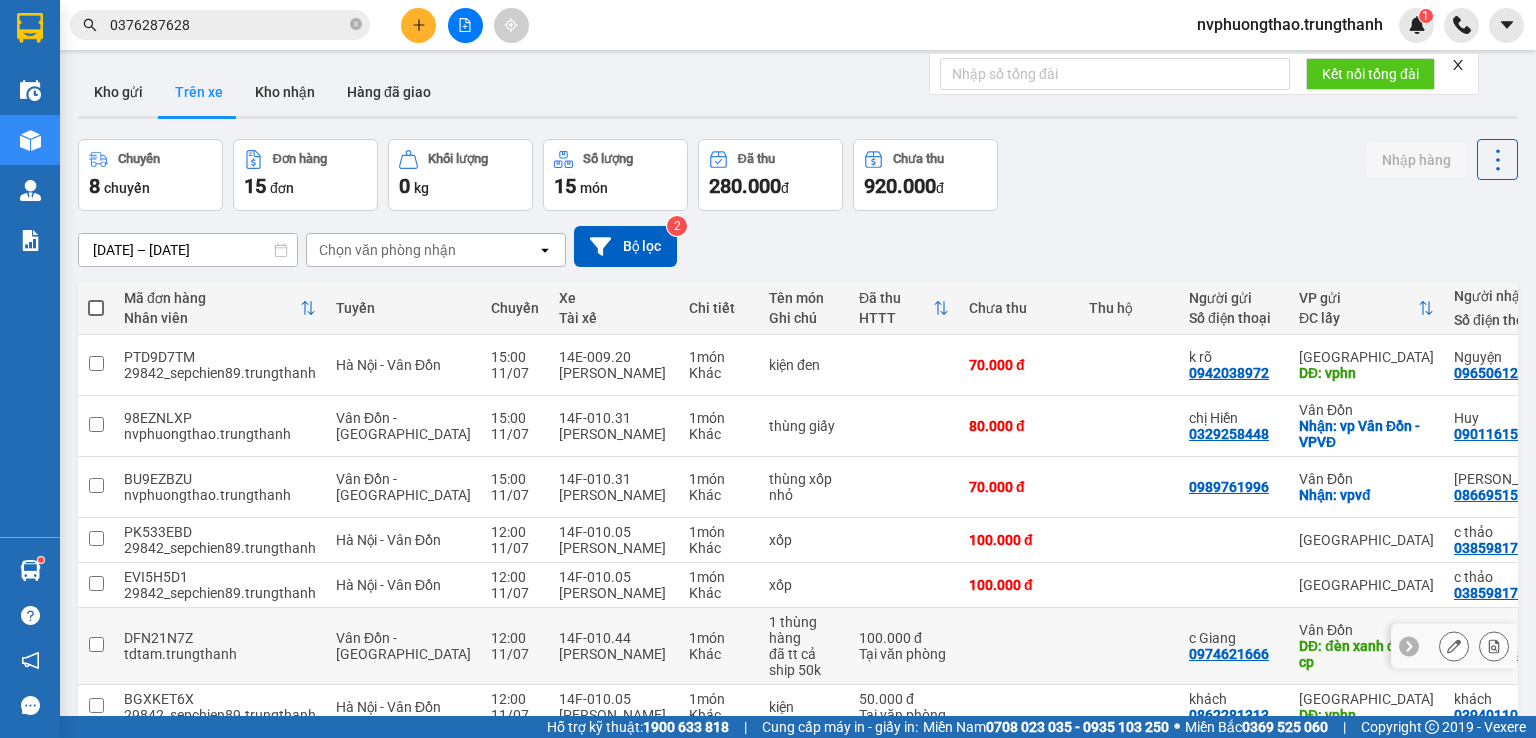 scroll, scrollTop: 0, scrollLeft: 0, axis: both 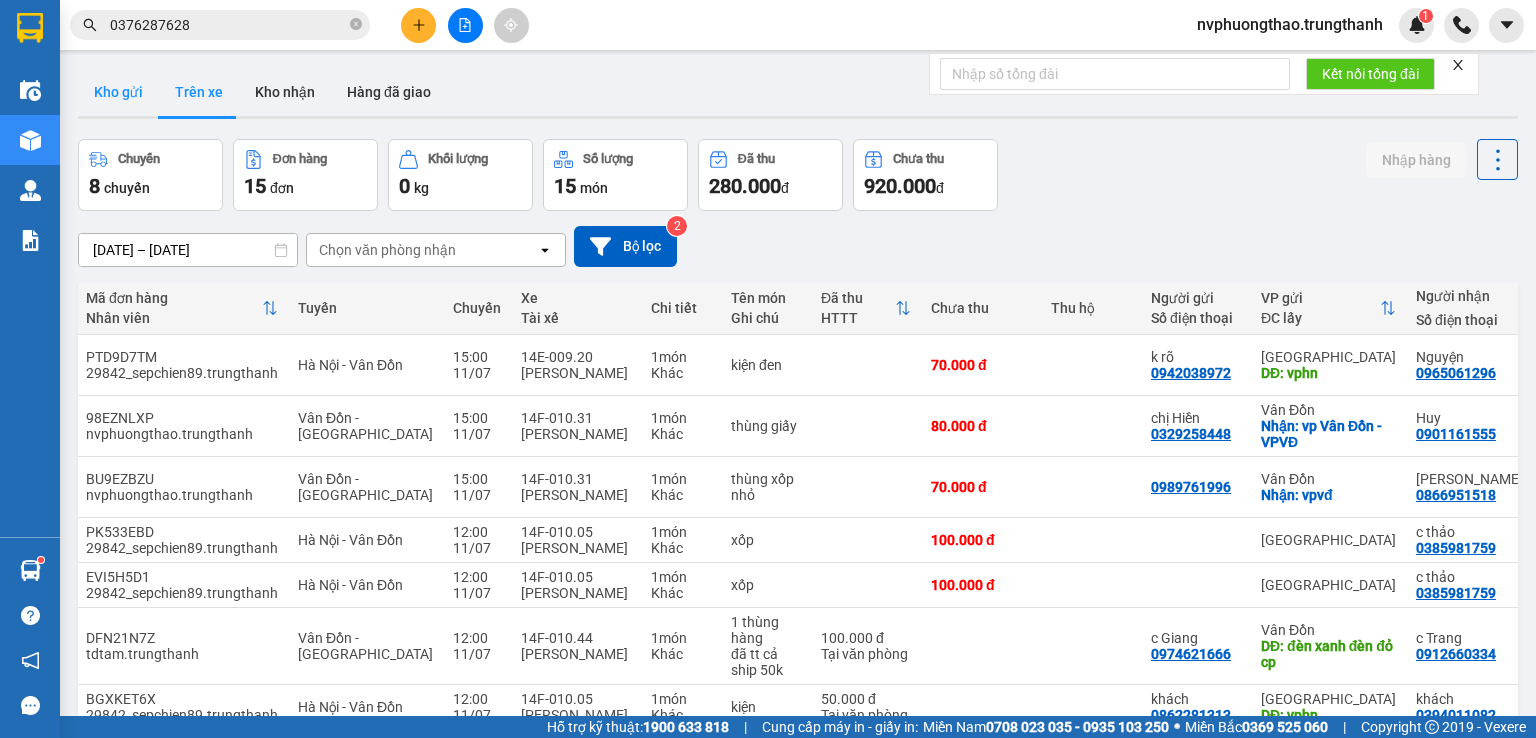 click on "Kho gửi" at bounding box center [118, 92] 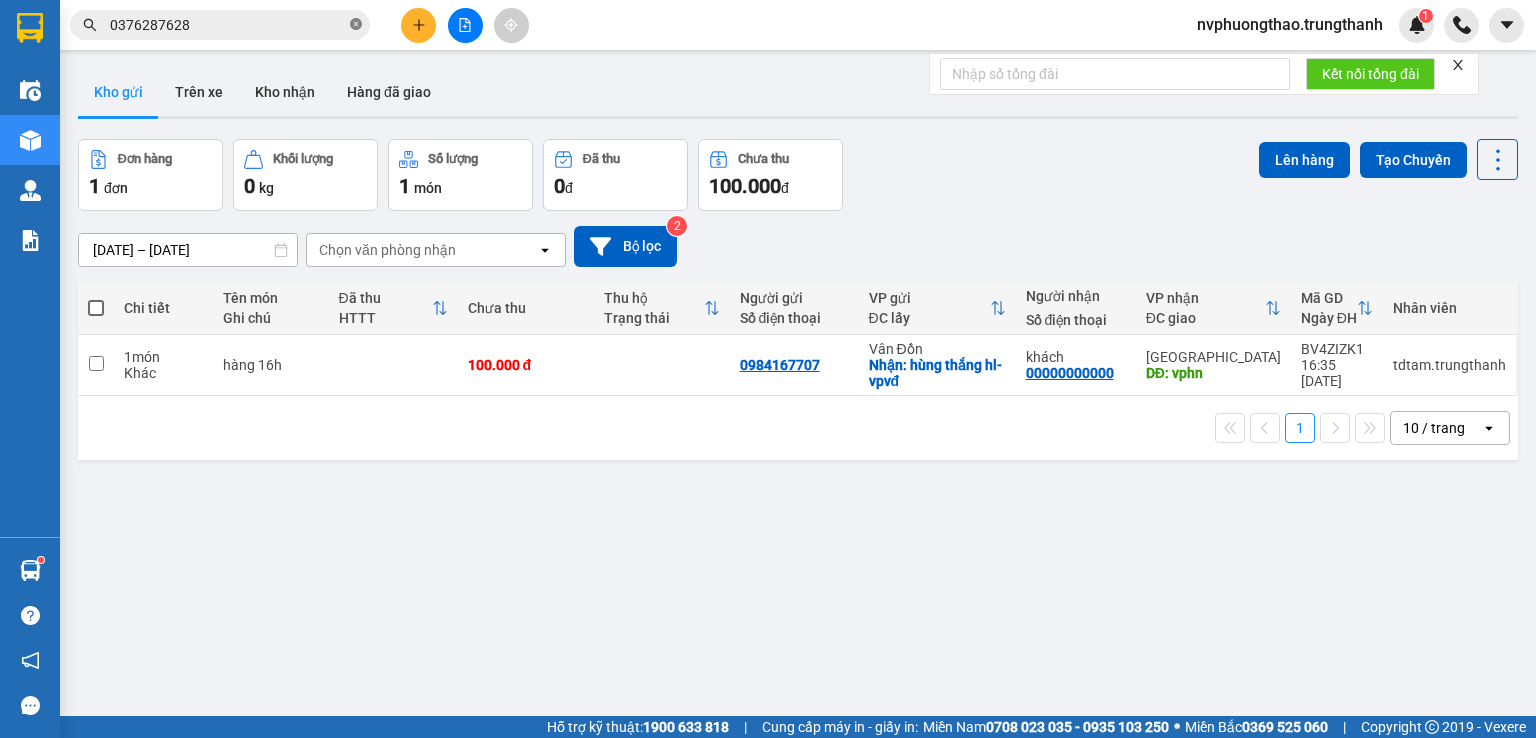 click 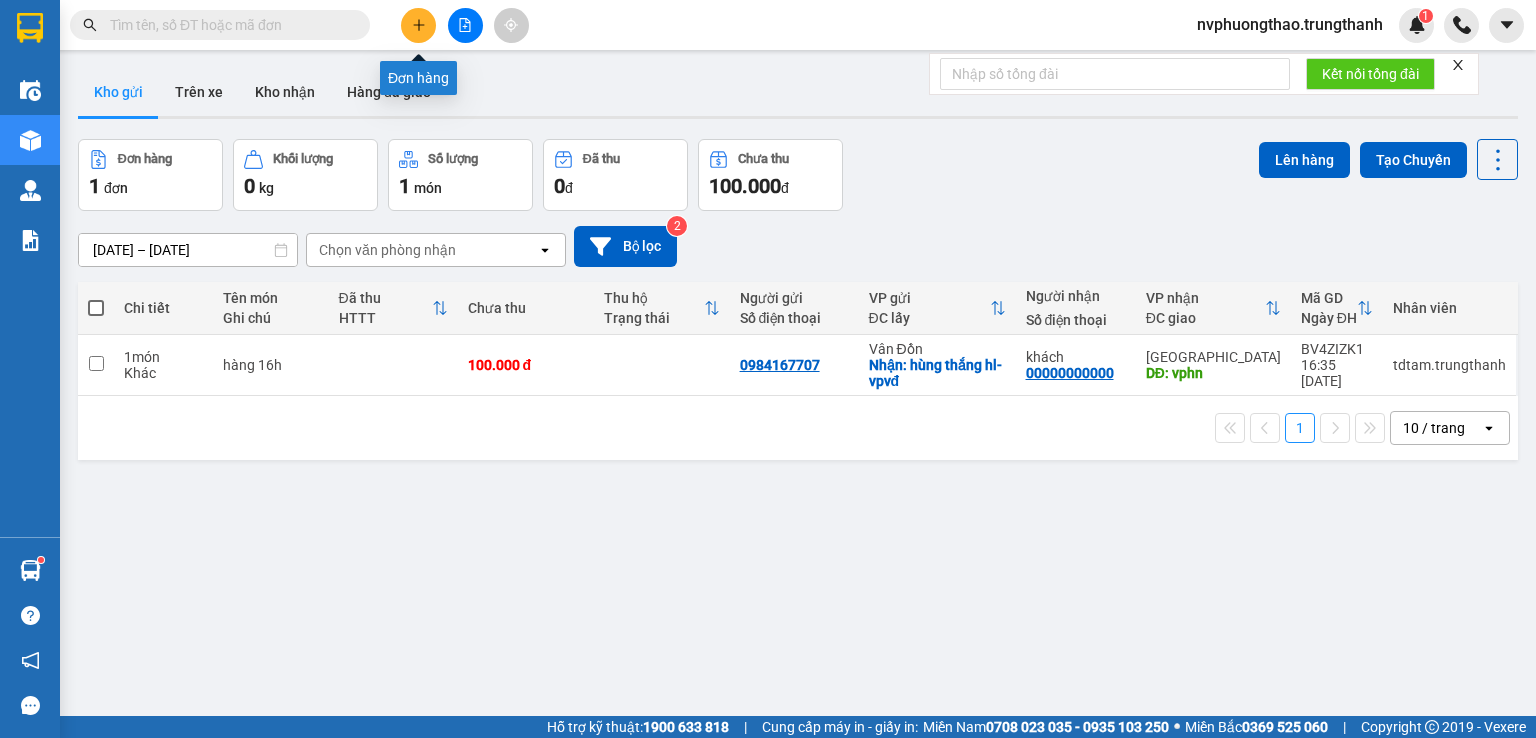 click 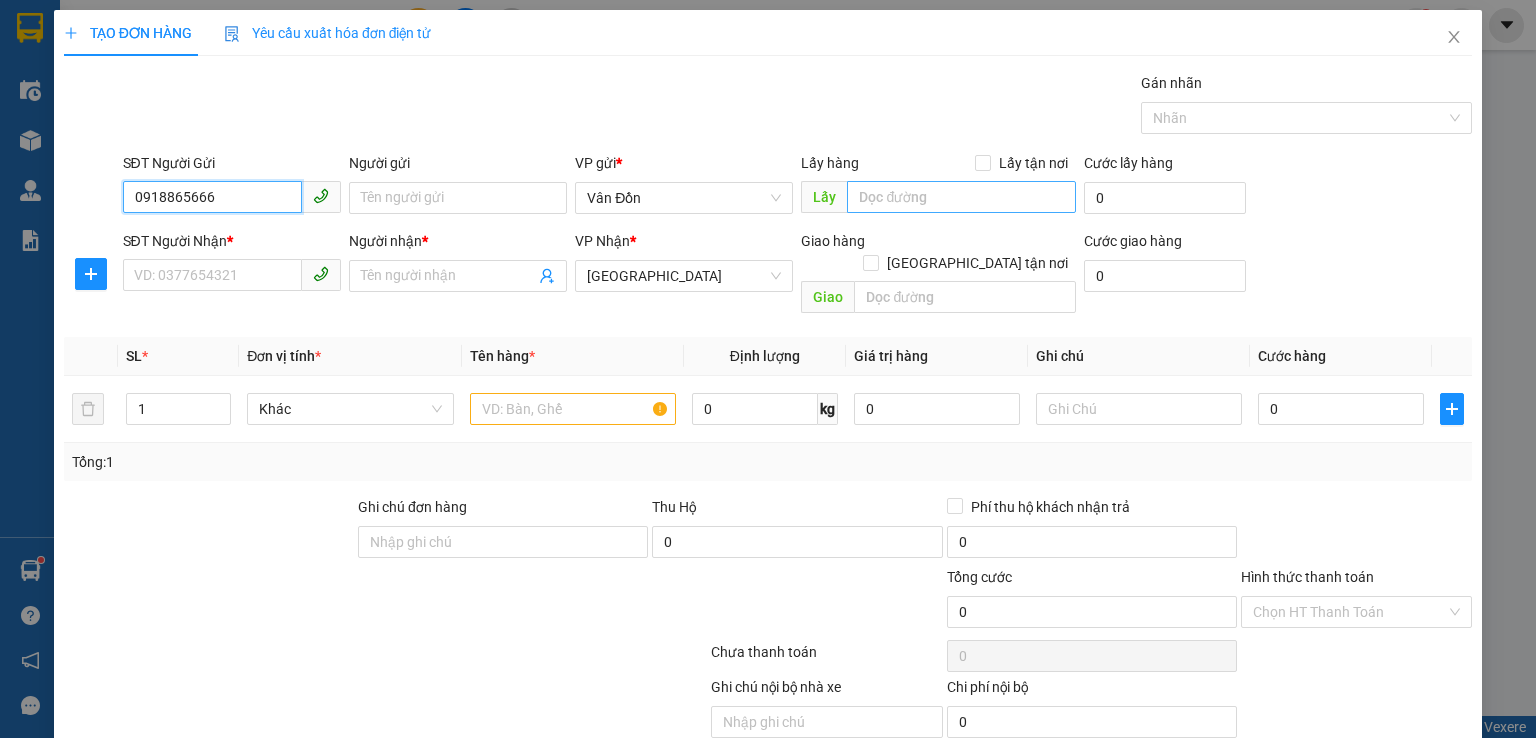 type on "0918865666" 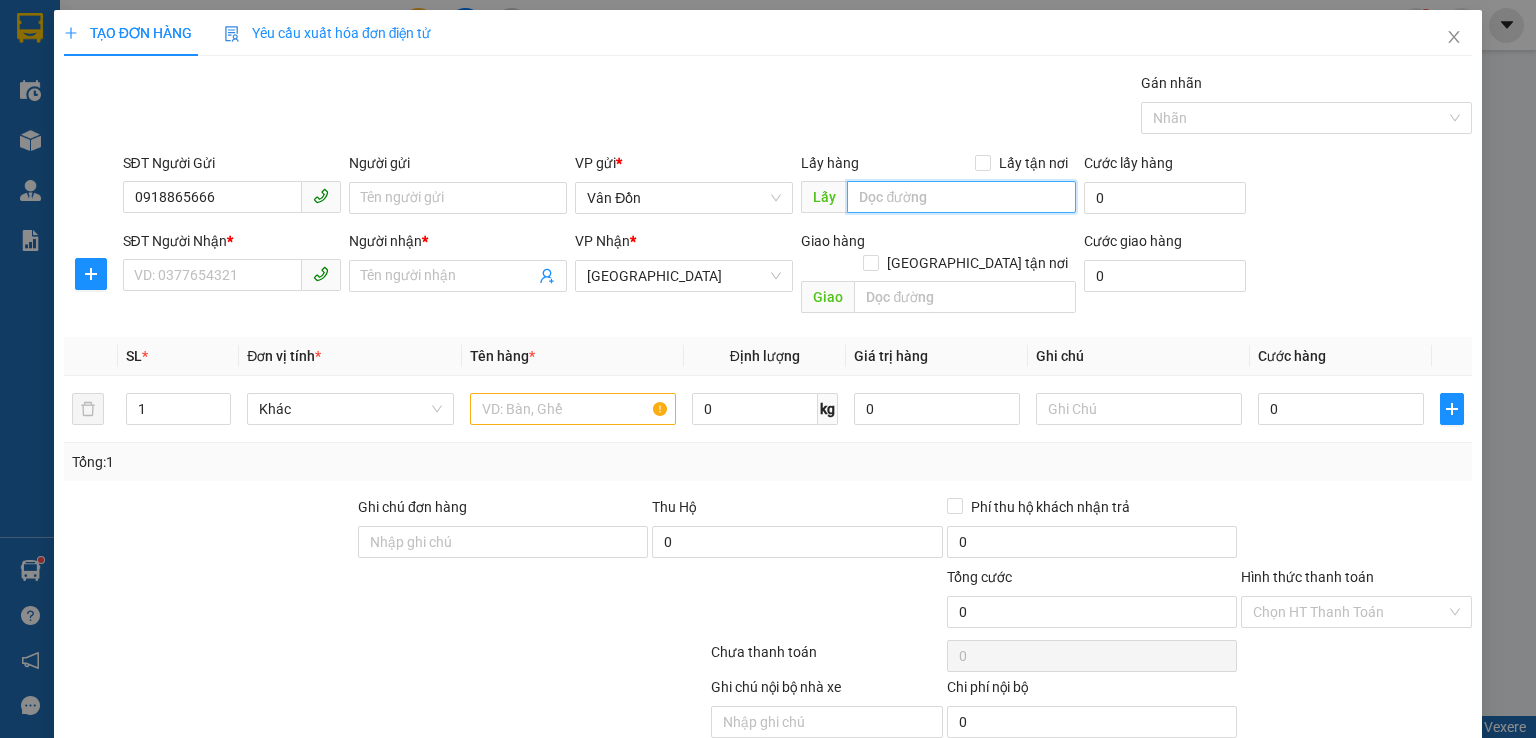 click at bounding box center [961, 197] 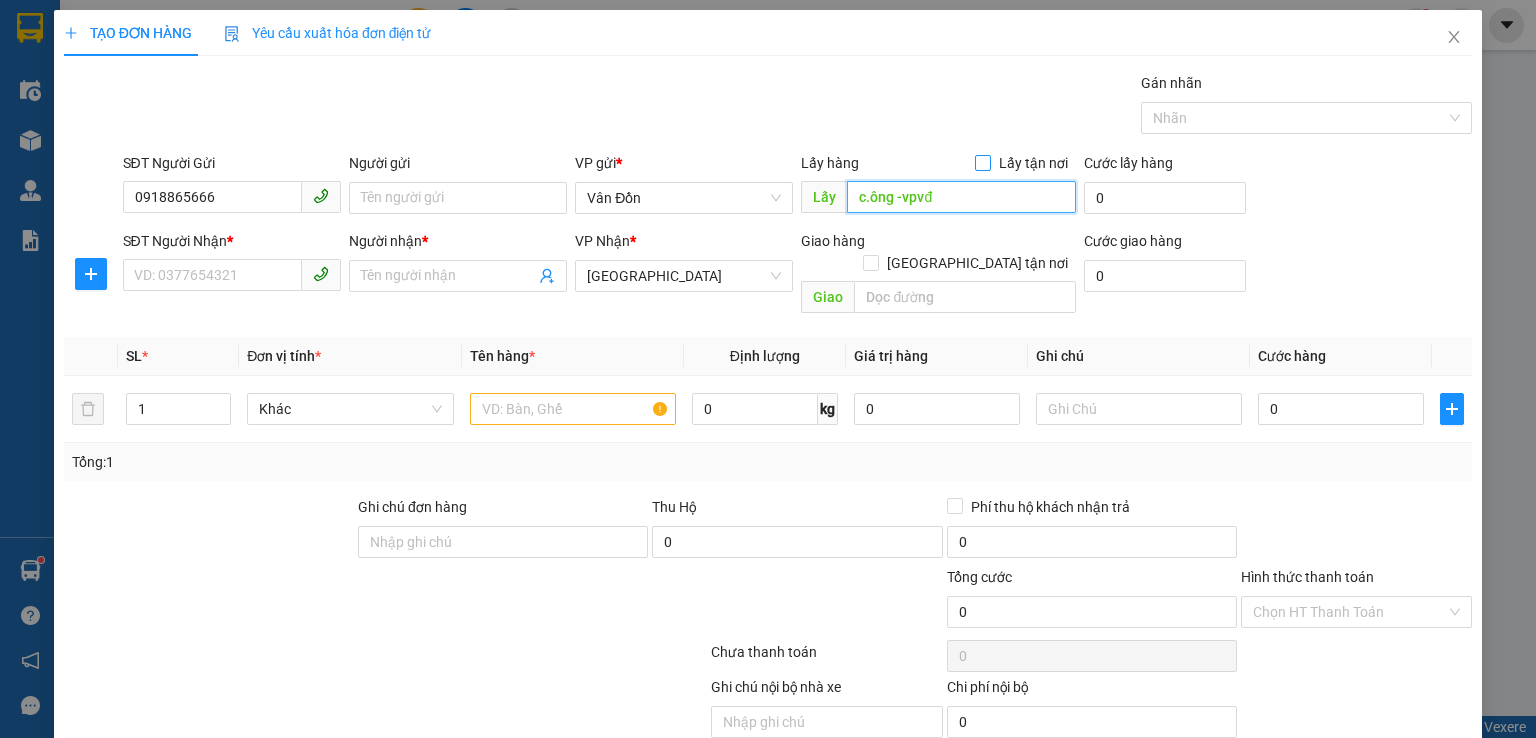 type on "c.ông -vpvđ" 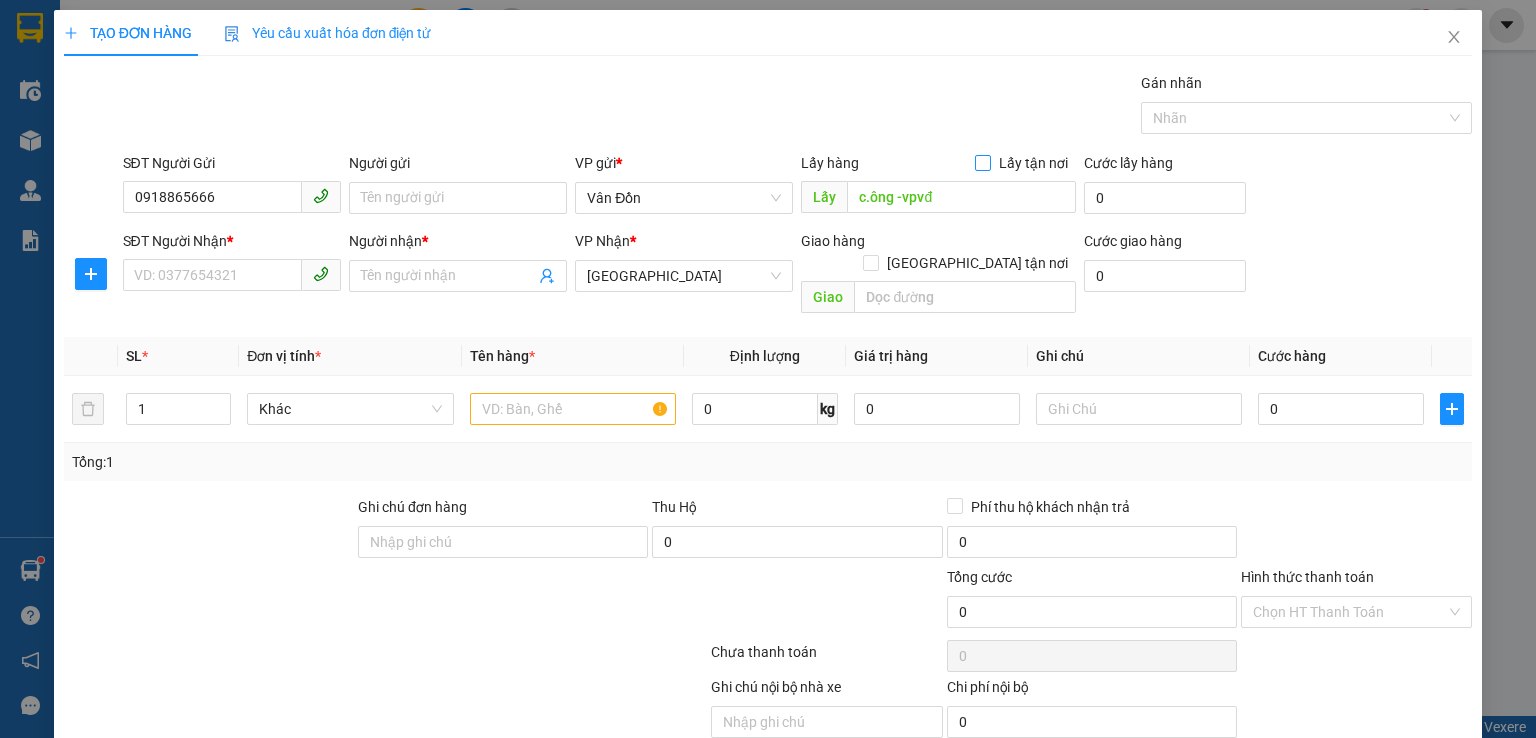 click on "Lấy tận nơi" at bounding box center (982, 162) 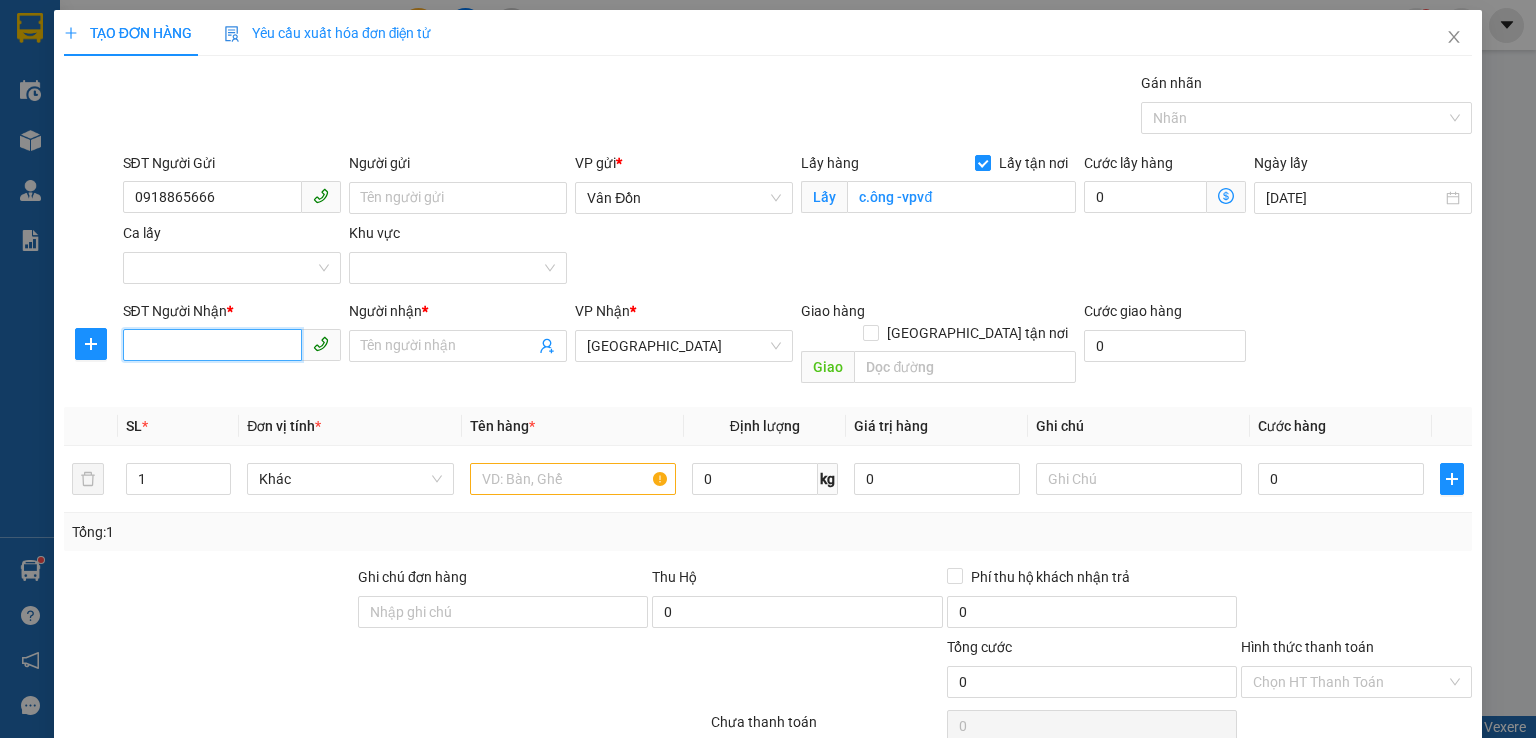 click on "SĐT Người Nhận  *" at bounding box center [212, 345] 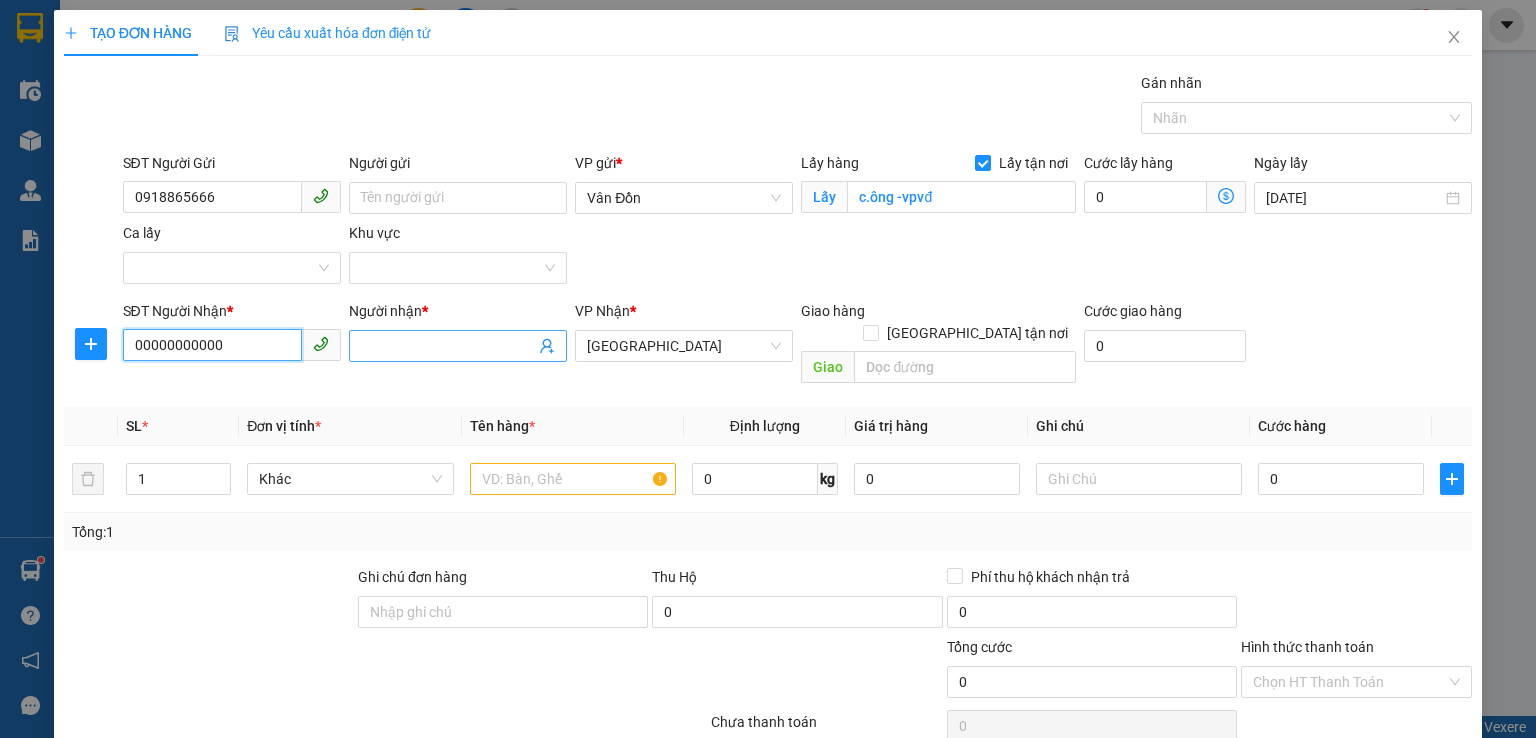 type on "00000000000" 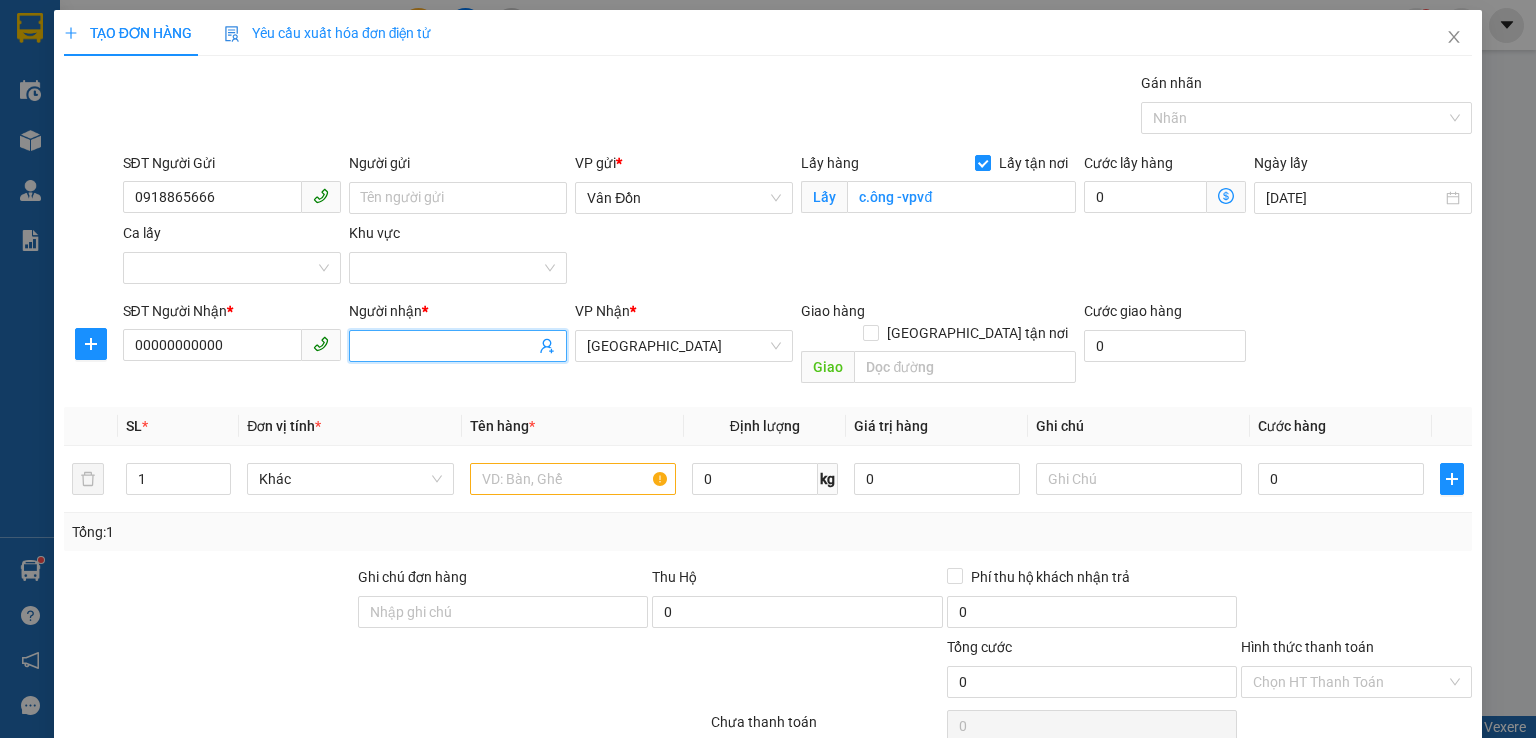 click on "Người nhận  *" at bounding box center (448, 346) 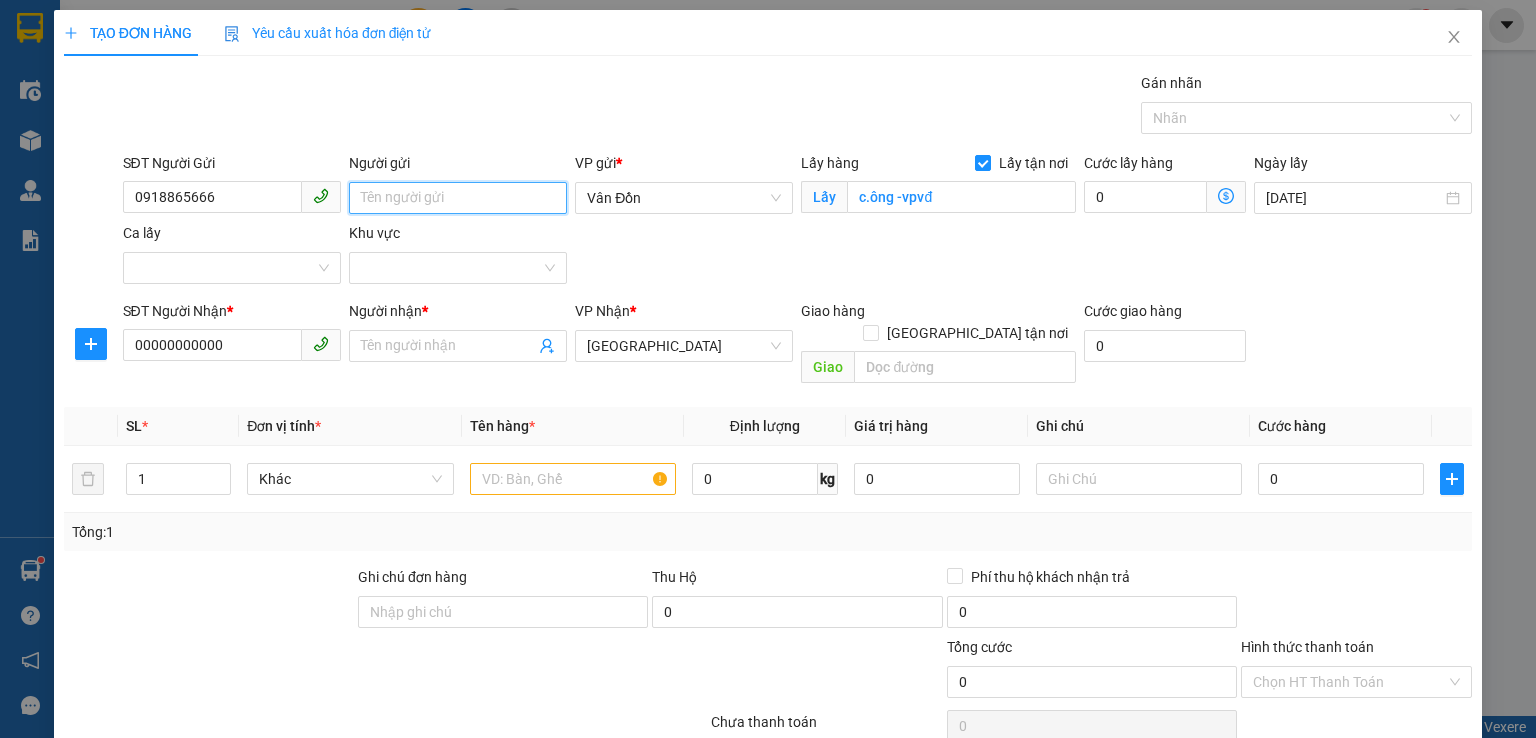 click on "Người gửi" at bounding box center [458, 198] 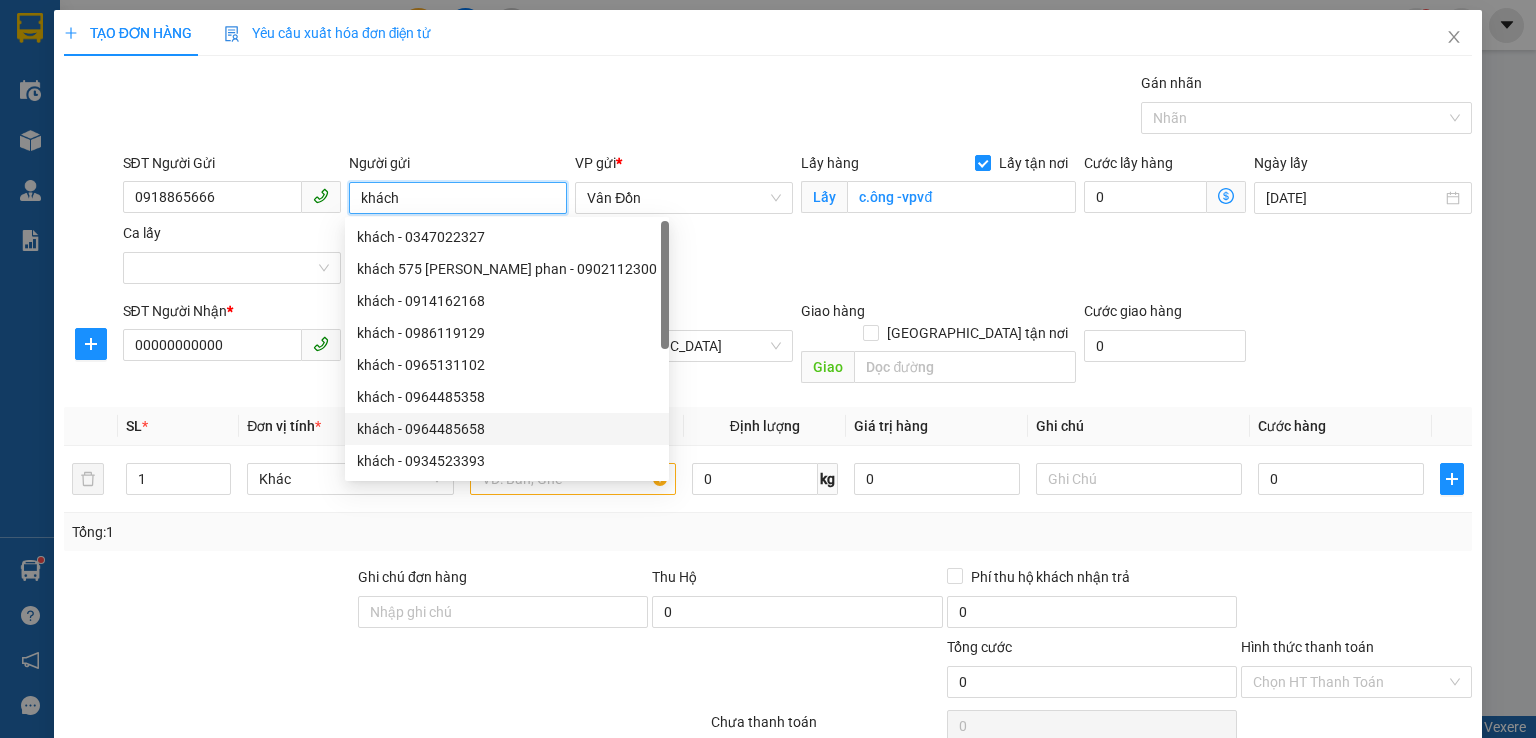 type on "khách" 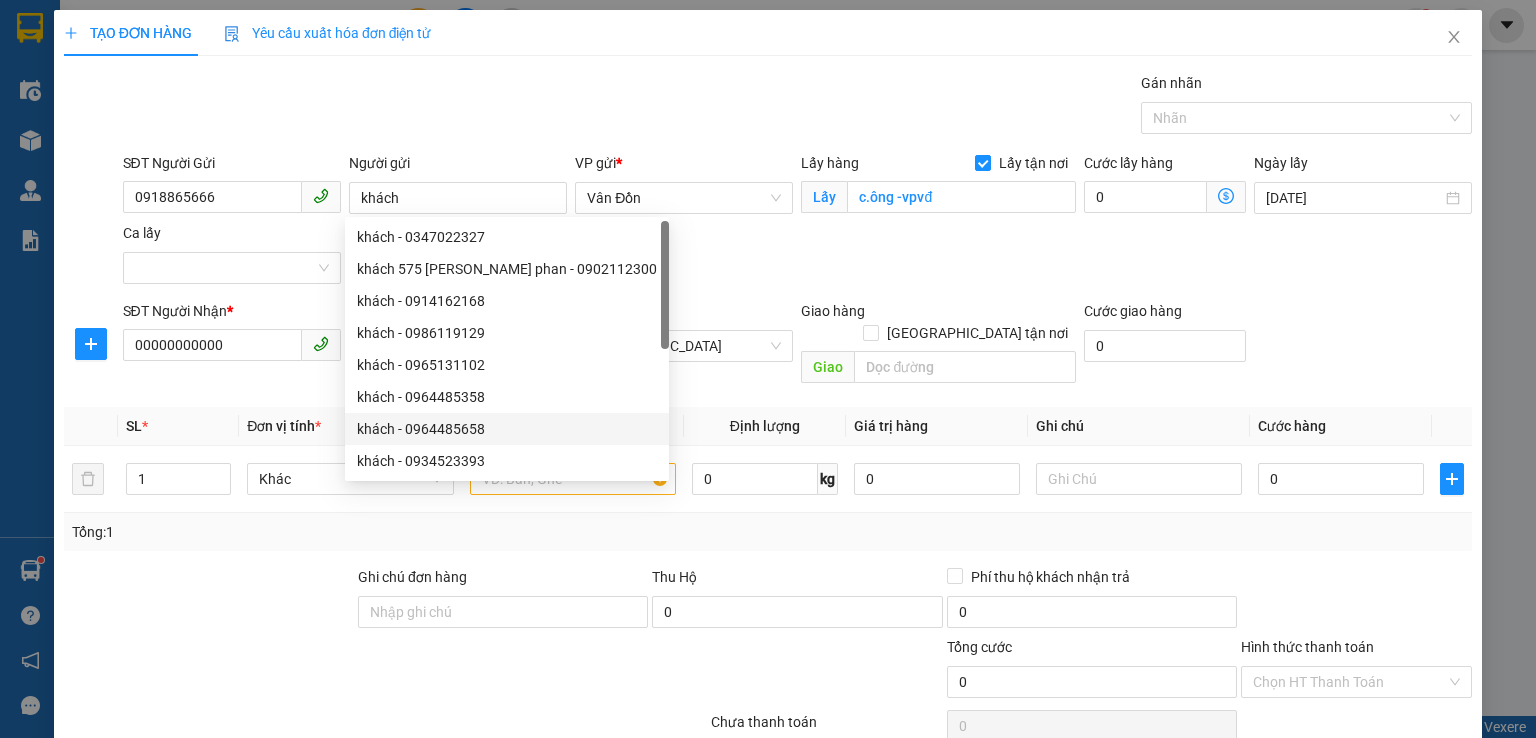 click on "Transit Pickup Surcharge Ids Transit Deliver Surcharge Ids Transit Deliver Surcharge Transit Deliver Surcharge Gán nhãn   Nhãn SĐT Người Gửi 0918865666 Người gửi khách VP gửi  * Vân Đồn Lấy hàng Lấy tận nơi Lấy c.ông -vpvđ Cước lấy hàng 0 Ngày lấy [DATE] Ca lấy Khu vực SĐT Người Nhận  * 00000000000 Người nhận  * Tên người nhận VP Nhận  * [GEOGRAPHIC_DATA] Giao hàng Giao tận nơi Giao Cước giao hàng 0 SL  * Đơn vị tính  * Tên hàng  * Định lượng Giá trị hàng Ghi chú Cước hàng                   1 Khác 0 kg 0 0 Tổng:  1 Ghi chú đơn hàng Thu Hộ 0 Phí thu hộ khách nhận trả 0 Tổng cước 0 Hình thức thanh toán Chọn HT Thanh Toán Số tiền thu trước 0 Chưa thanh toán 0 Chọn HT Thanh Toán Ghi chú nội bộ nhà xe Chi phí nội bộ 0 Lưu nháp Xóa Thông tin [PERSON_NAME] và In" at bounding box center [768, 463] 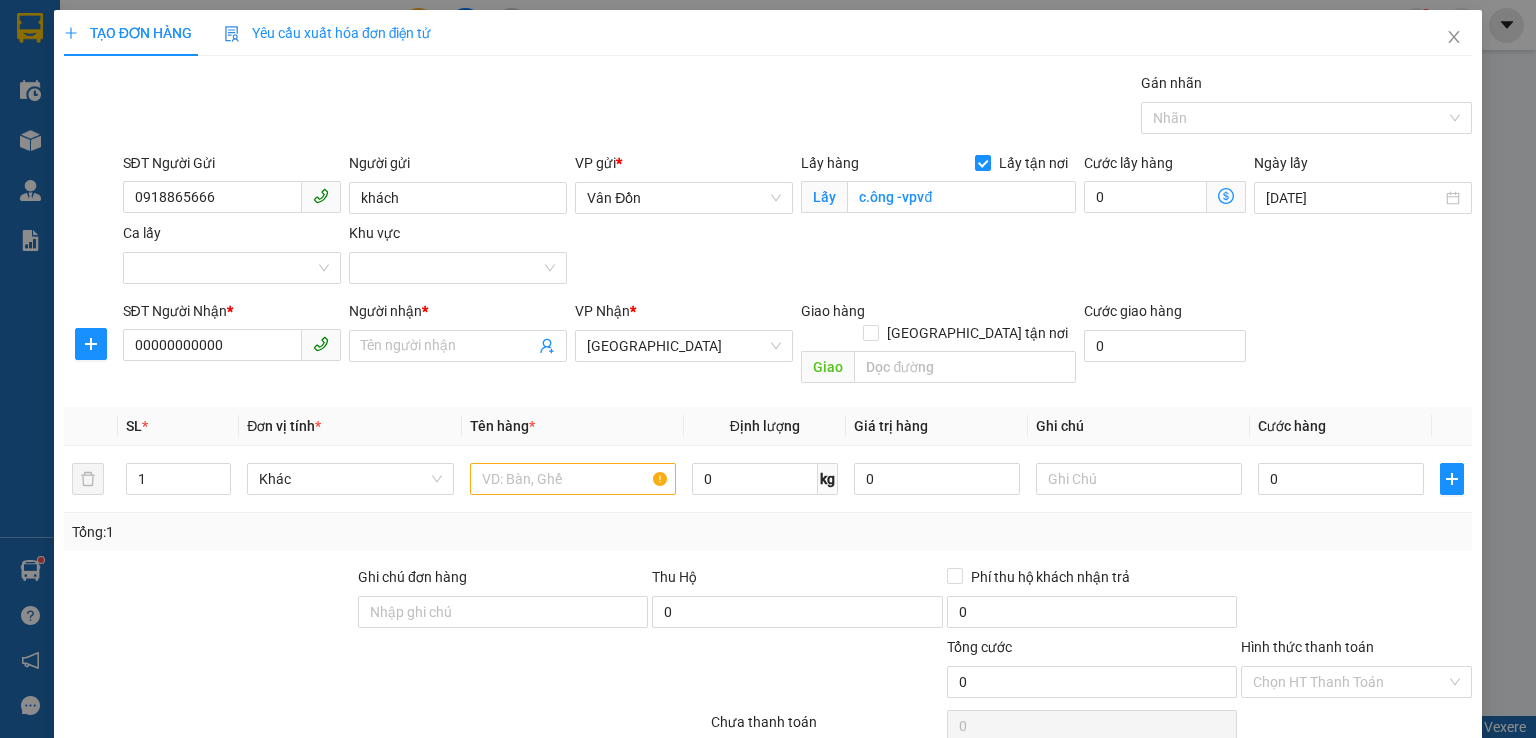 click on "Người nhận  *" at bounding box center [458, 315] 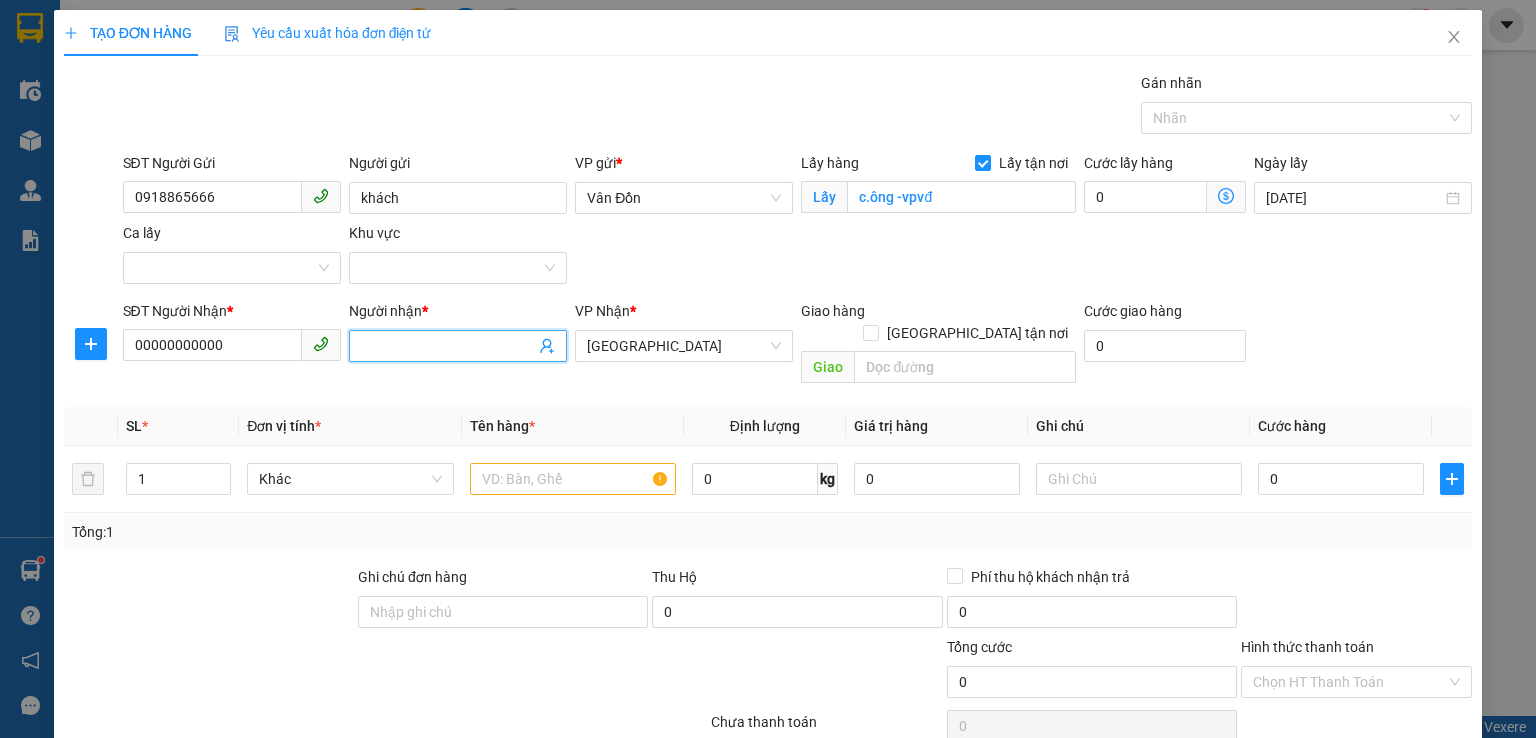 click on "Người nhận  *" at bounding box center [448, 346] 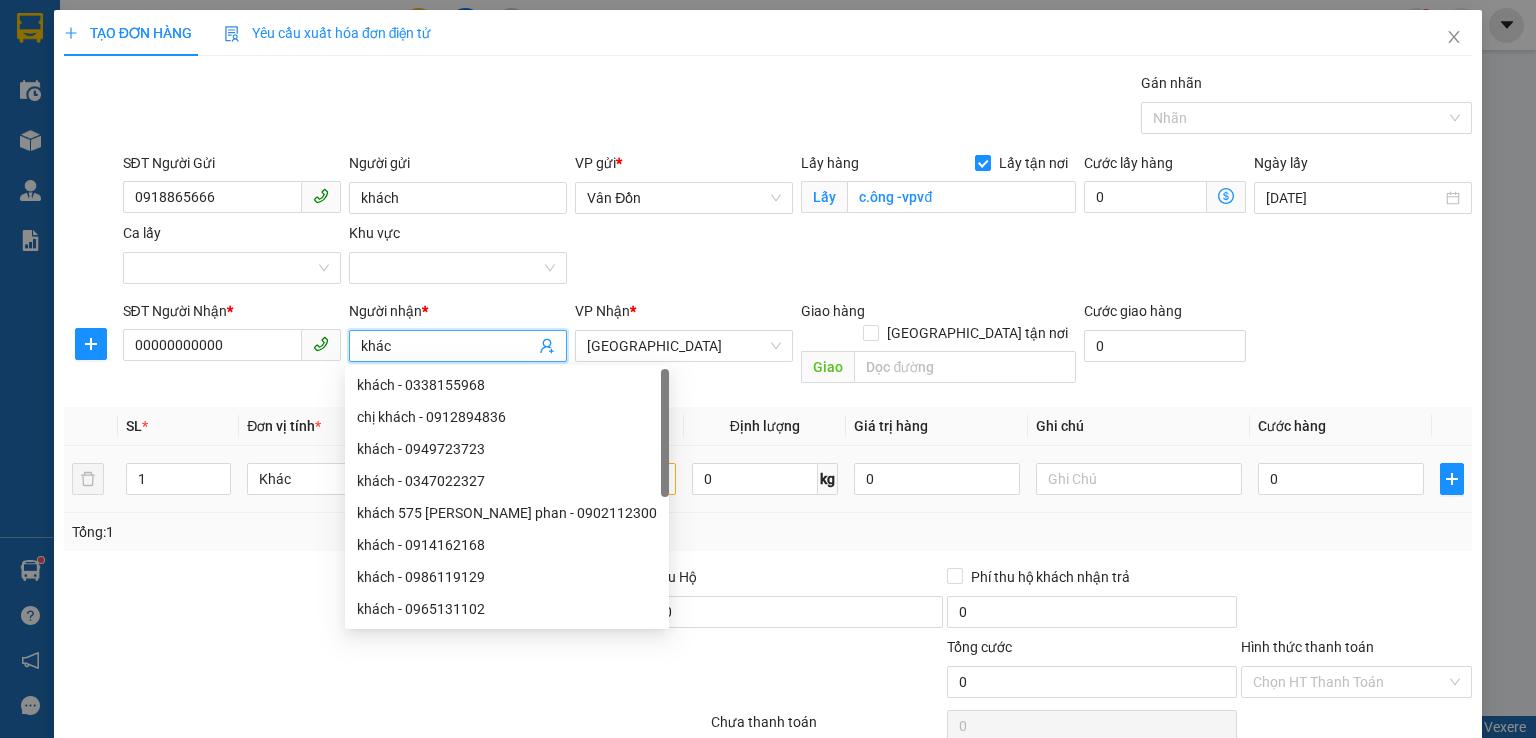 type on "khác" 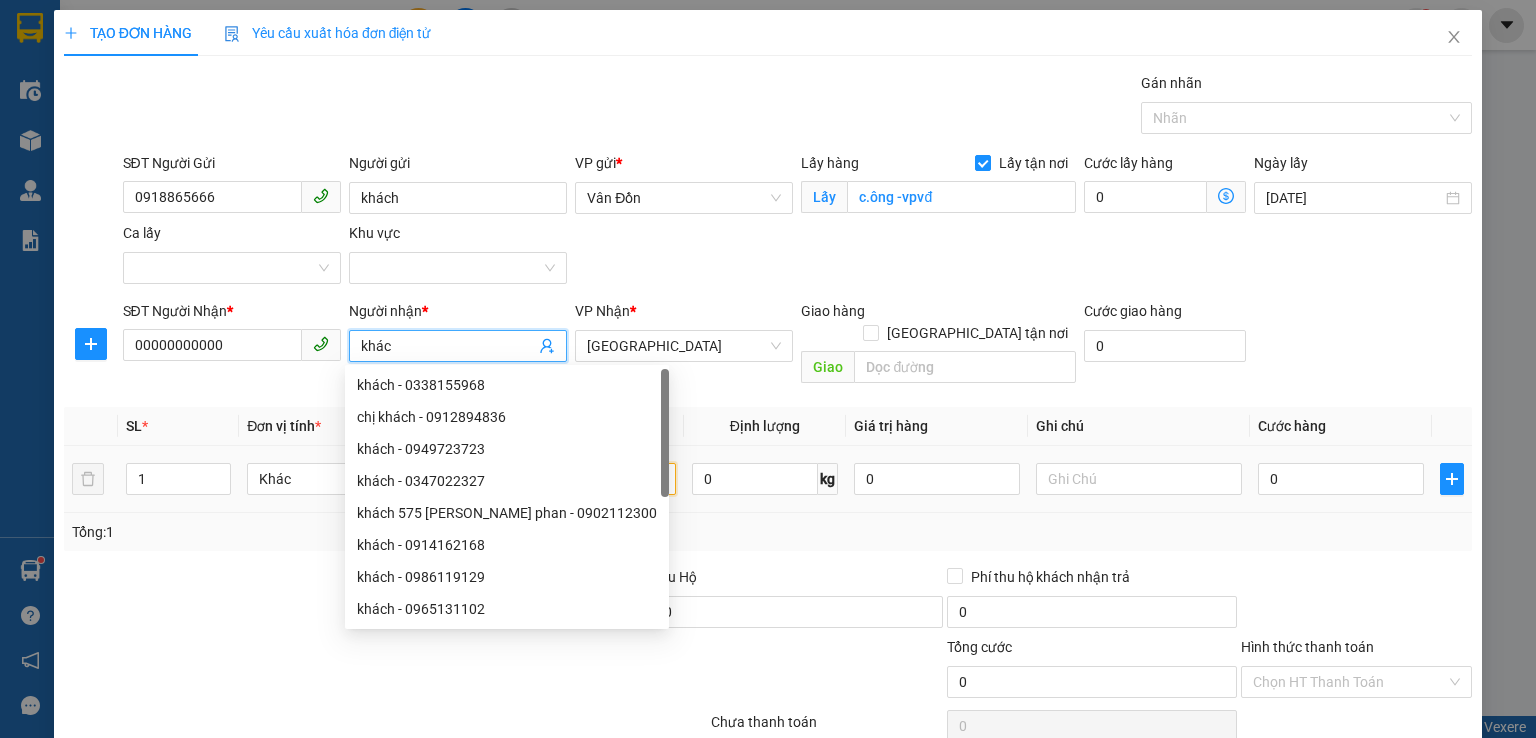 click at bounding box center (573, 479) 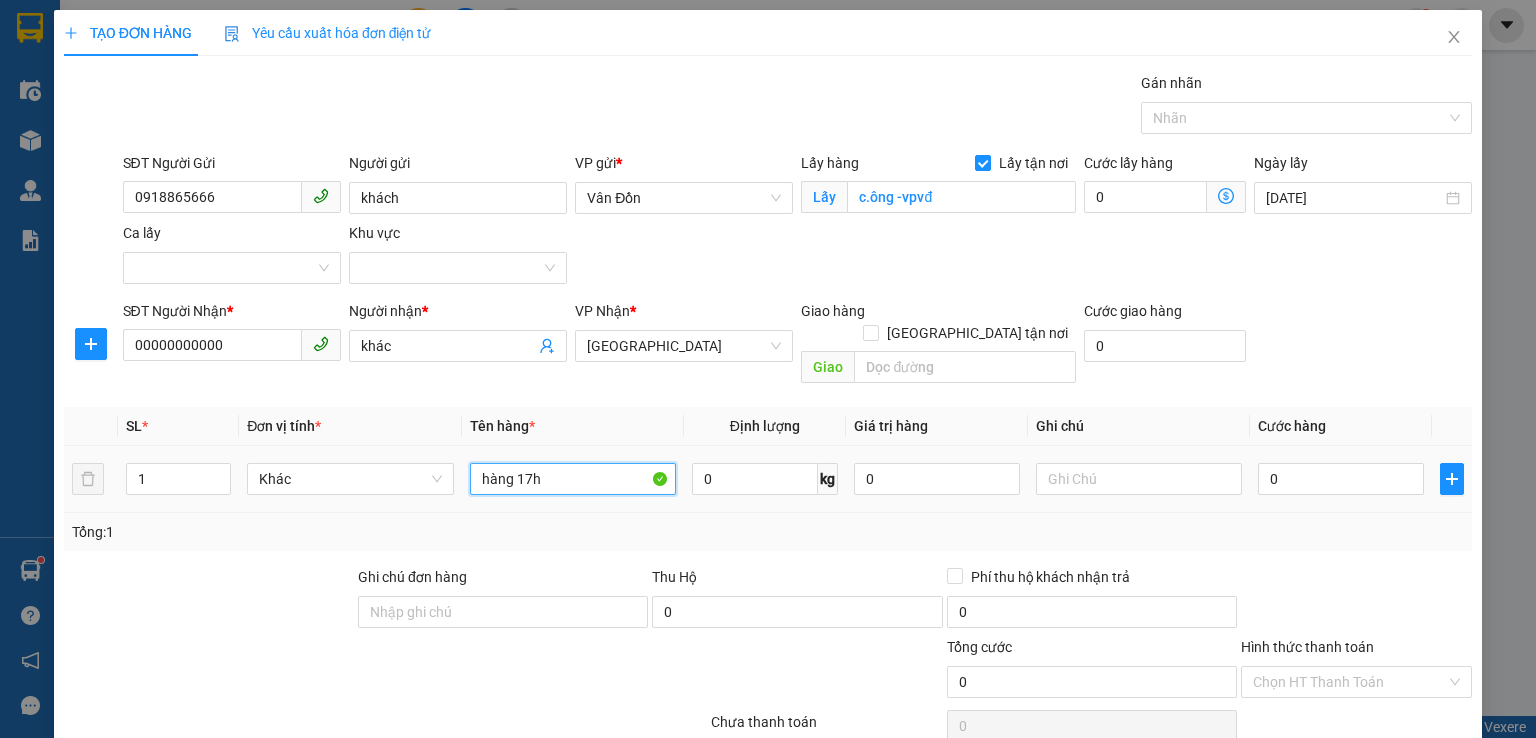 type on "hàng 17h" 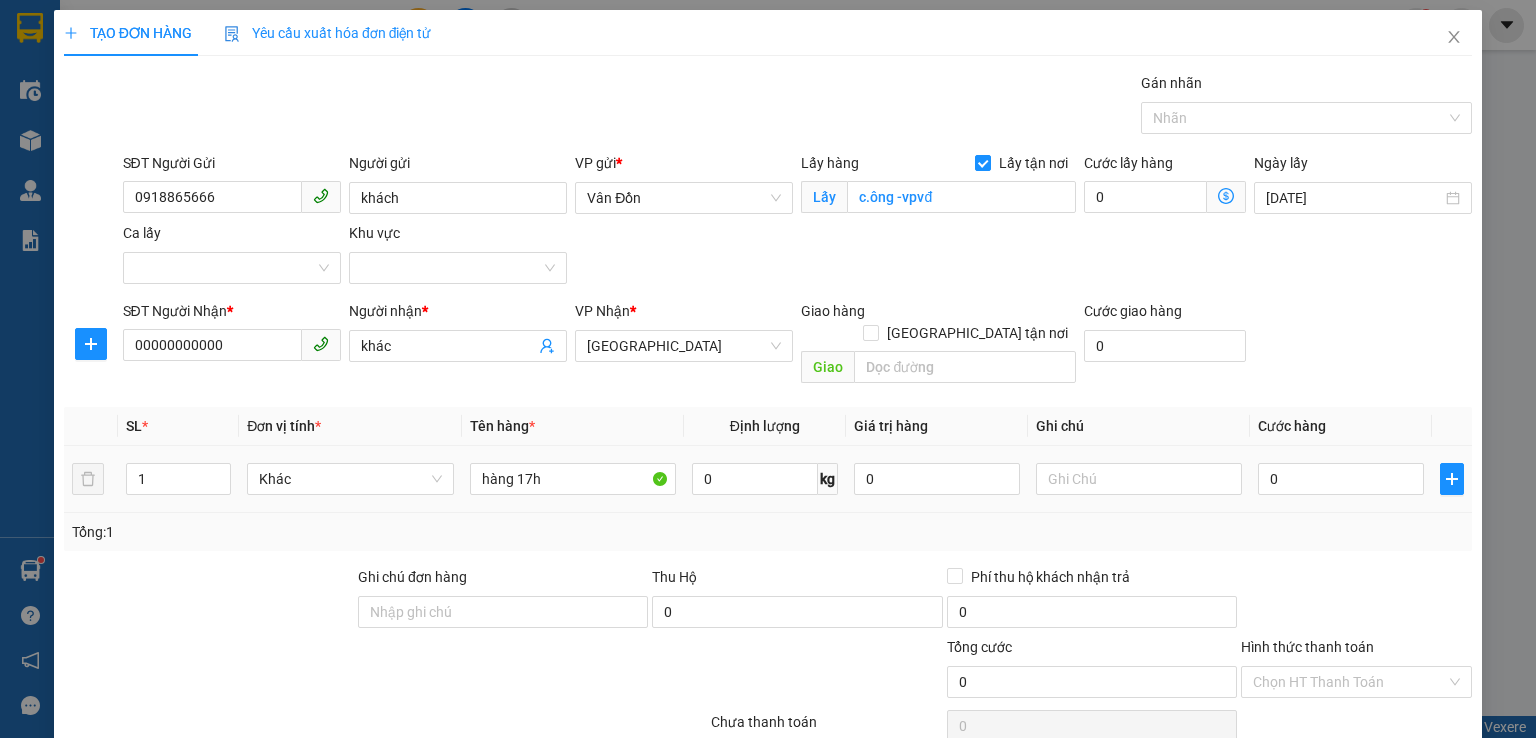 click on "0" at bounding box center [1341, 479] 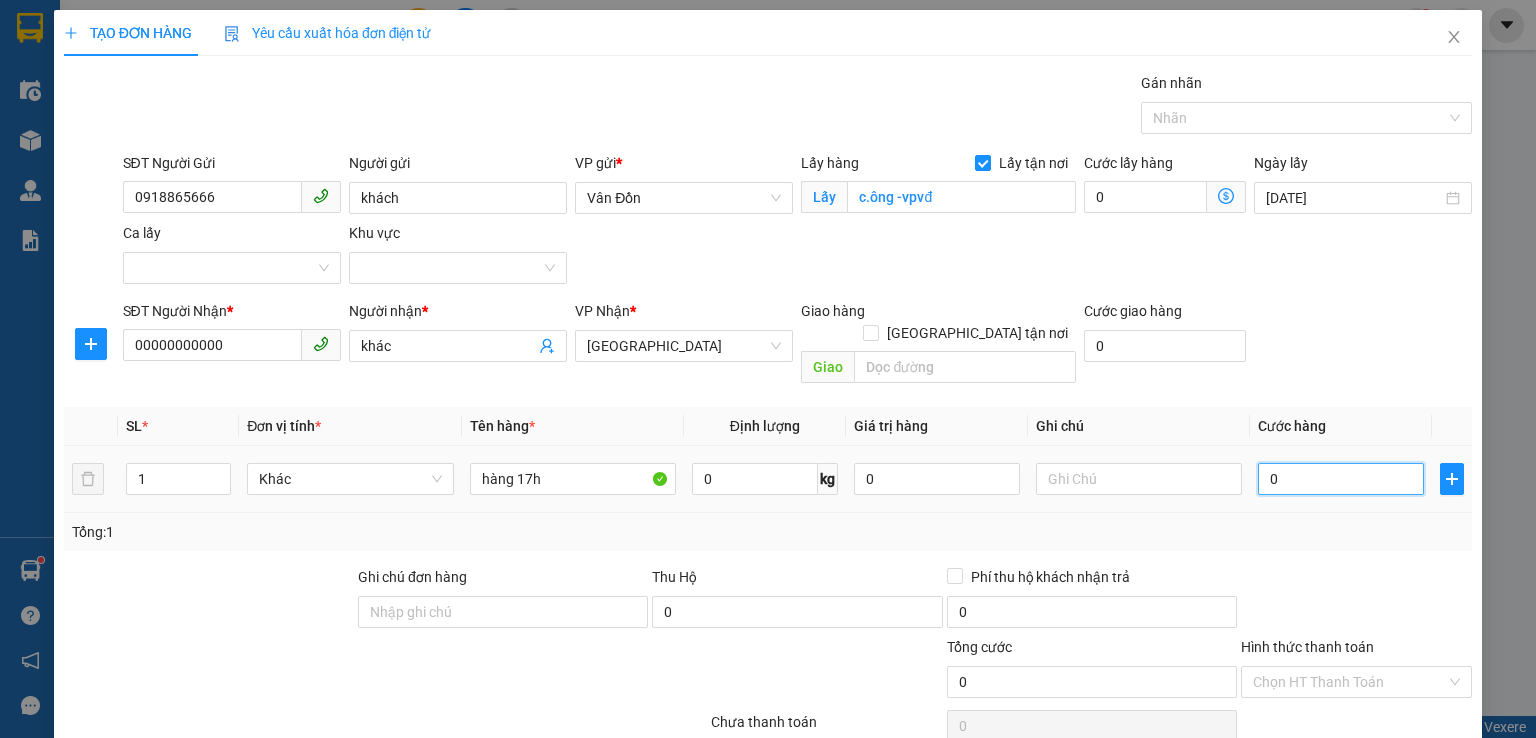 click on "0" at bounding box center [1341, 479] 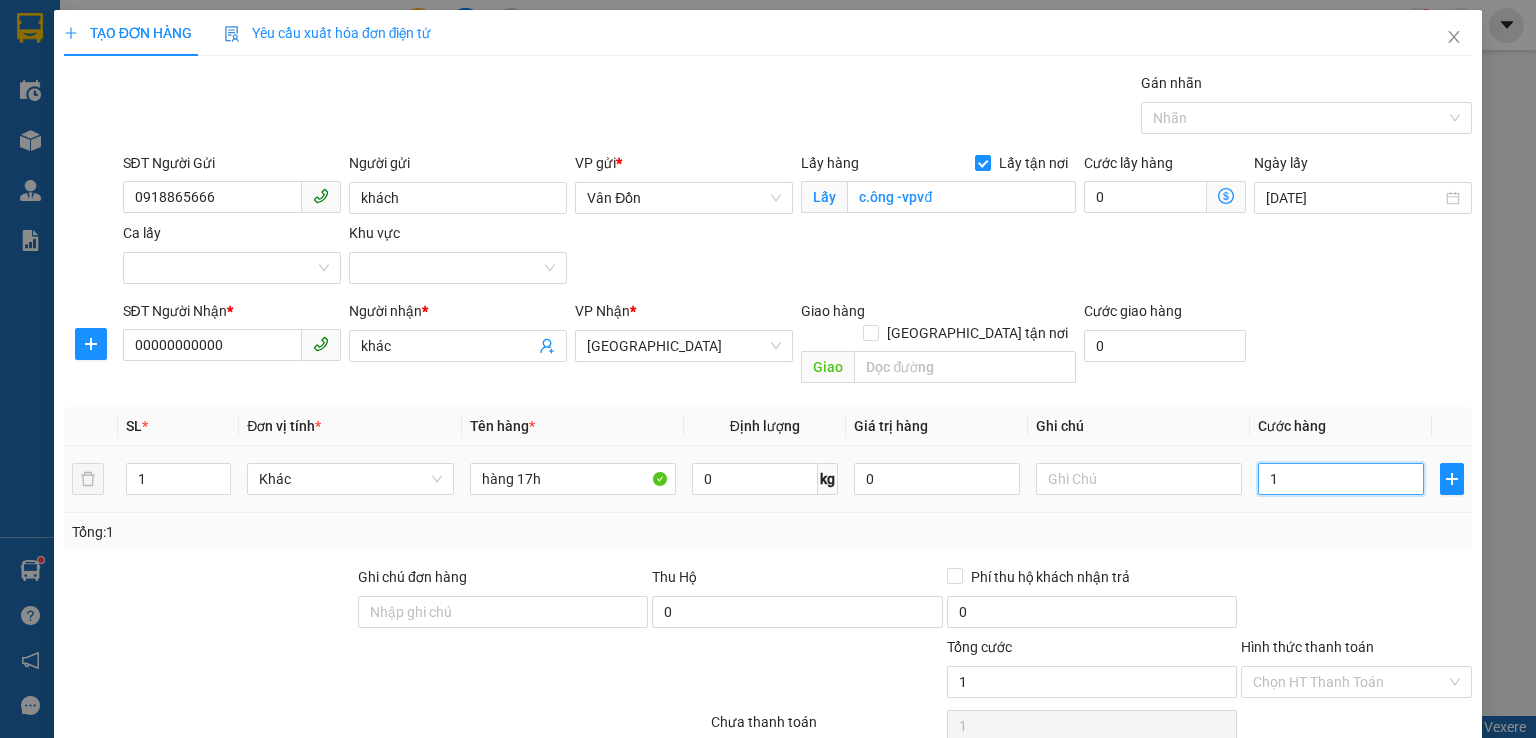 type on "10" 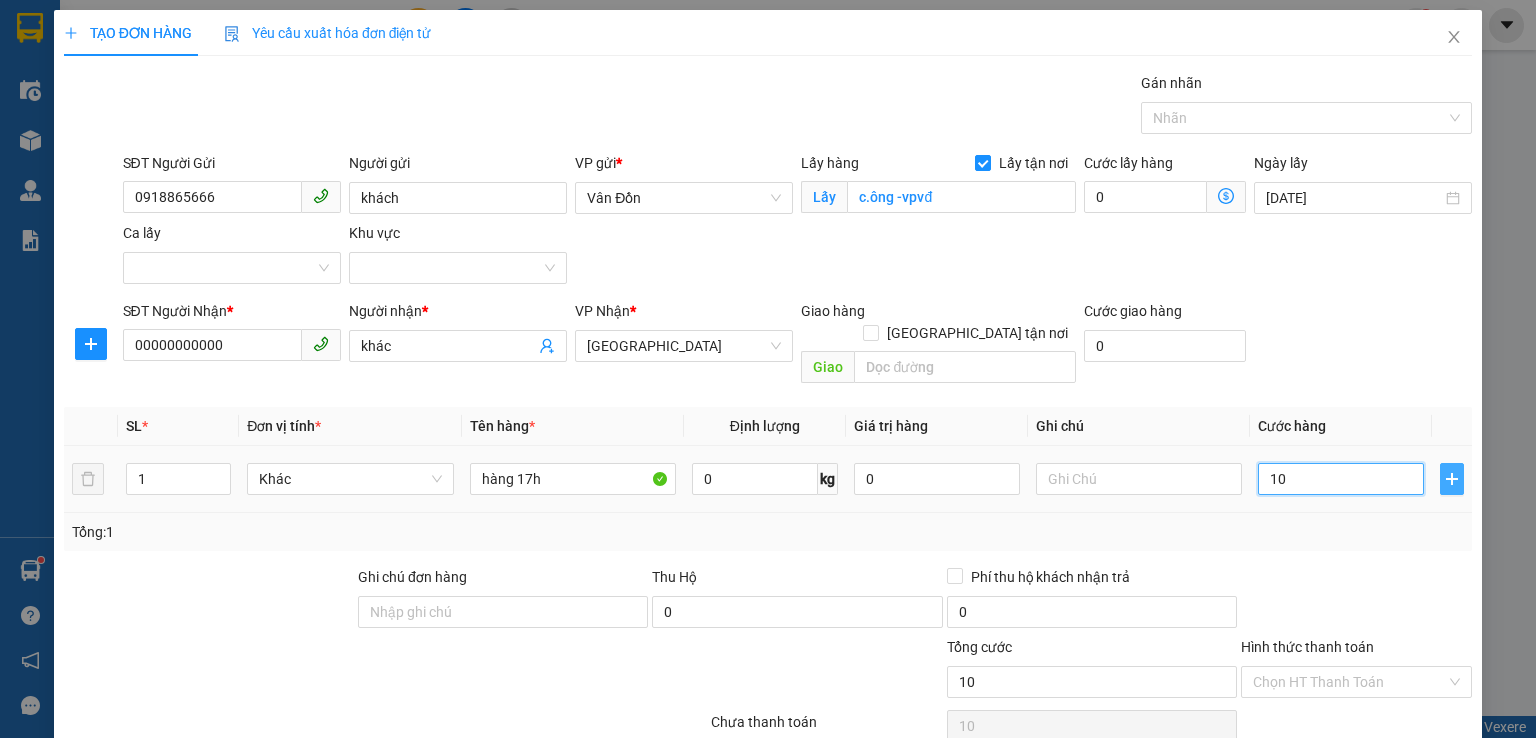 type on "100" 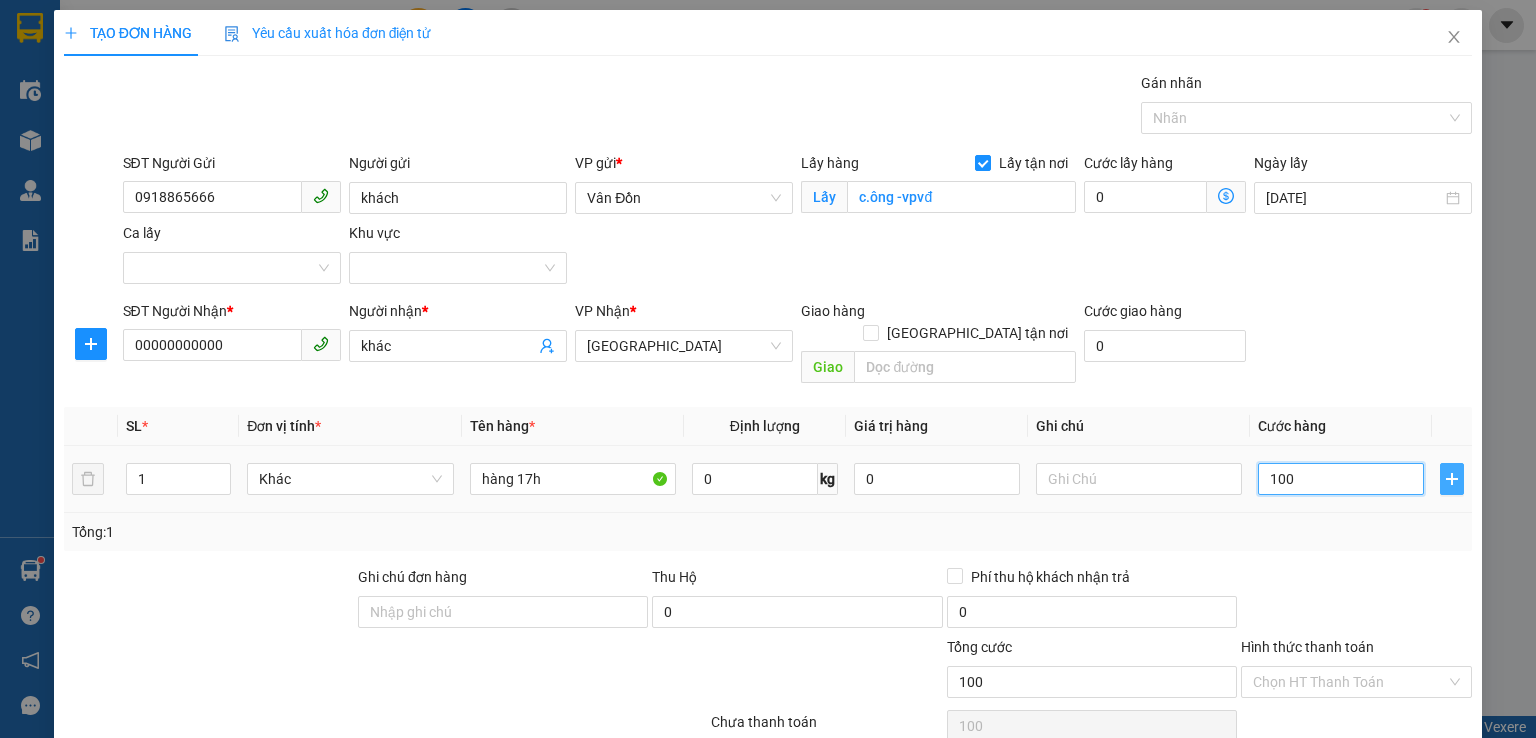 type on "1.000" 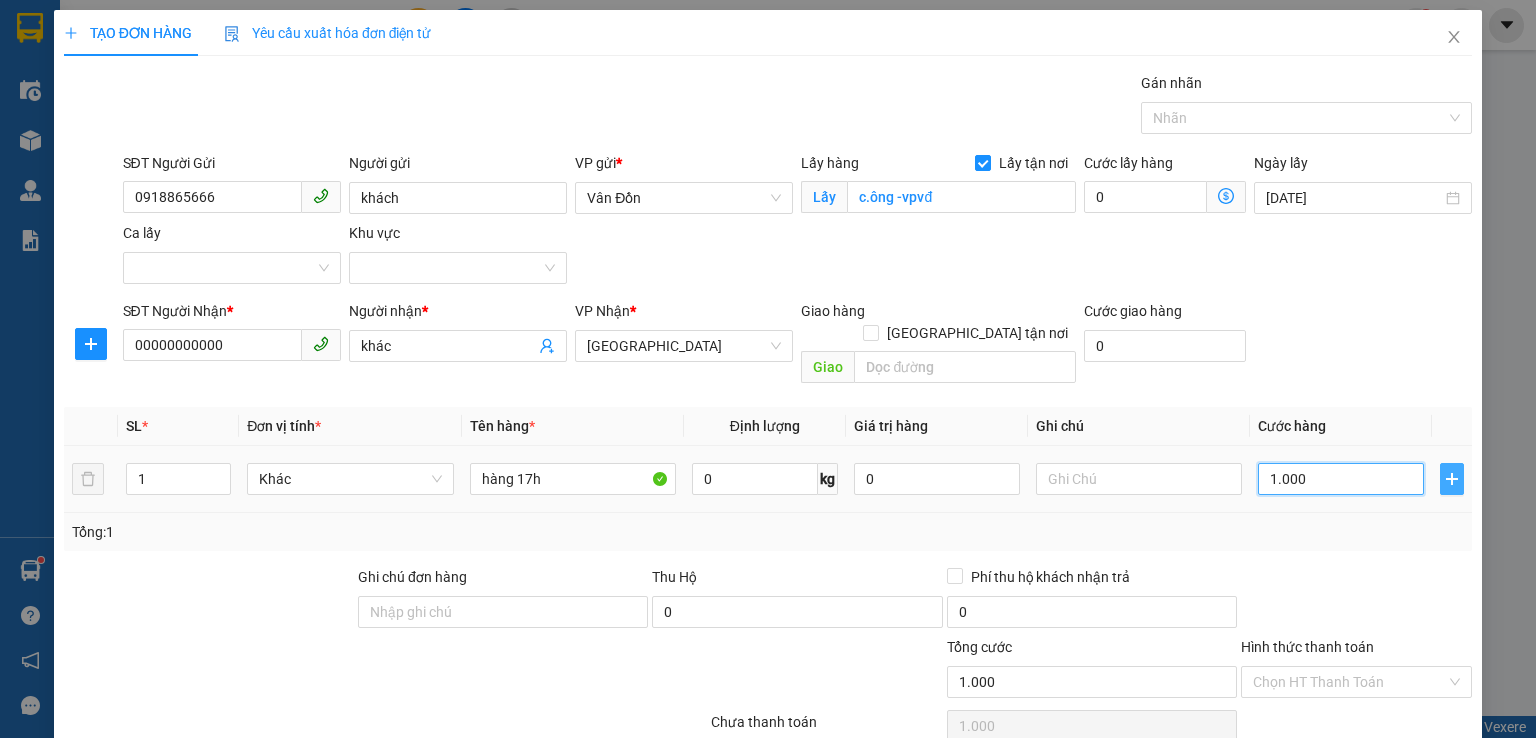 type on "10.000" 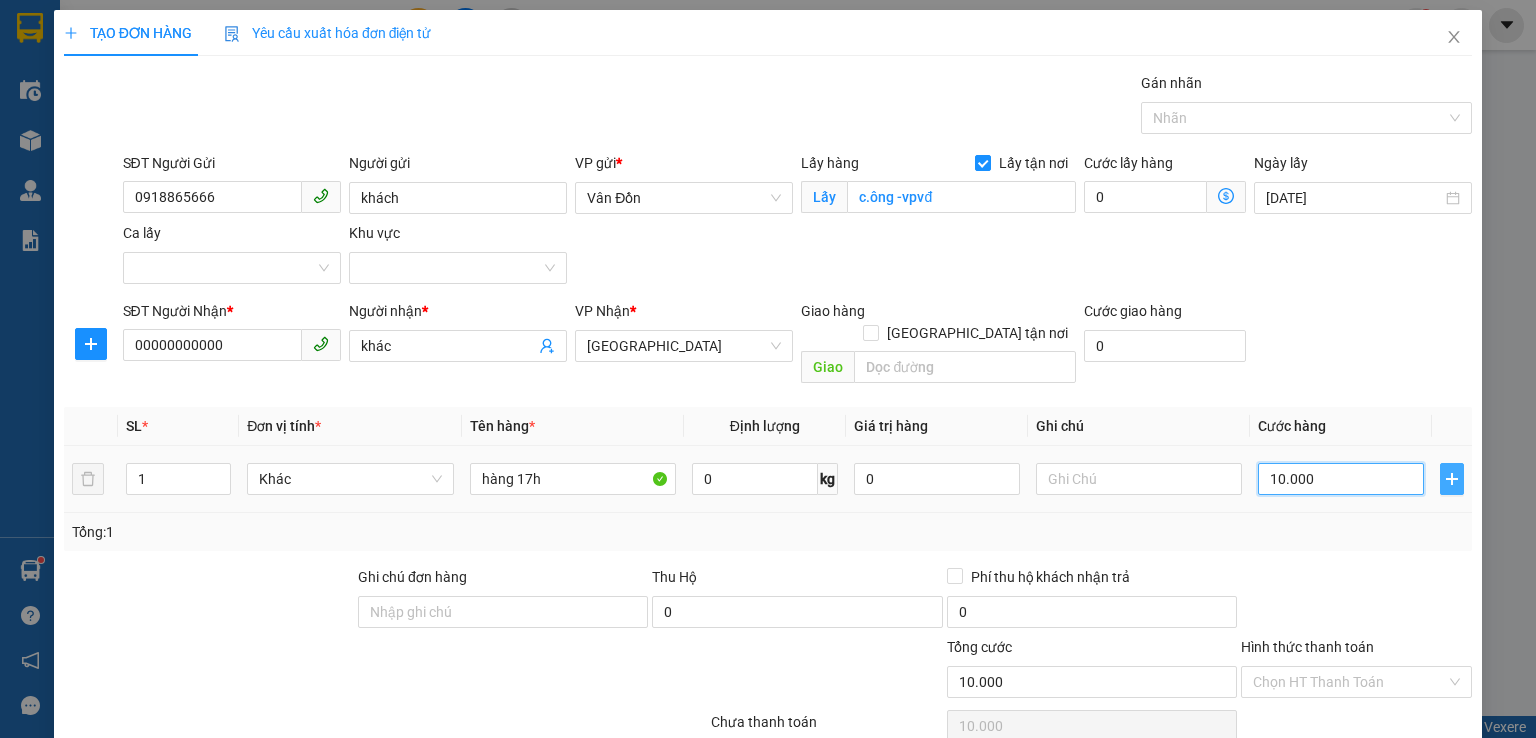 type on "100.000" 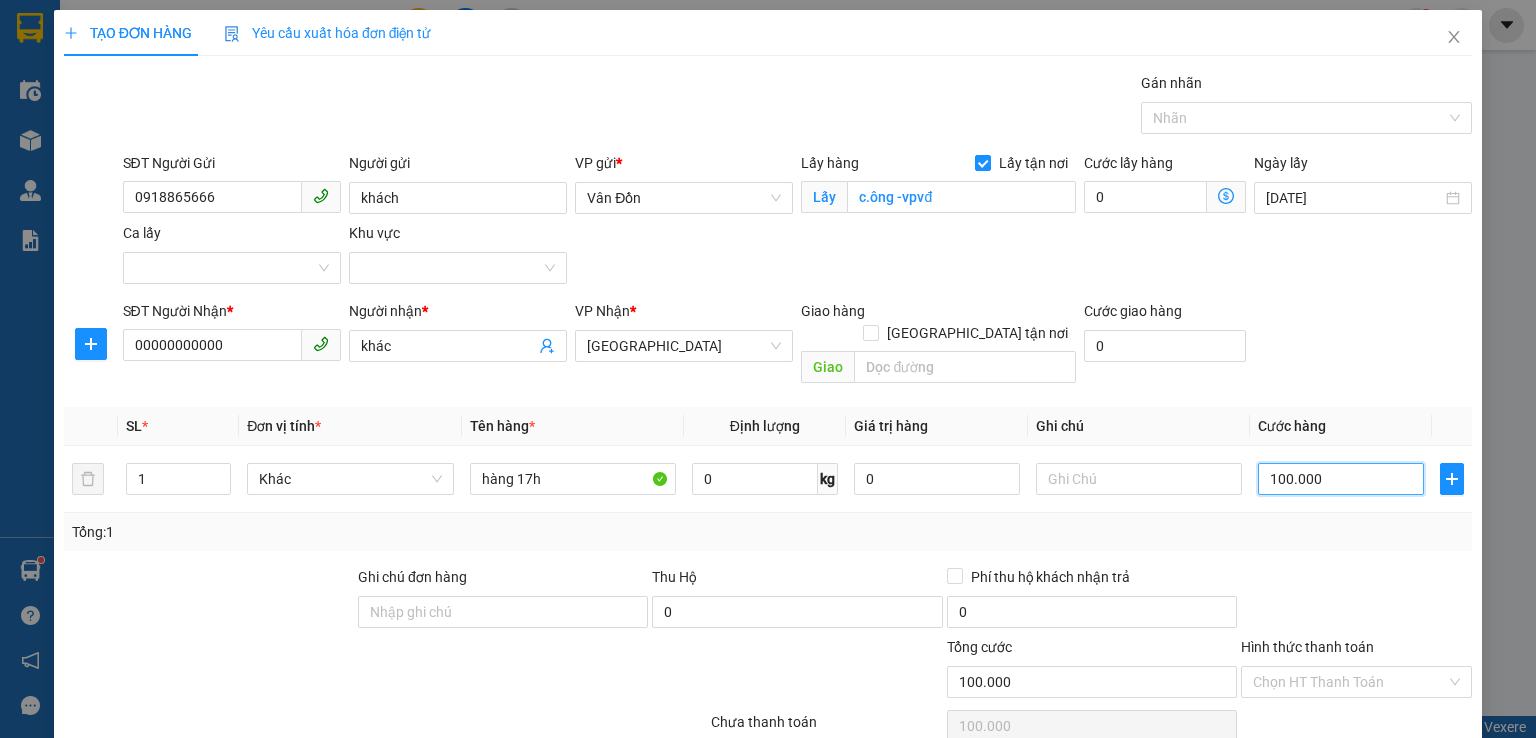type on "100.000" 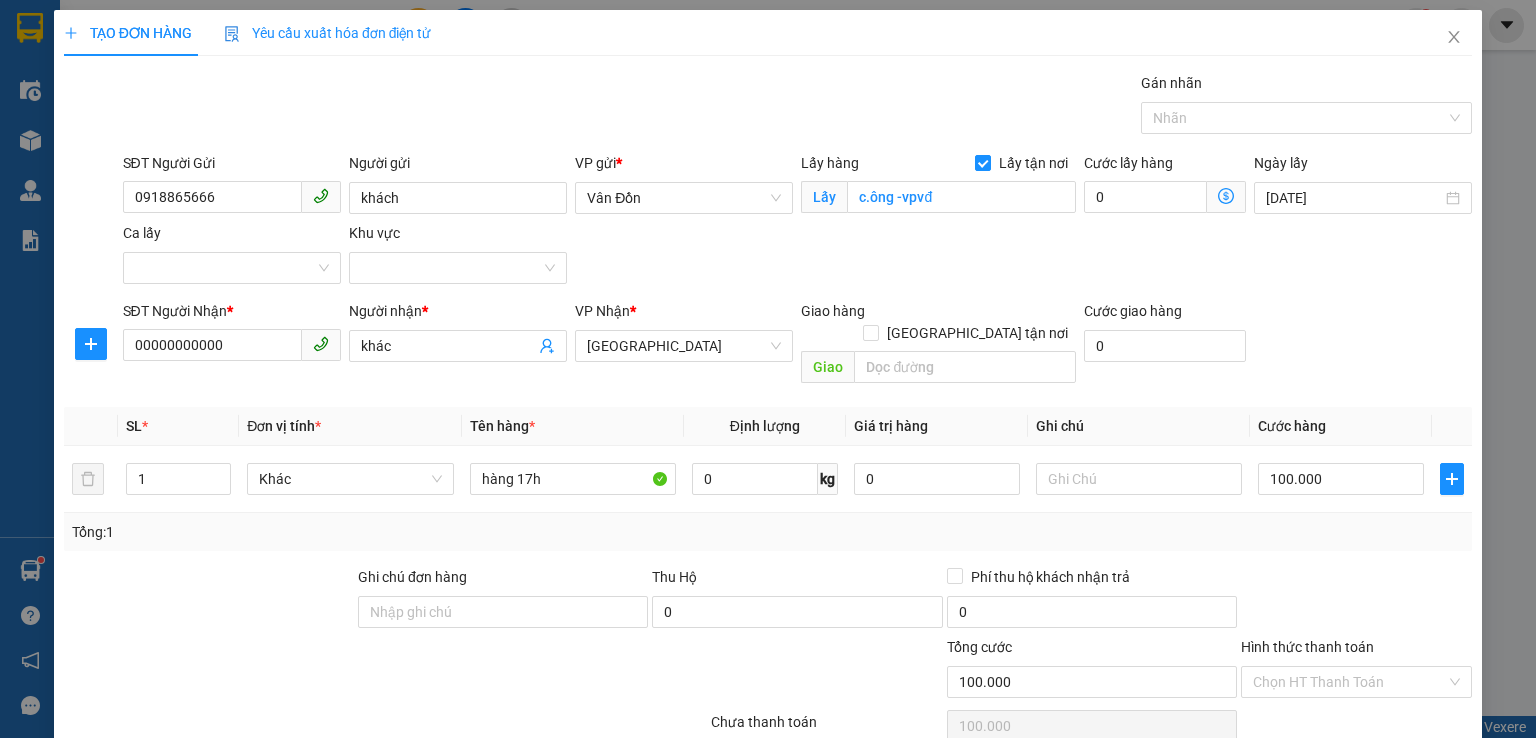 click on "Transit Pickup Surcharge Ids Transit Deliver Surcharge Ids Transit Deliver Surcharge Transit Deliver Surcharge Gán nhãn   Nhãn SĐT Người Gửi 0918865666 Người gửi khách VP gửi  * Vân Đồn Lấy hàng Lấy tận nơi Lấy c.ông -vpvđ Cước lấy hàng 0 Ngày lấy [DATE] Ca lấy Khu vực SĐT Người Nhận  * 00000000000 Người nhận  * khác VP Nhận  * [GEOGRAPHIC_DATA] Giao hàng Giao tận nơi Giao Cước giao hàng 0 SL  * Đơn vị tính  * Tên hàng  * Định lượng Giá trị hàng Ghi chú Cước hàng                   1 Khác hàng 17h 0 kg 0 100.000 Tổng:  1 Ghi chú đơn hàng Thu Hộ 0 Phí thu hộ khách nhận trả 0 Tổng cước 100.000 Hình thức thanh toán Chọn HT Thanh Toán Số tiền thu trước 0 Chưa thanh toán 100.000 Chọn HT Thanh Toán Ghi chú nội bộ nhà xe Chi phí nội bộ 0 Lưu nháp Xóa Thông tin [PERSON_NAME] và In" at bounding box center [768, 463] 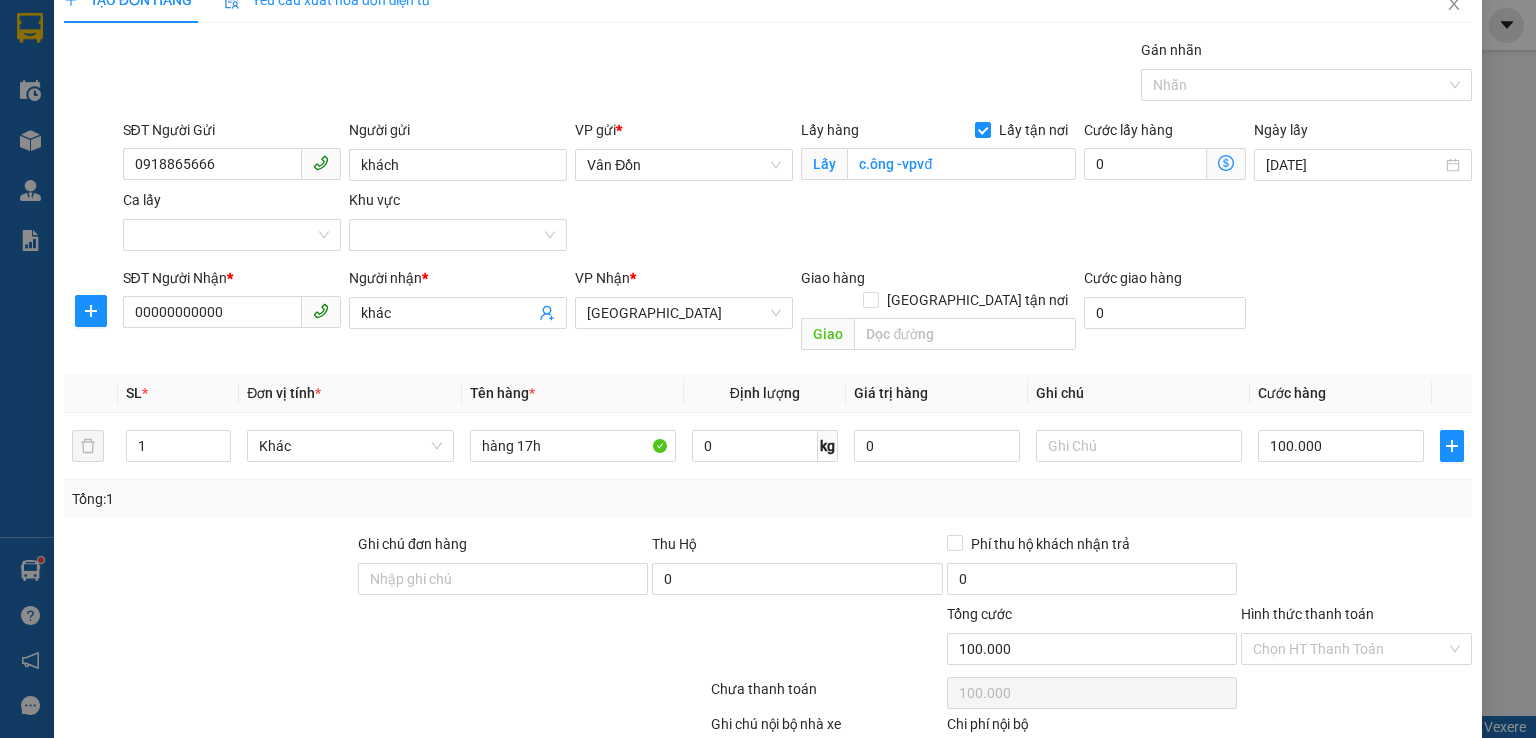 scroll, scrollTop: 132, scrollLeft: 0, axis: vertical 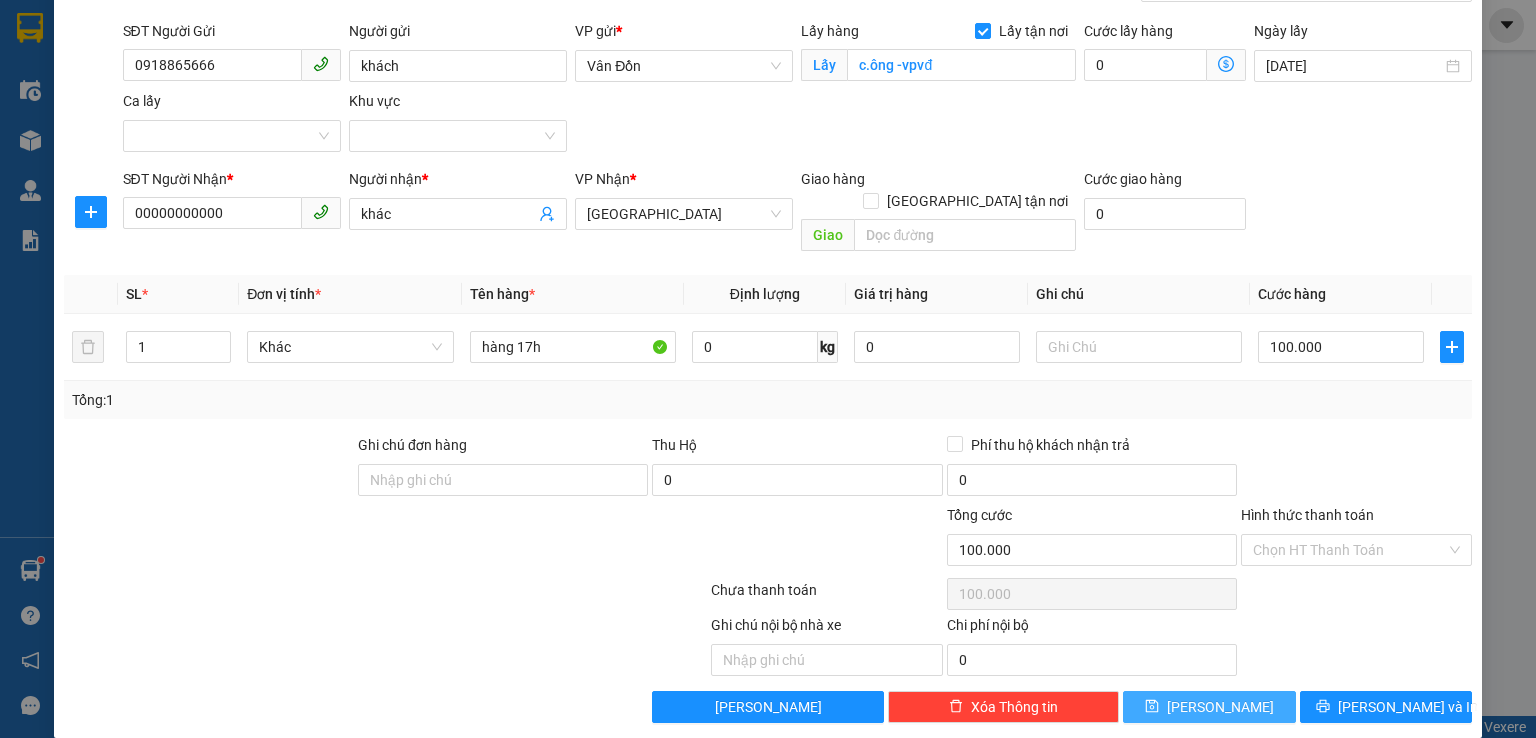 click on "[PERSON_NAME]" at bounding box center [1220, 707] 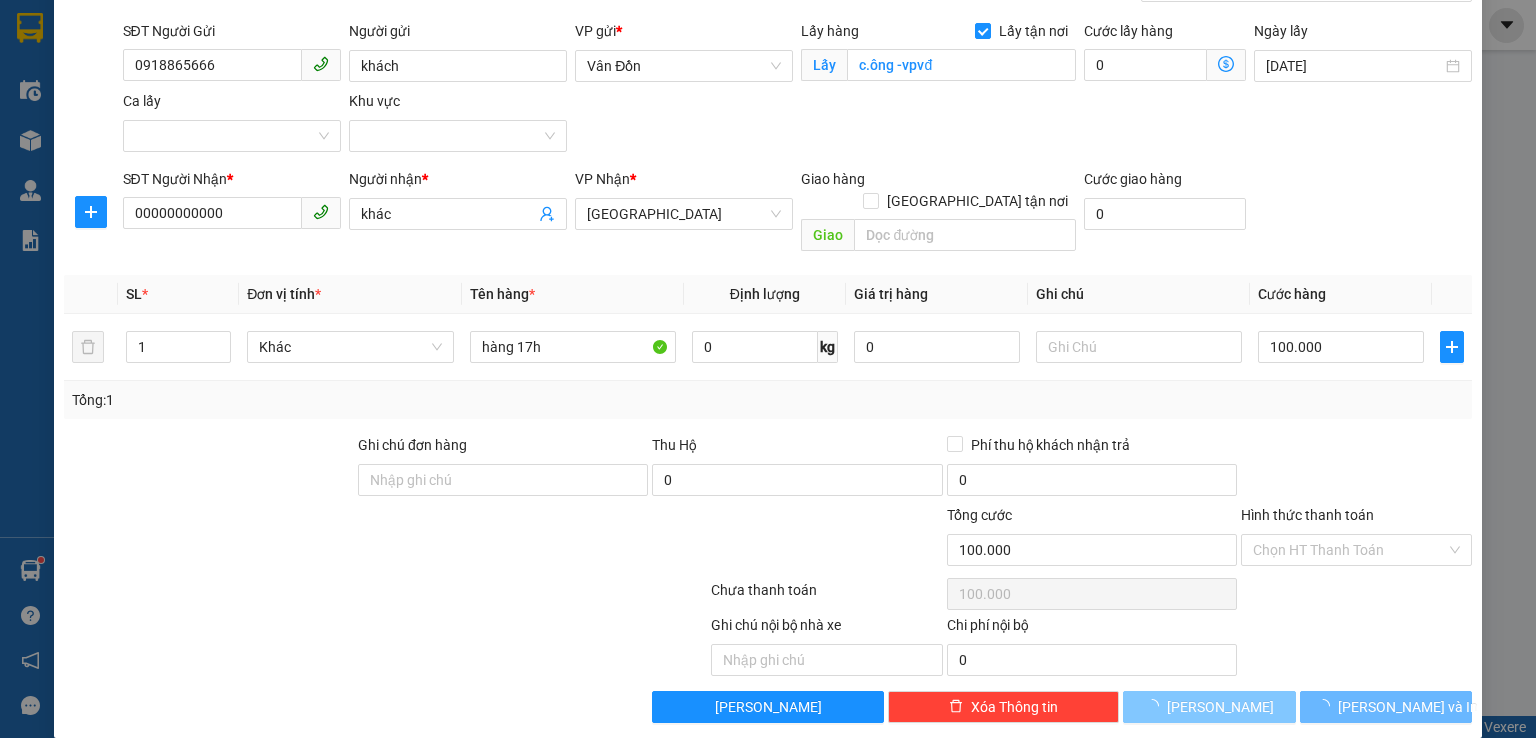 type 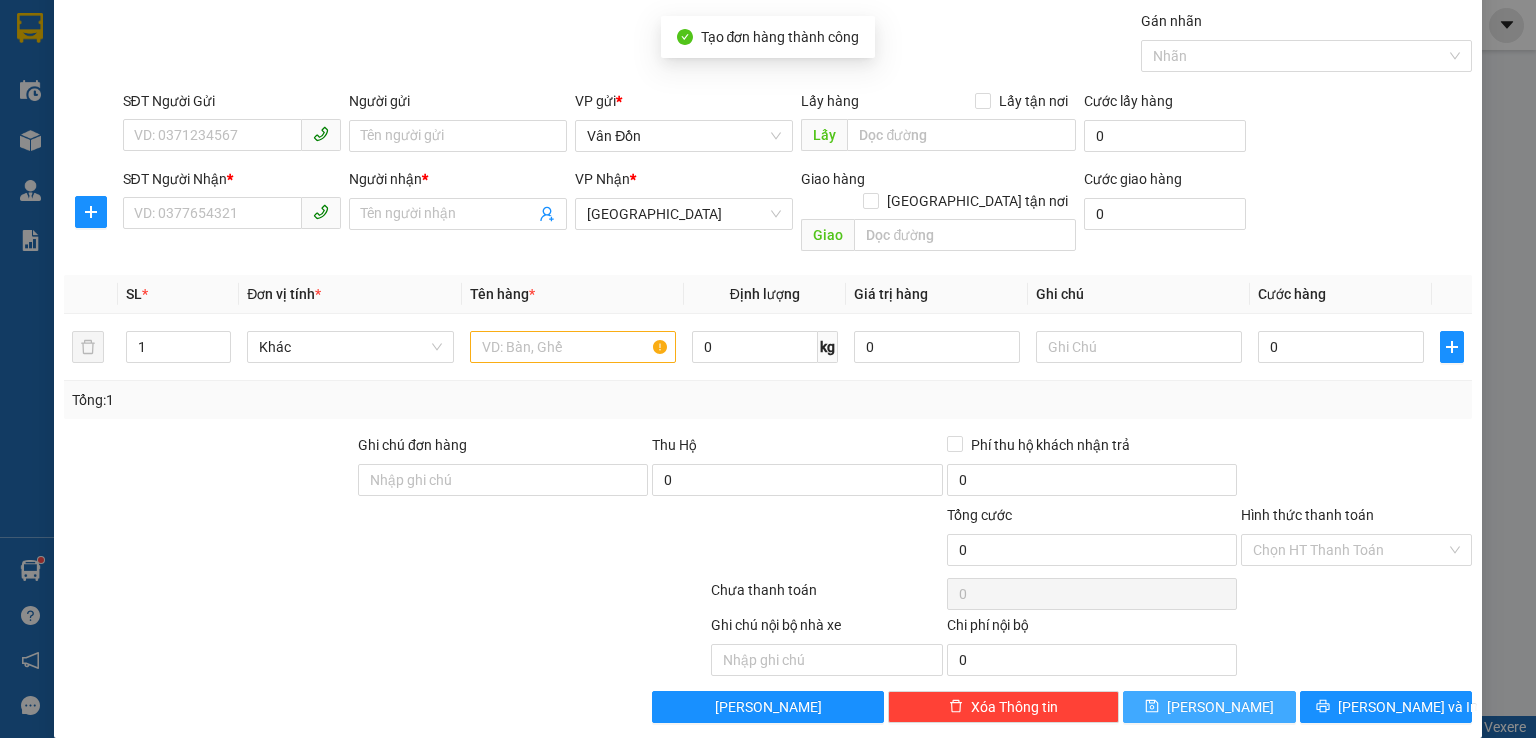 scroll, scrollTop: 0, scrollLeft: 0, axis: both 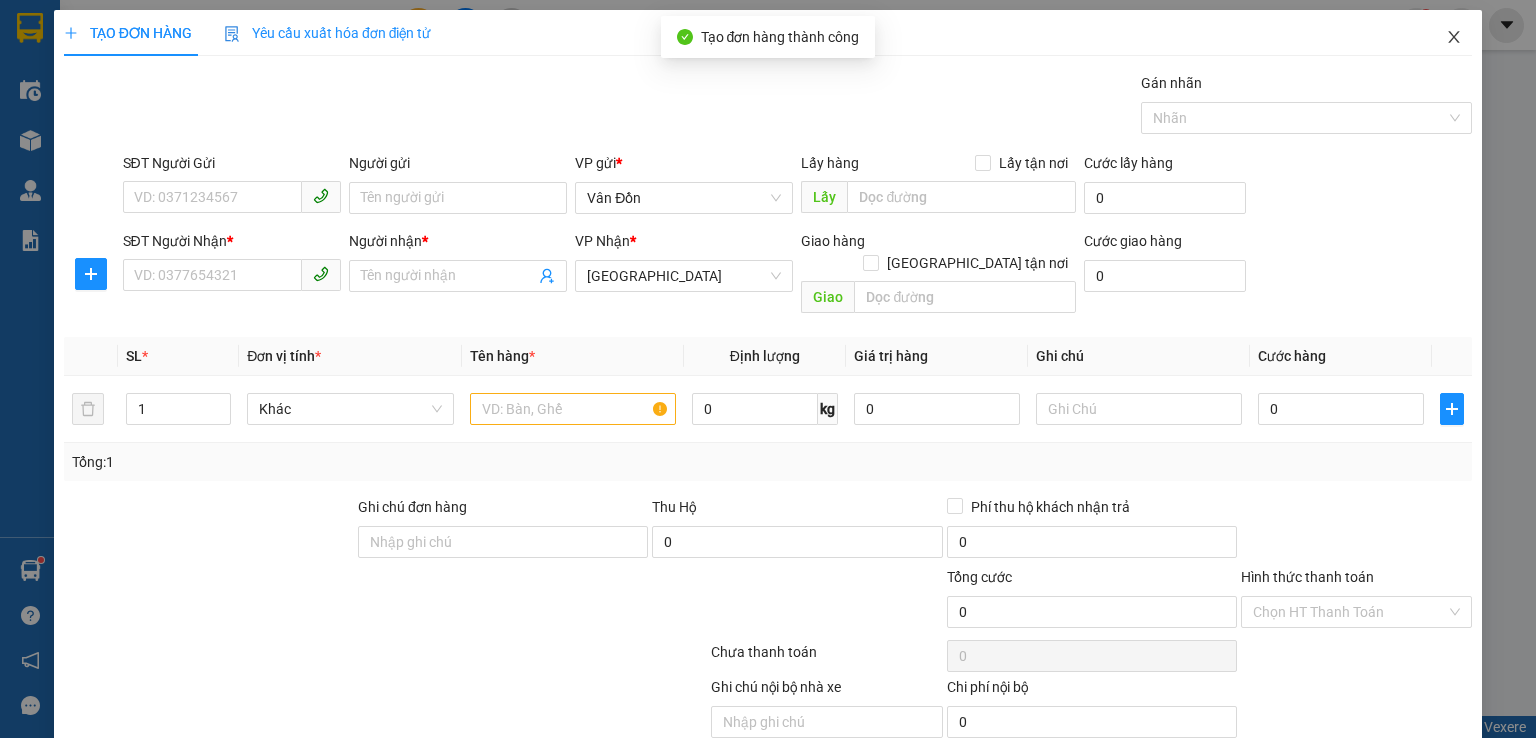 click 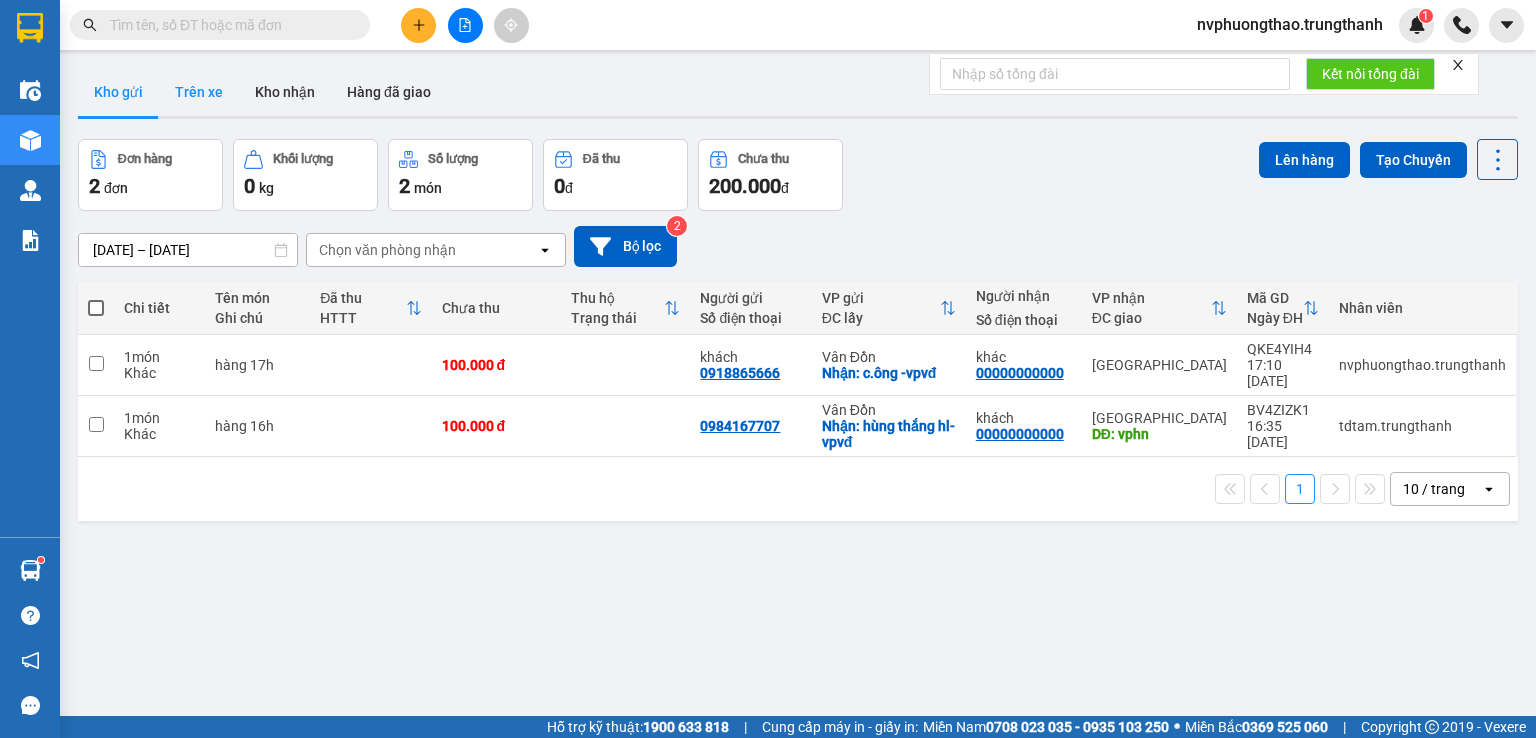 click on "Trên xe" at bounding box center (199, 92) 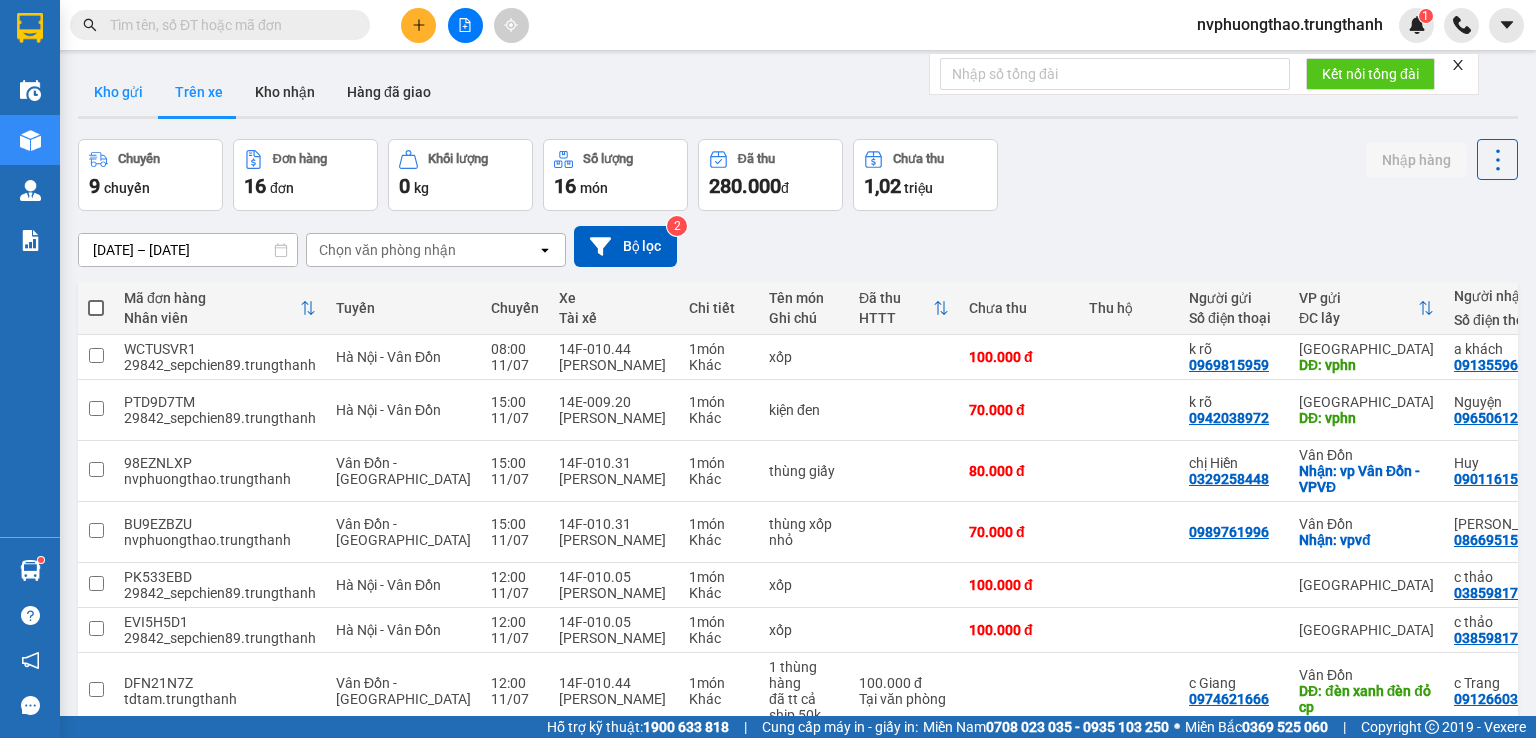 click on "Kho gửi" at bounding box center [118, 92] 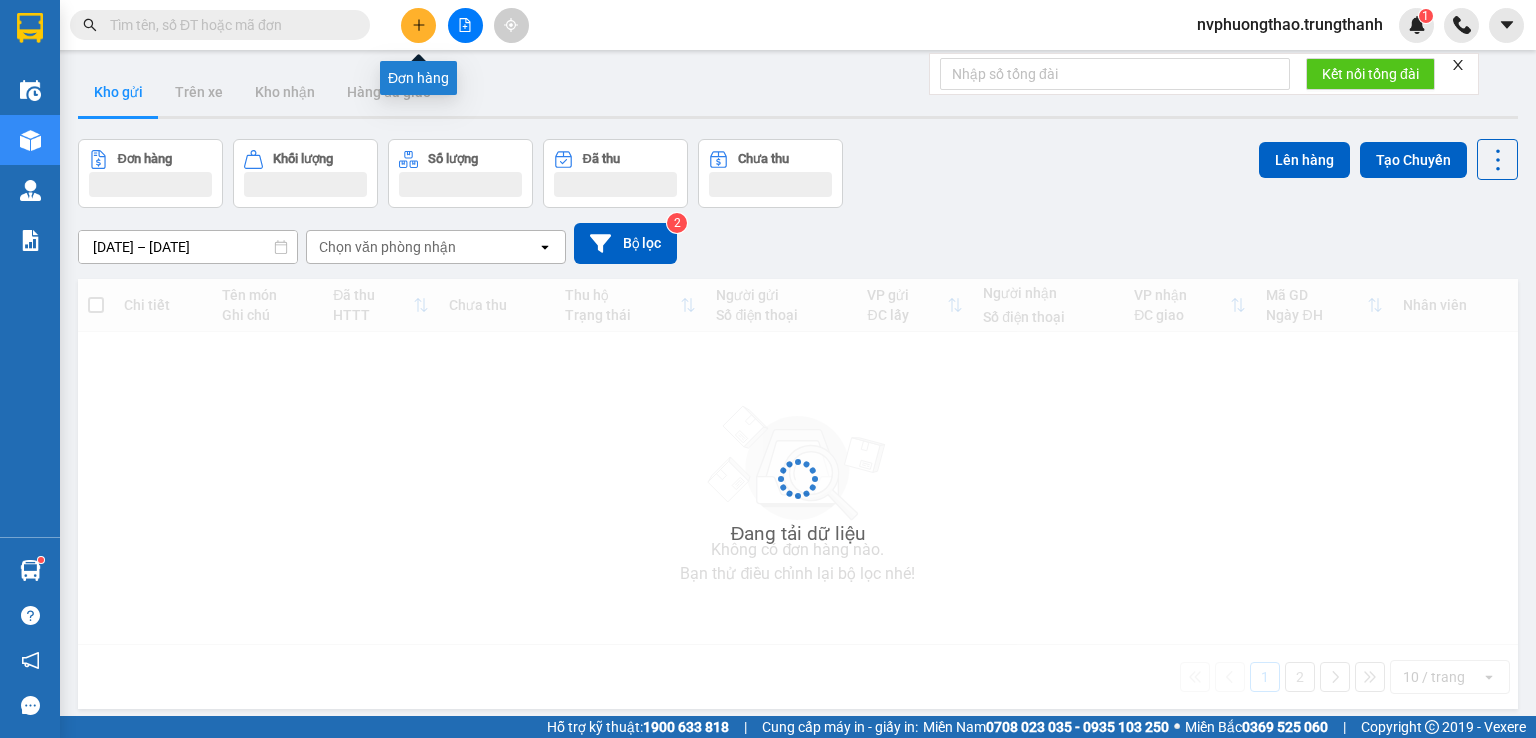click 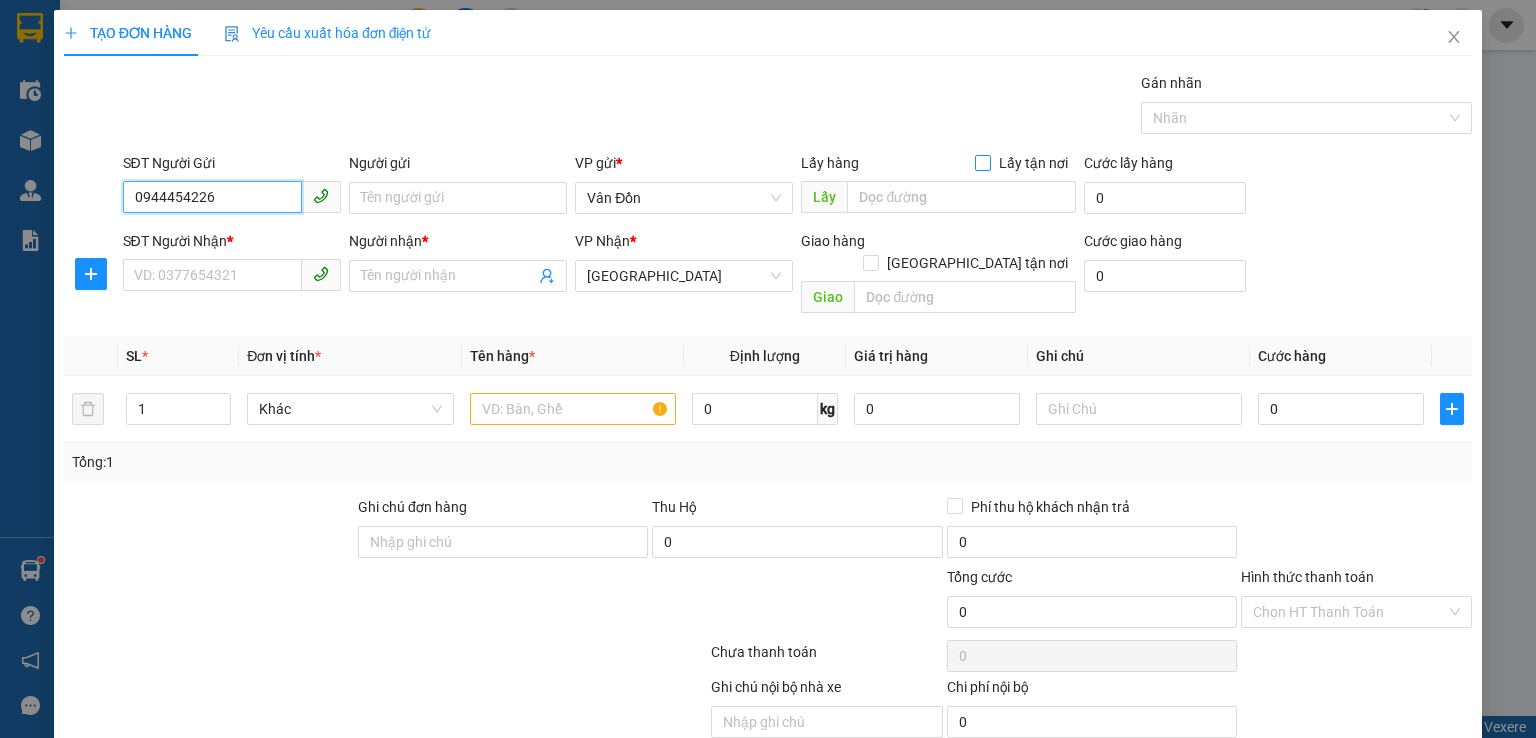 type on "0944454226" 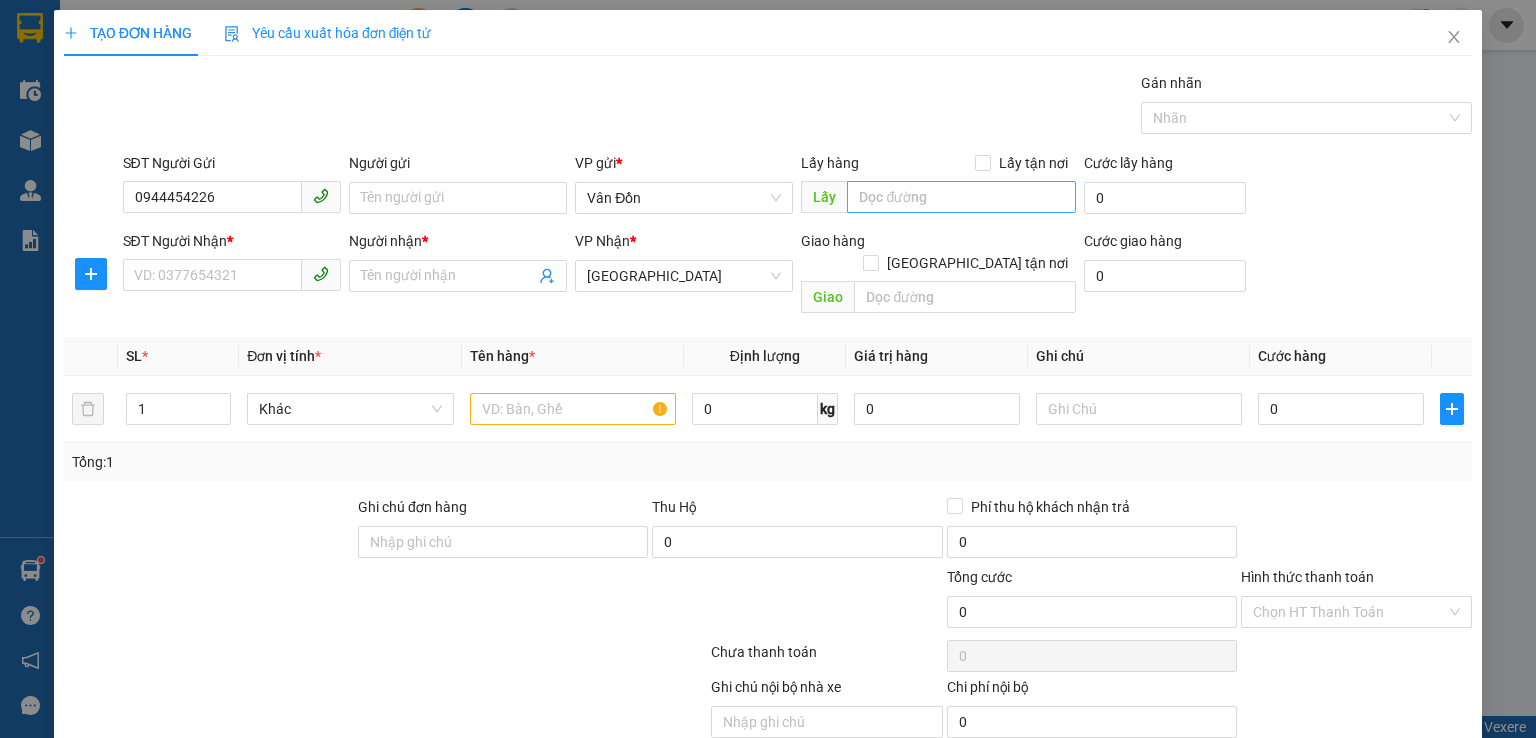 drag, startPoint x: 1022, startPoint y: 168, endPoint x: 956, endPoint y: 207, distance: 76.66159 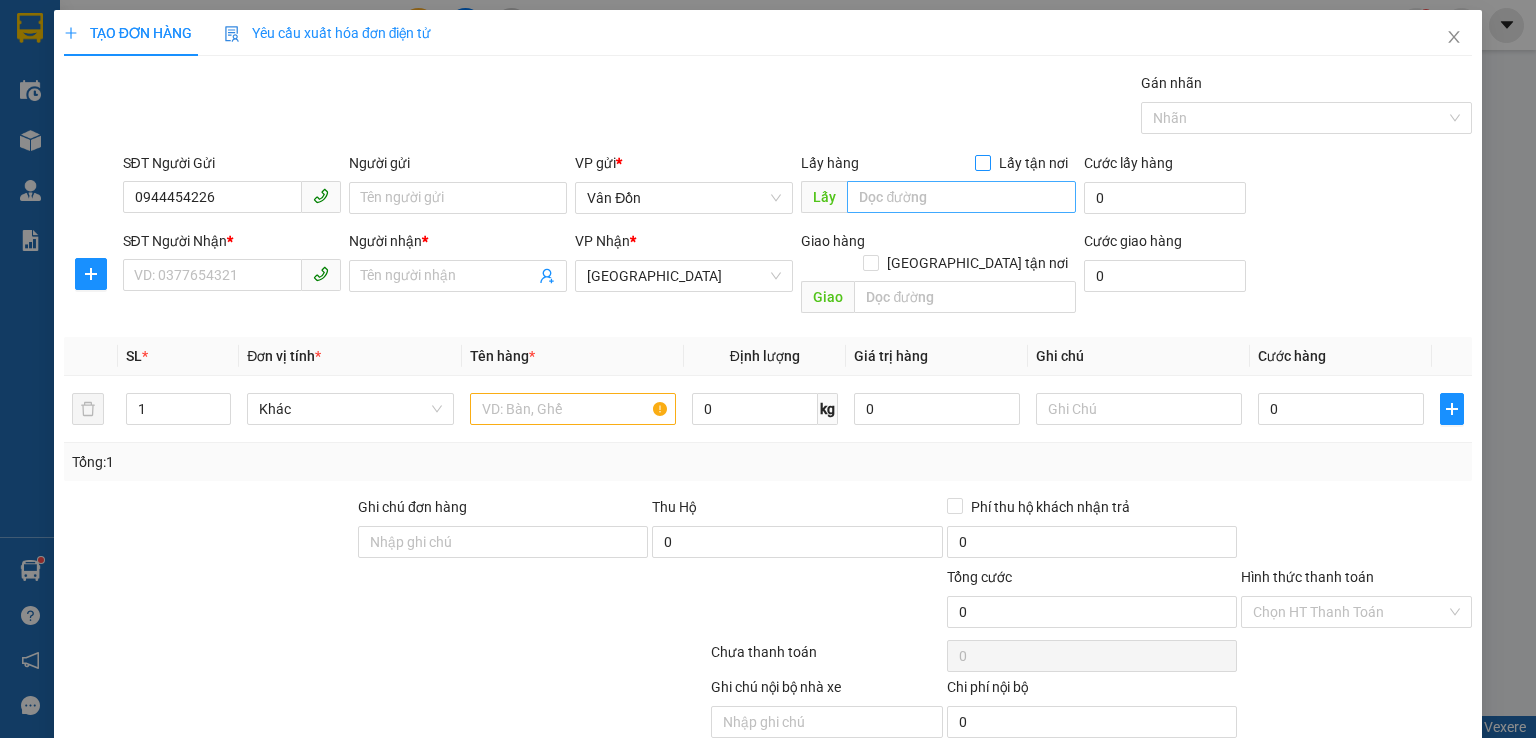 click on "Lấy tận nơi" at bounding box center (982, 162) 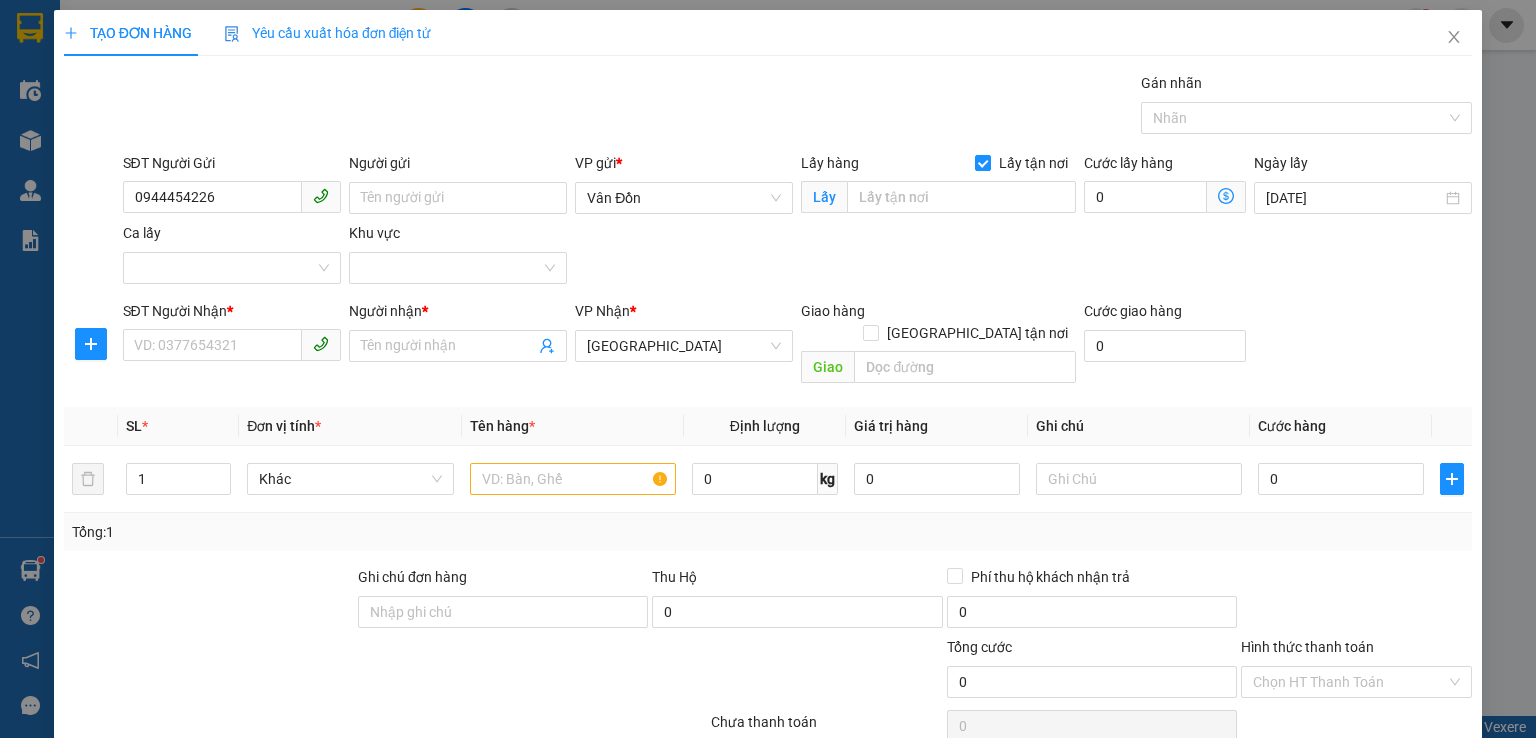 click on "Lấy hàng Lấy tận nơi Lấy" at bounding box center (938, 187) 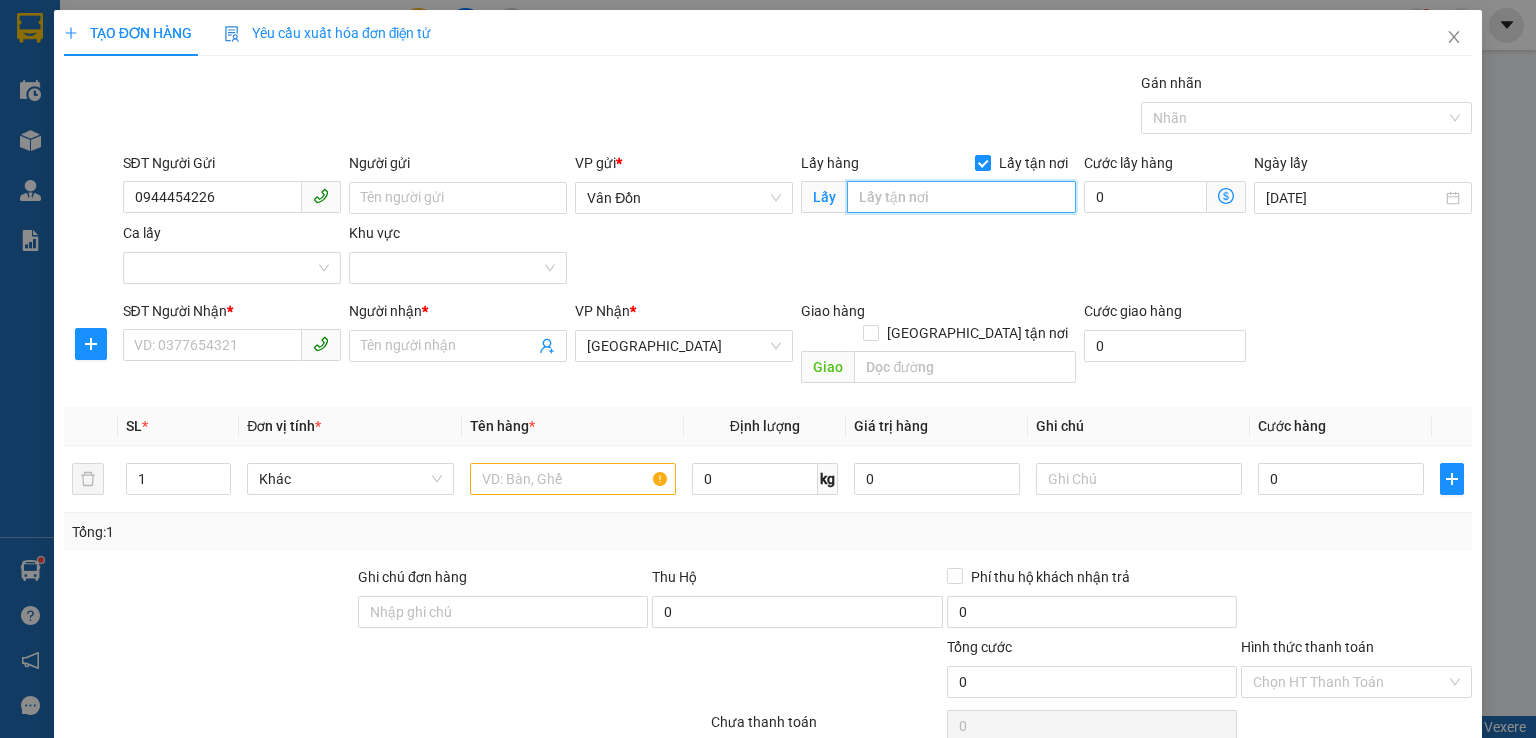 click at bounding box center [961, 197] 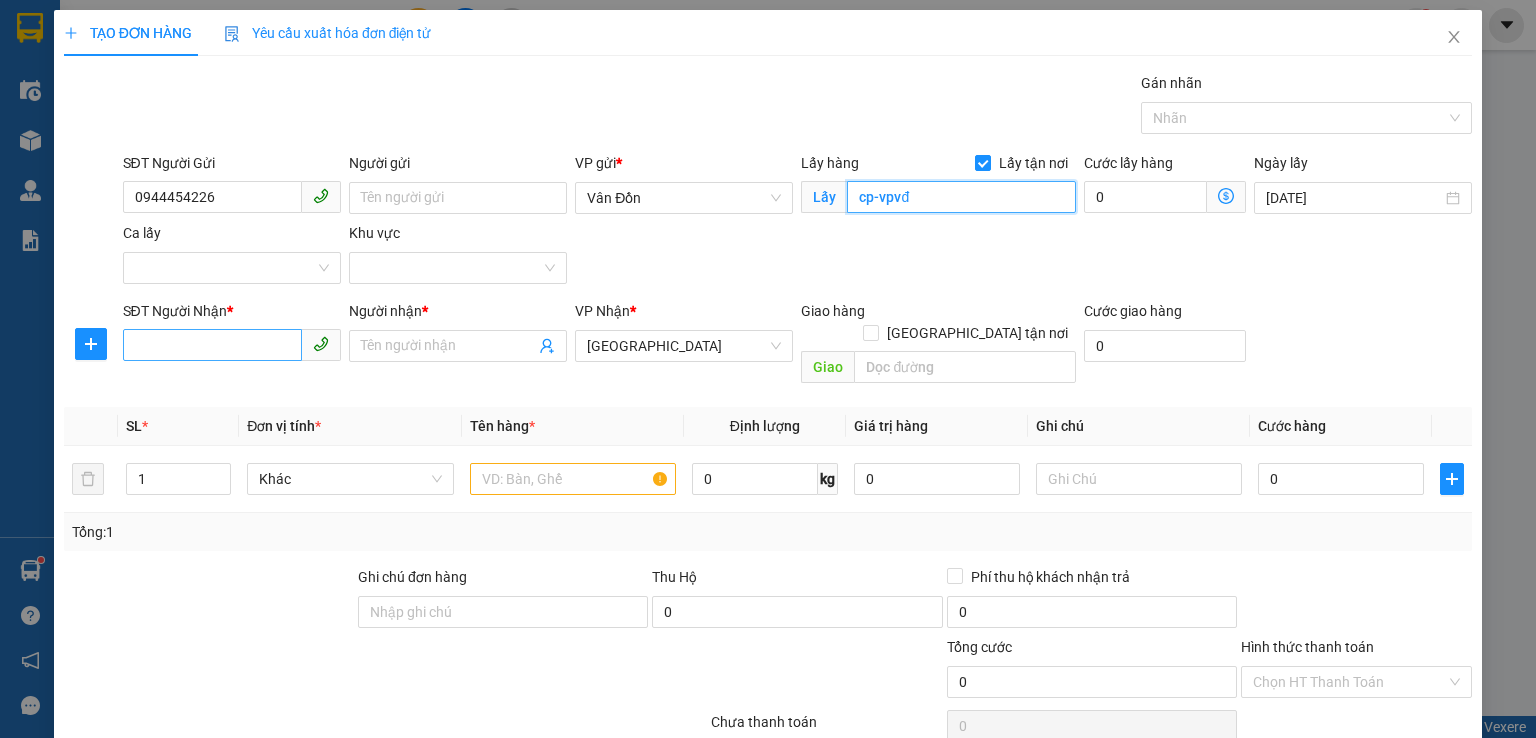 type on "cp-vpvđ" 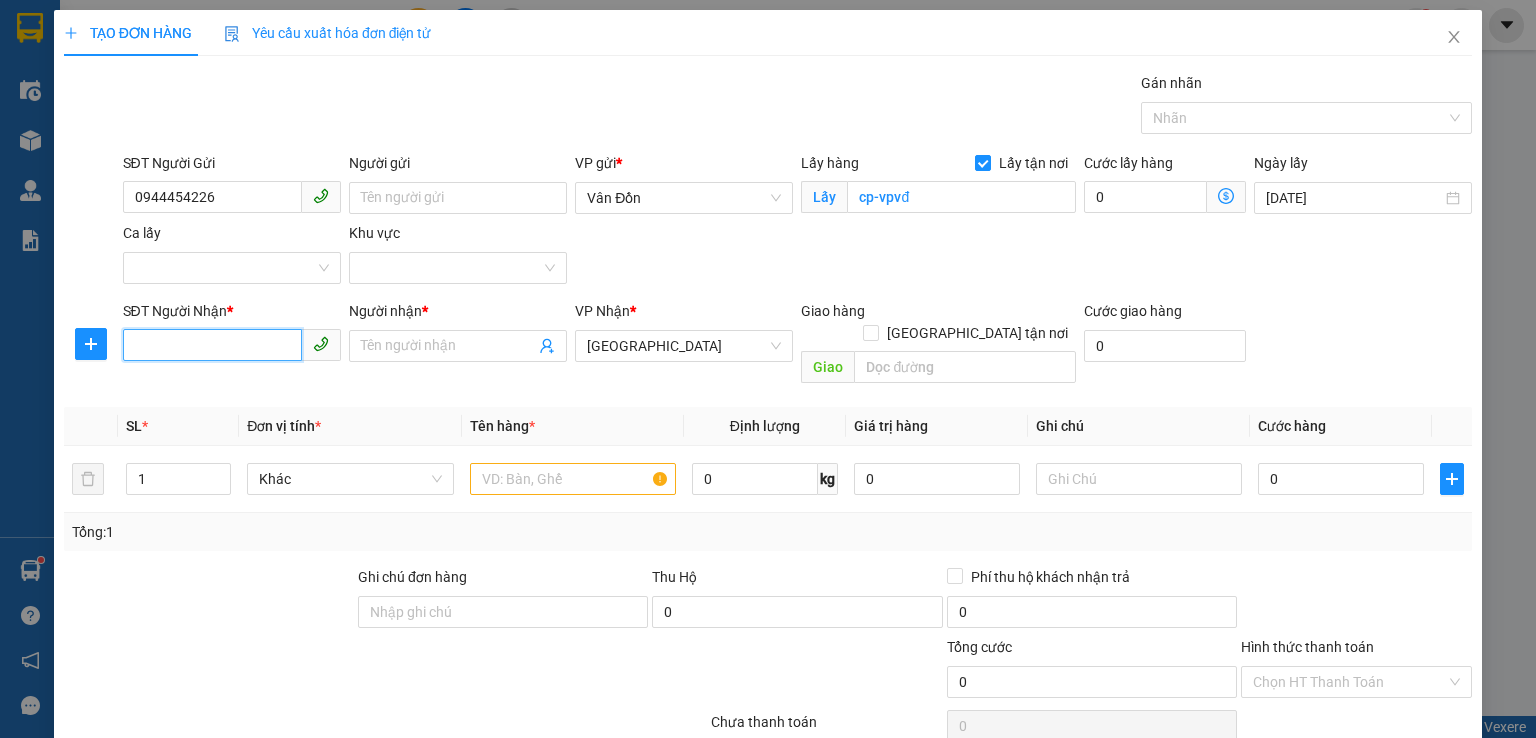 click on "SĐT Người Nhận  *" at bounding box center [212, 345] 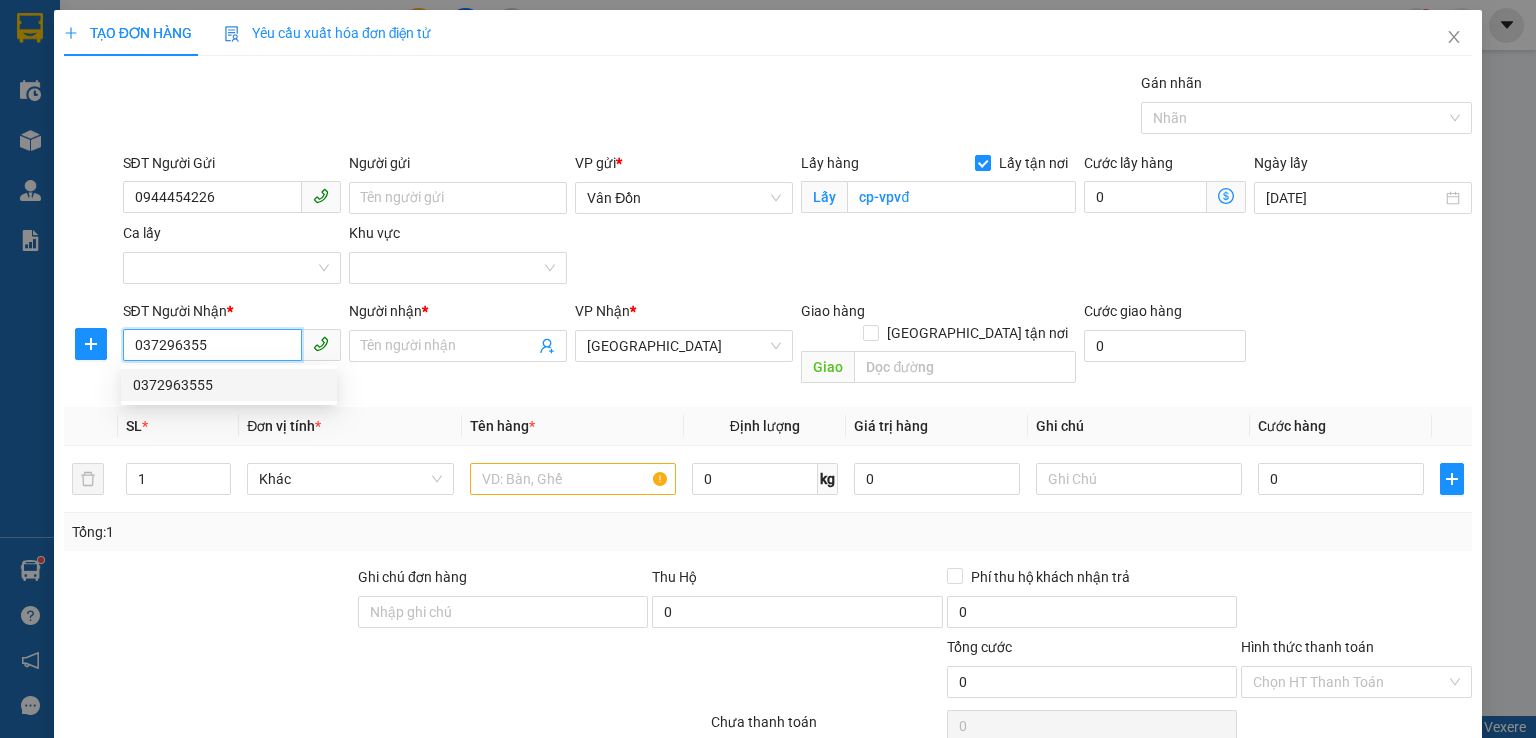 click on "0372963555" at bounding box center (229, 385) 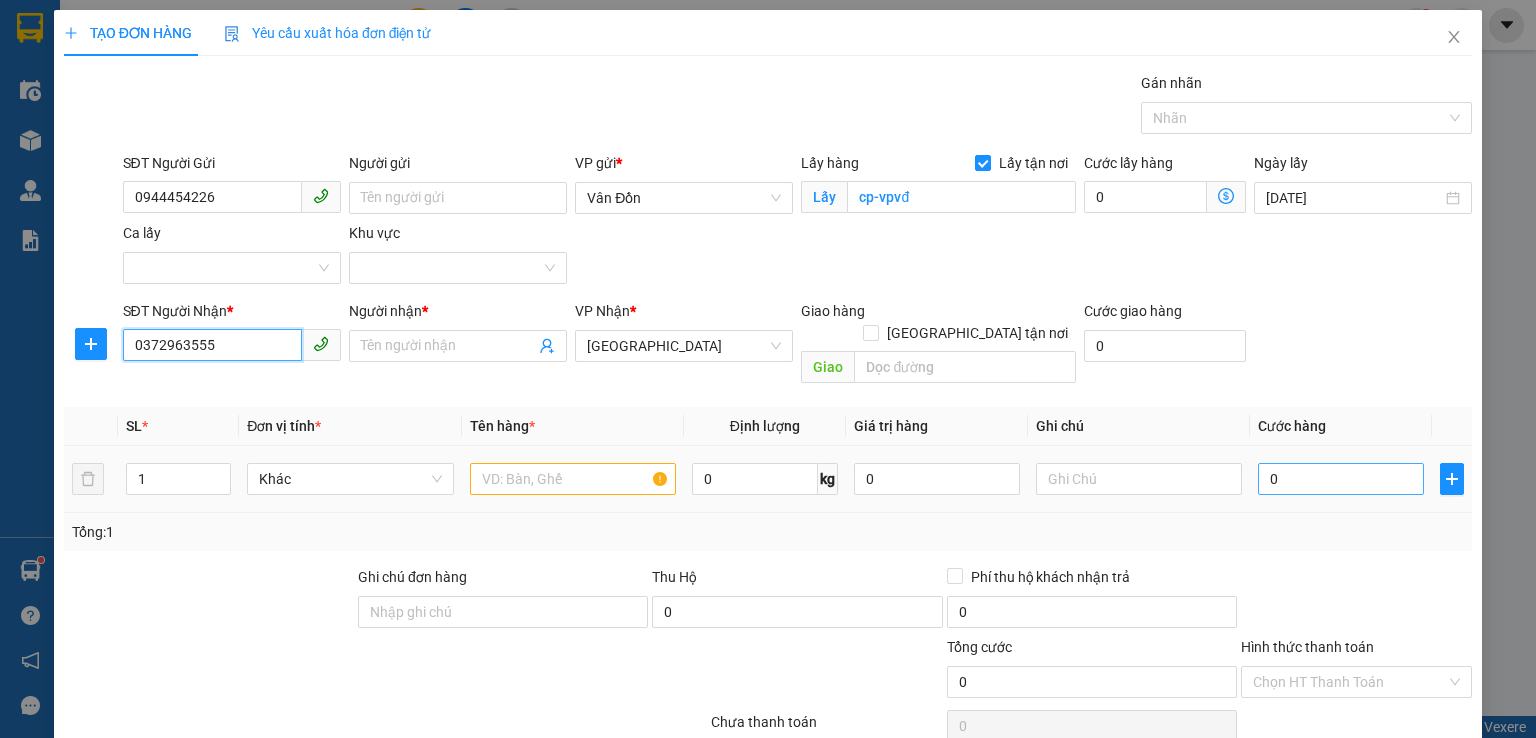 type on "0372963555" 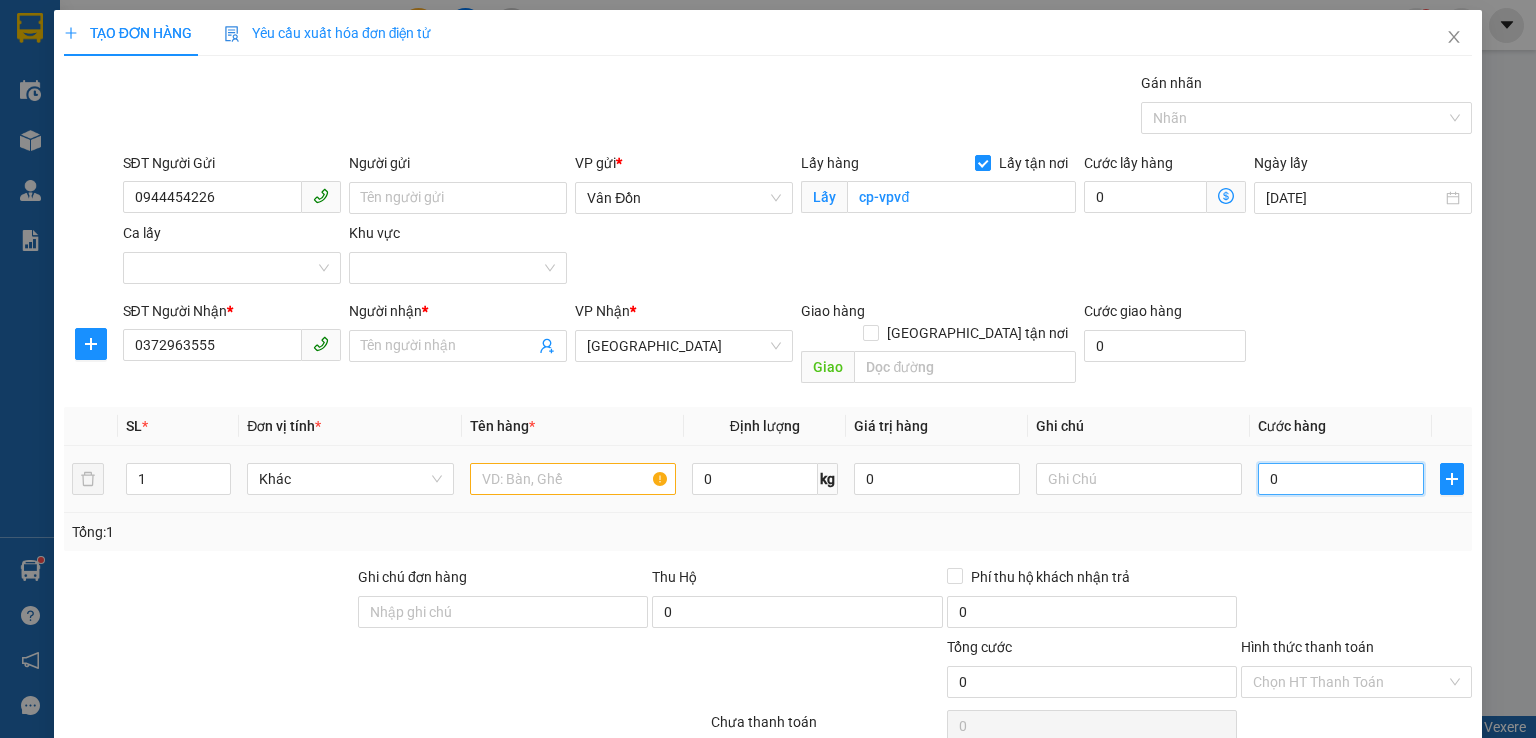click on "0" at bounding box center (1341, 479) 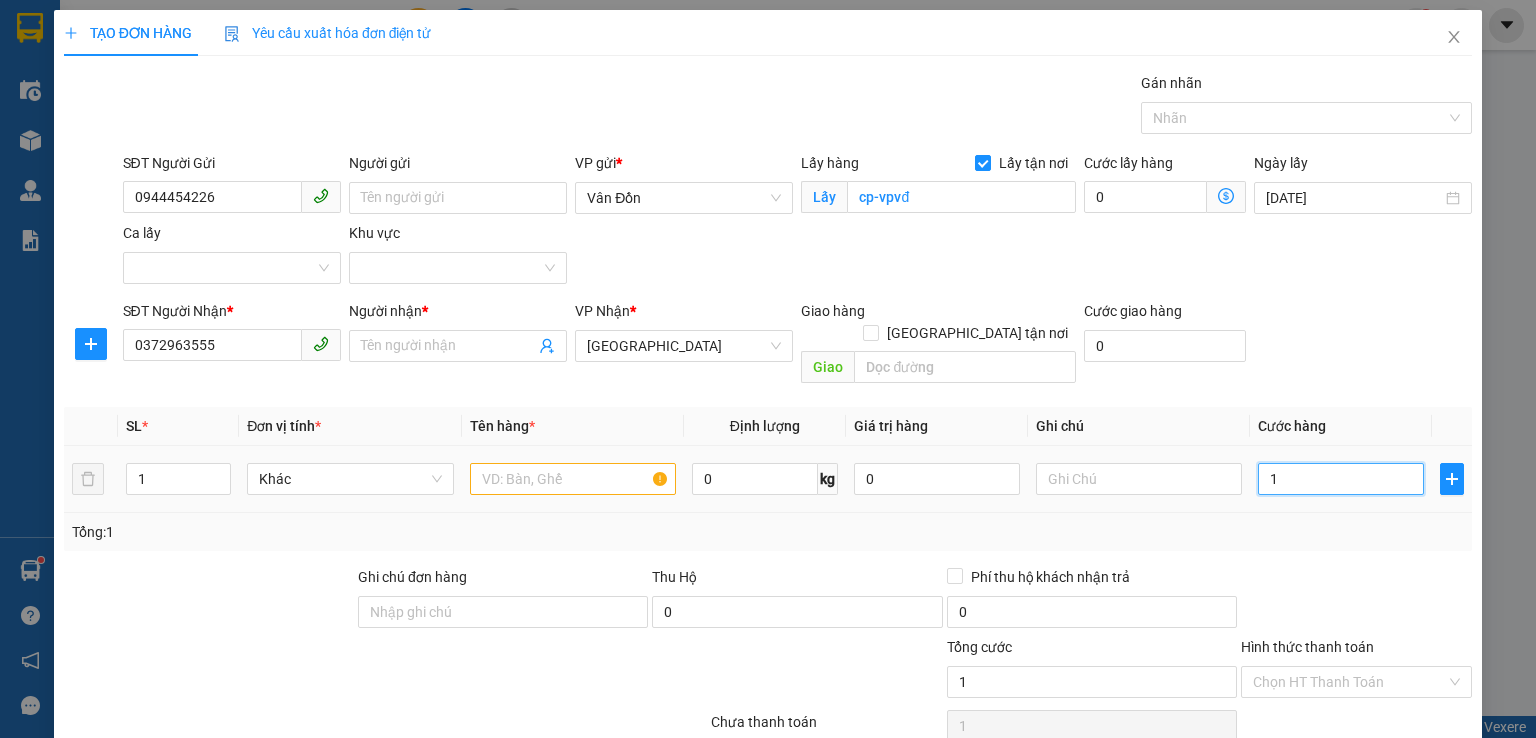 type on "10" 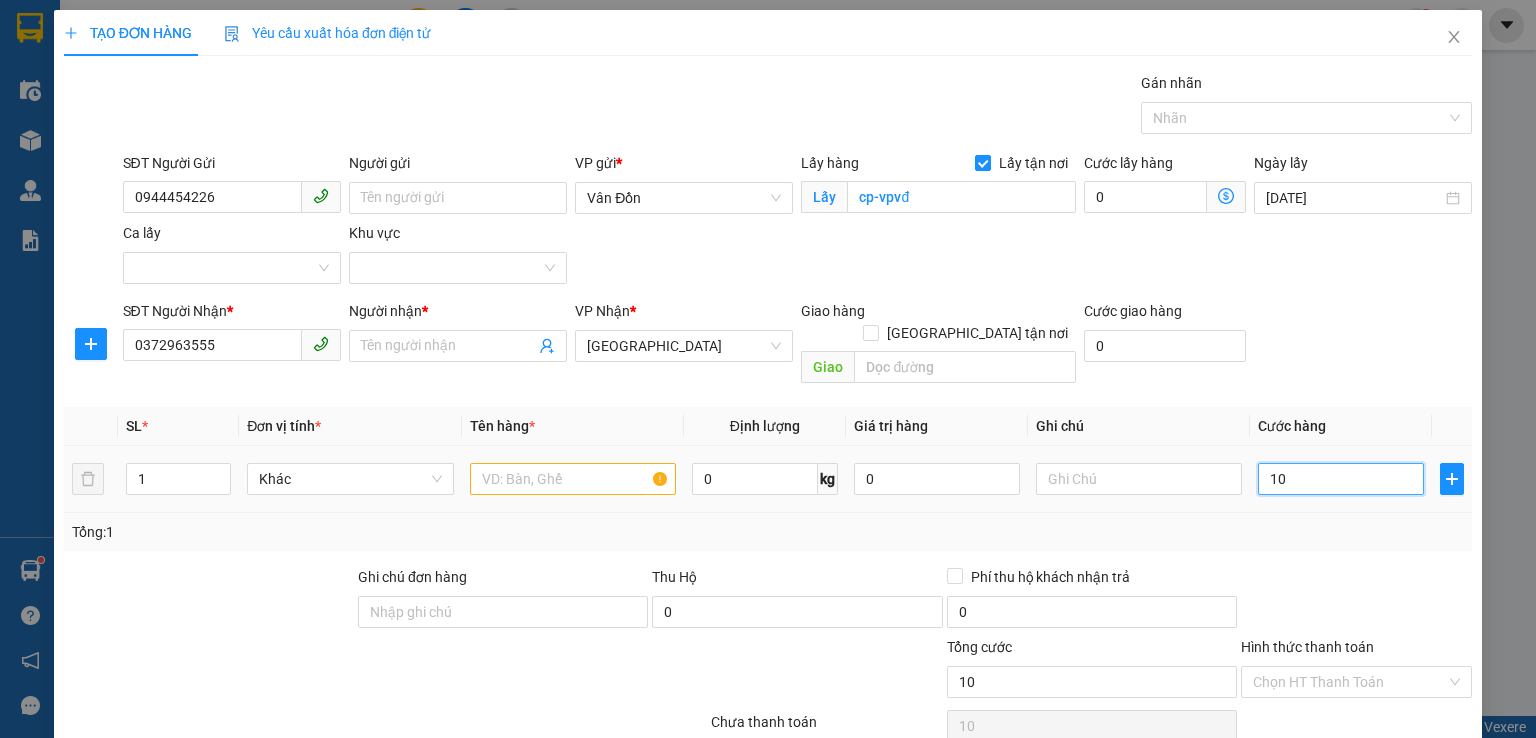 type on "100" 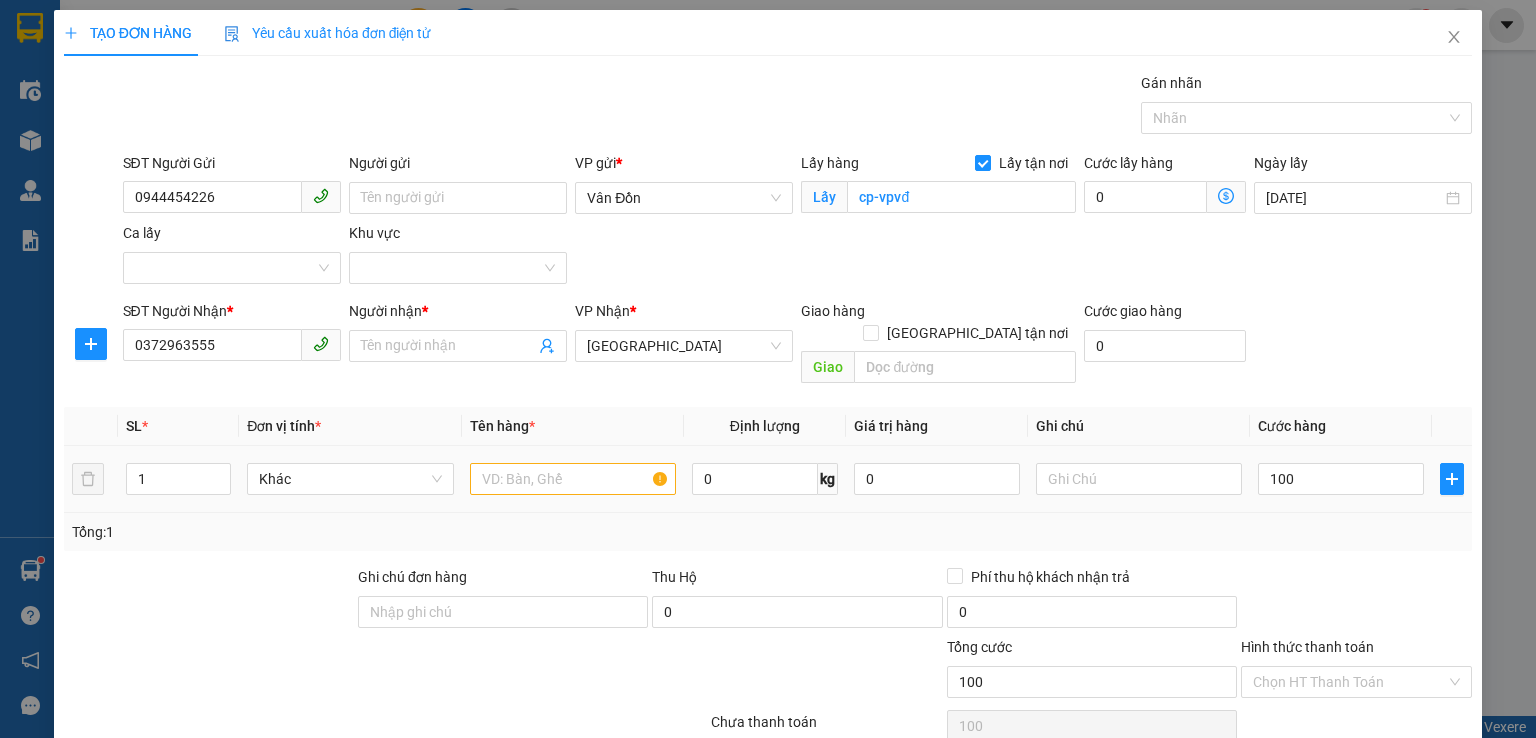 type on "100.000" 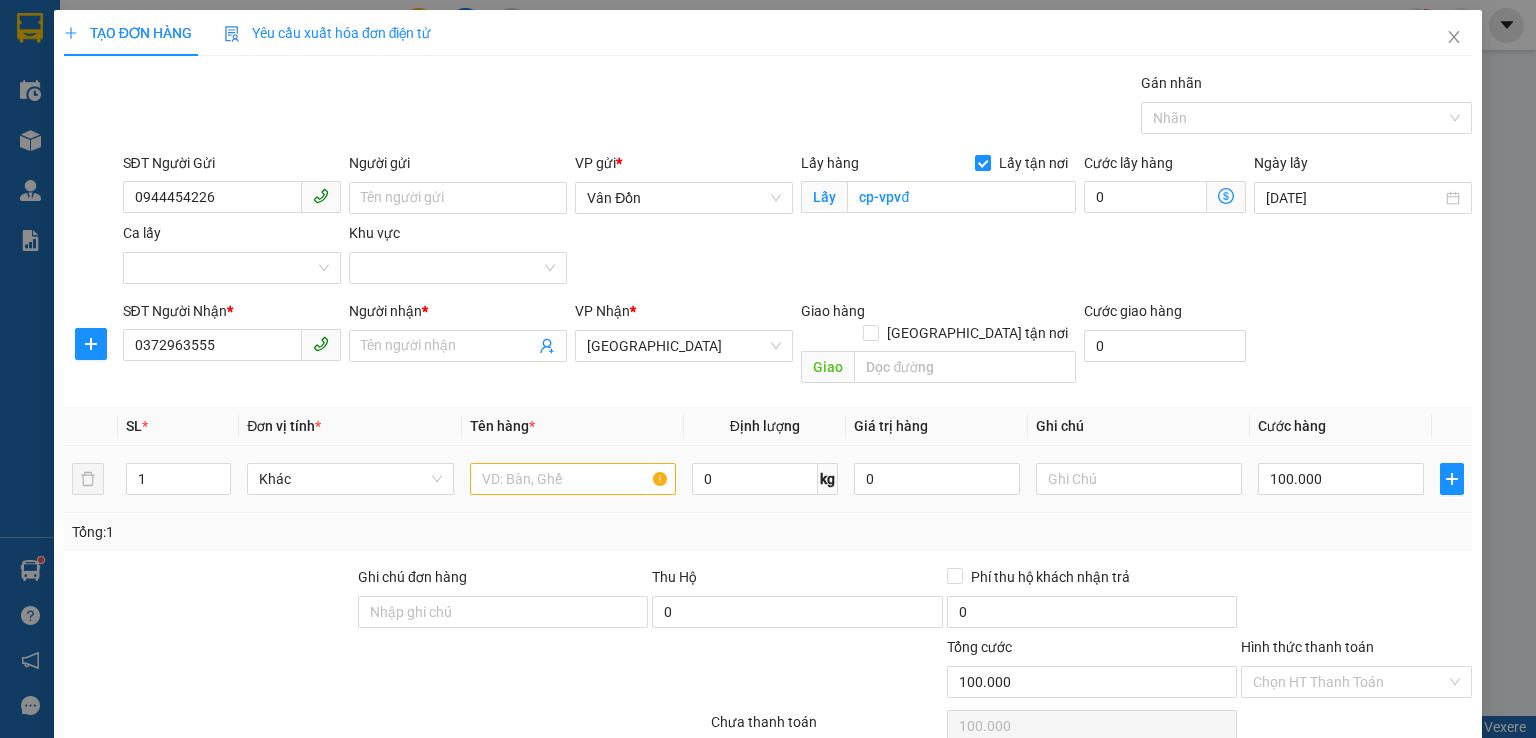 click at bounding box center (573, 479) 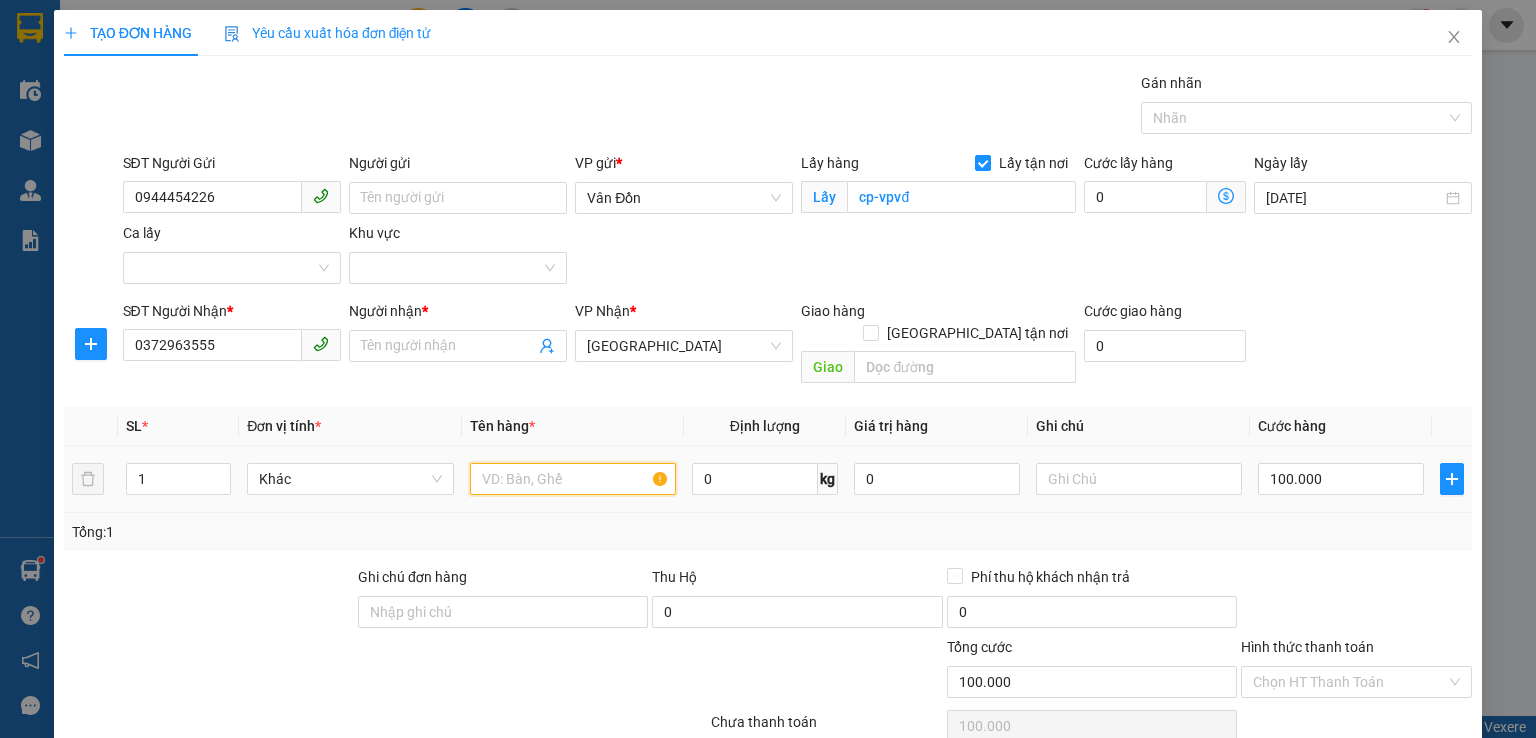click at bounding box center [573, 479] 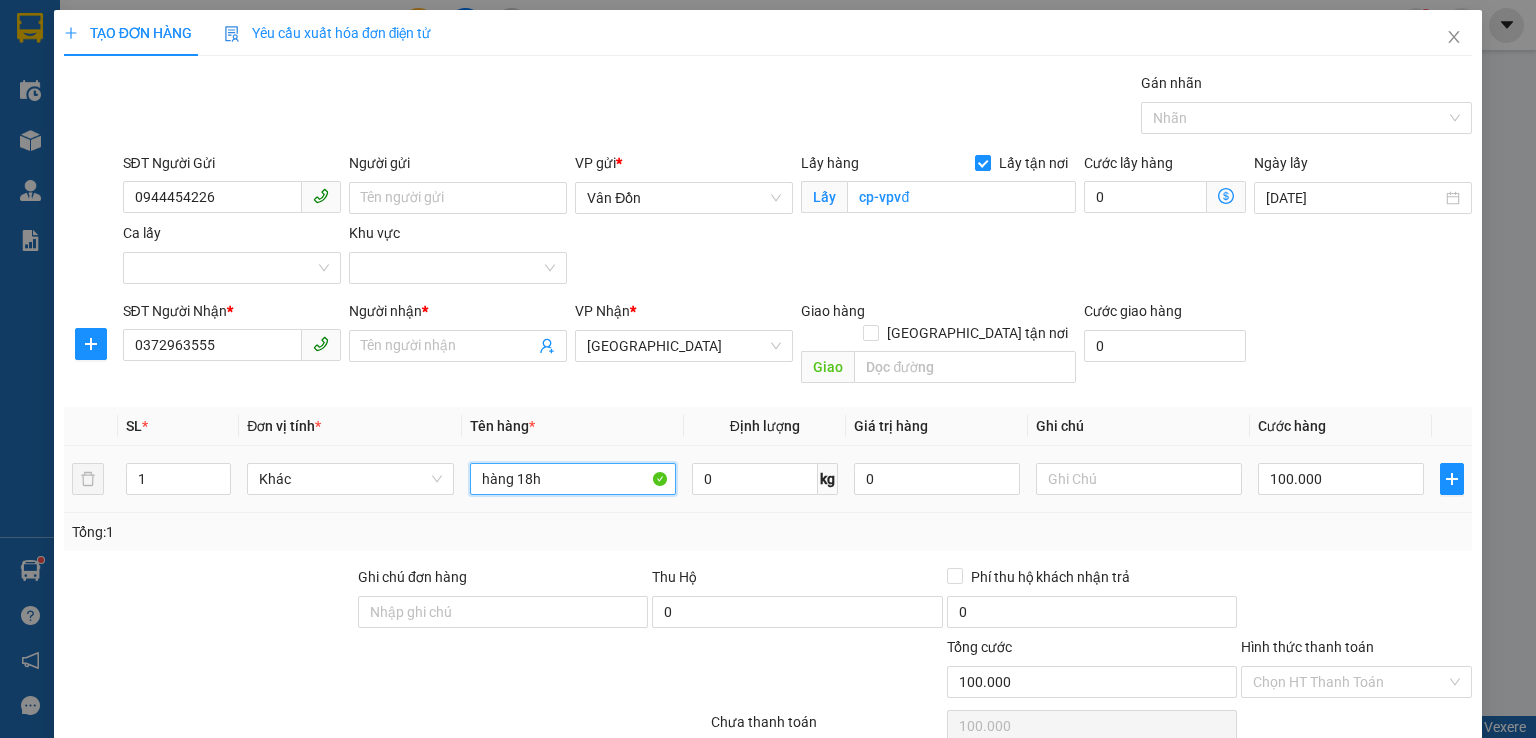 type on "hàng 18h" 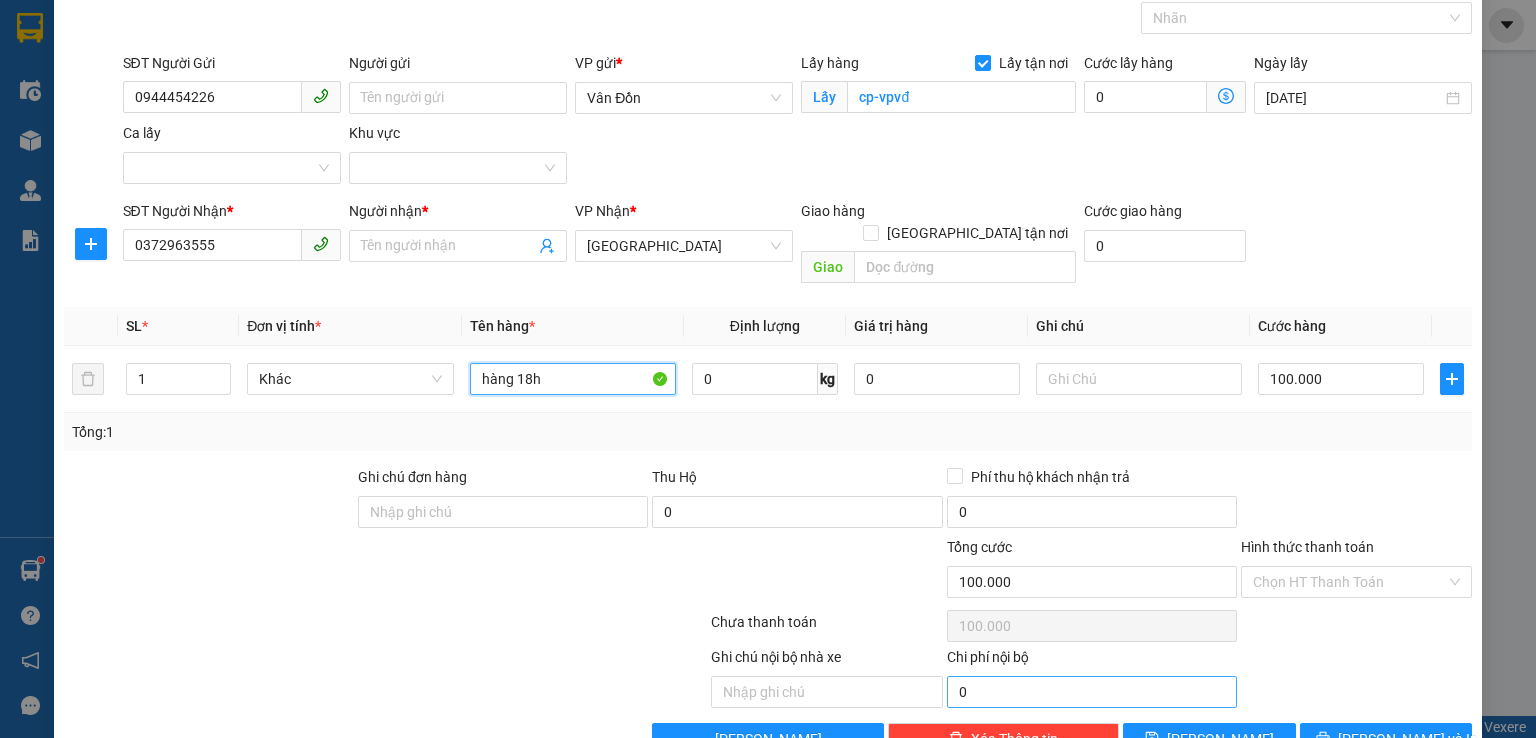 scroll, scrollTop: 132, scrollLeft: 0, axis: vertical 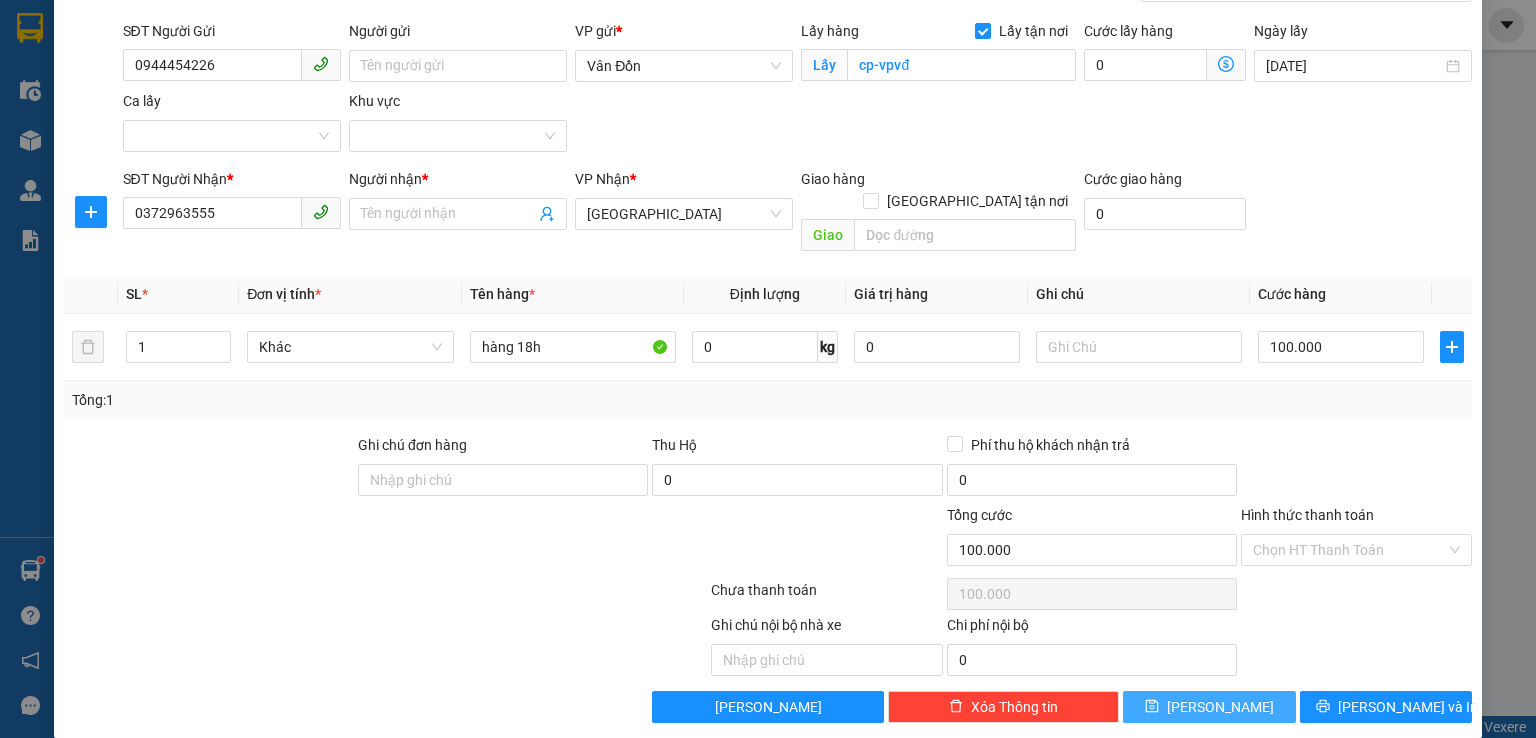 click on "[PERSON_NAME]" at bounding box center (1209, 707) 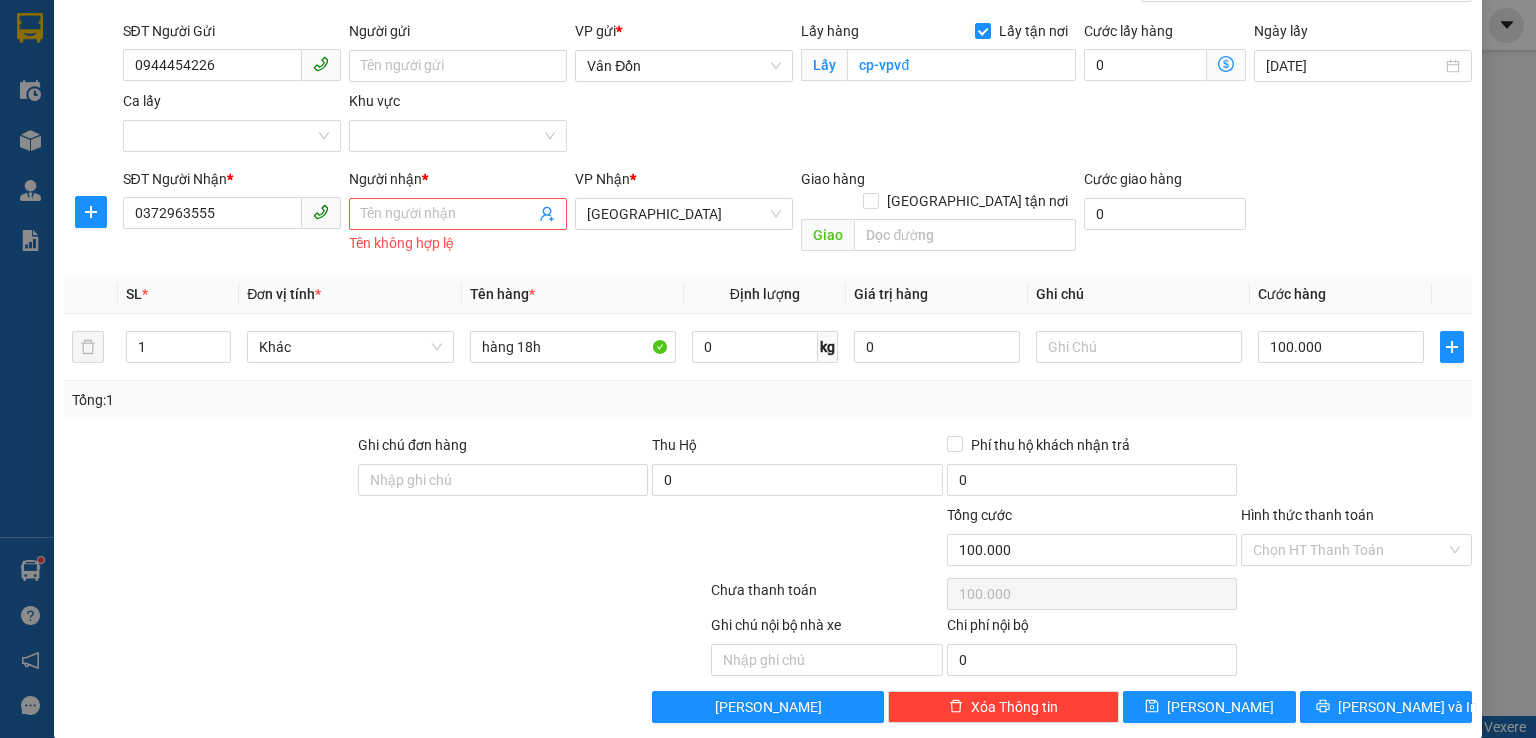 click at bounding box center (385, 594) 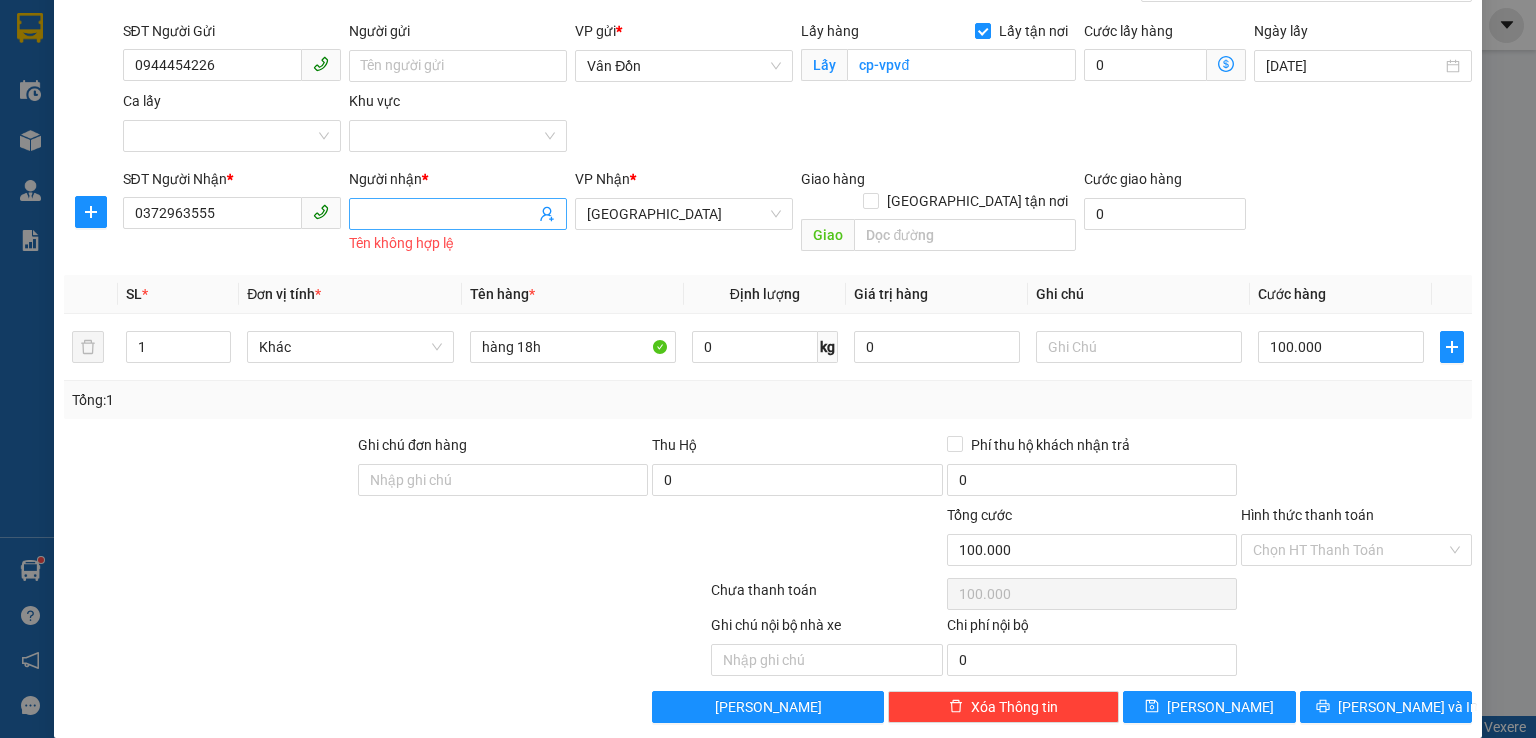click on "Người nhận  *" at bounding box center (448, 214) 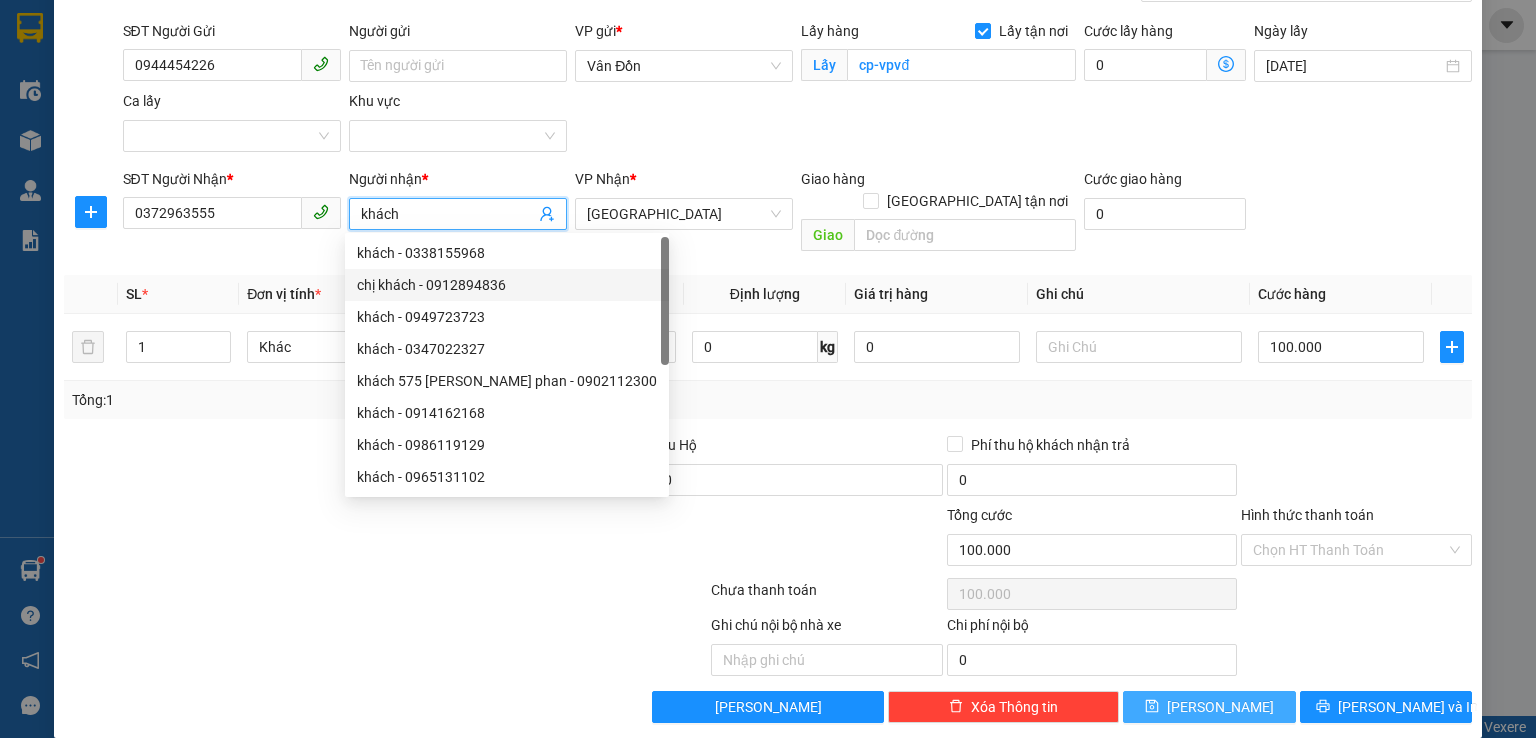 type on "khách" 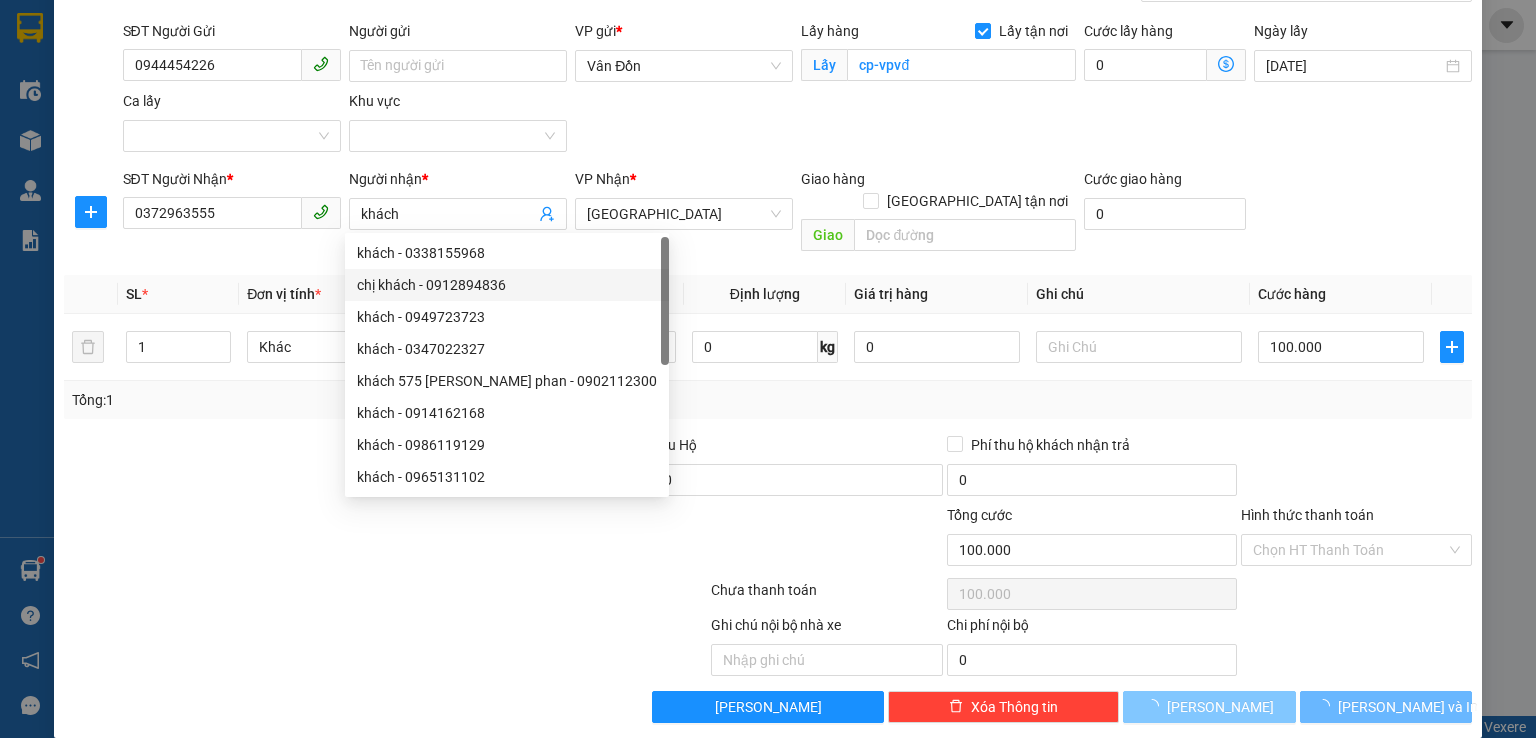 type 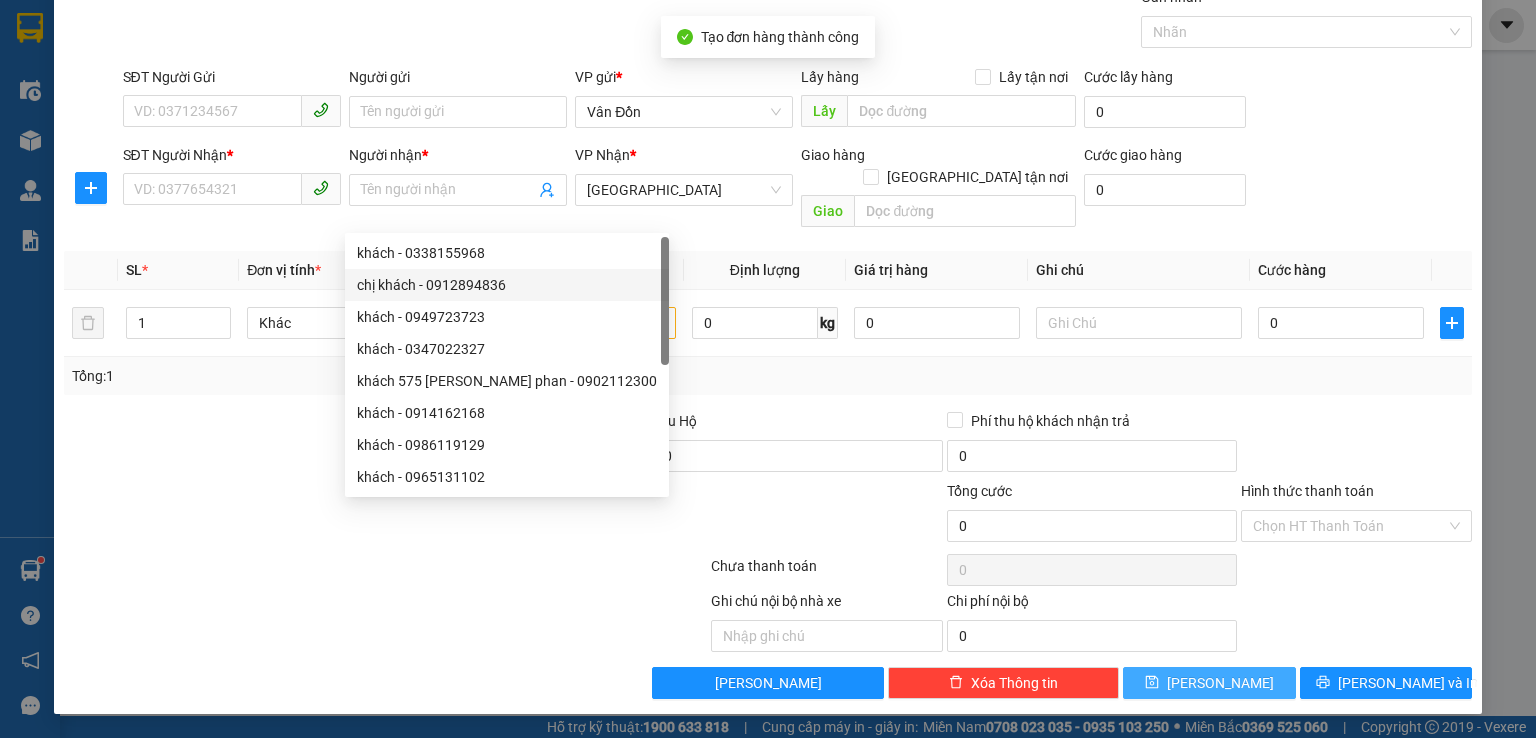 scroll, scrollTop: 62, scrollLeft: 0, axis: vertical 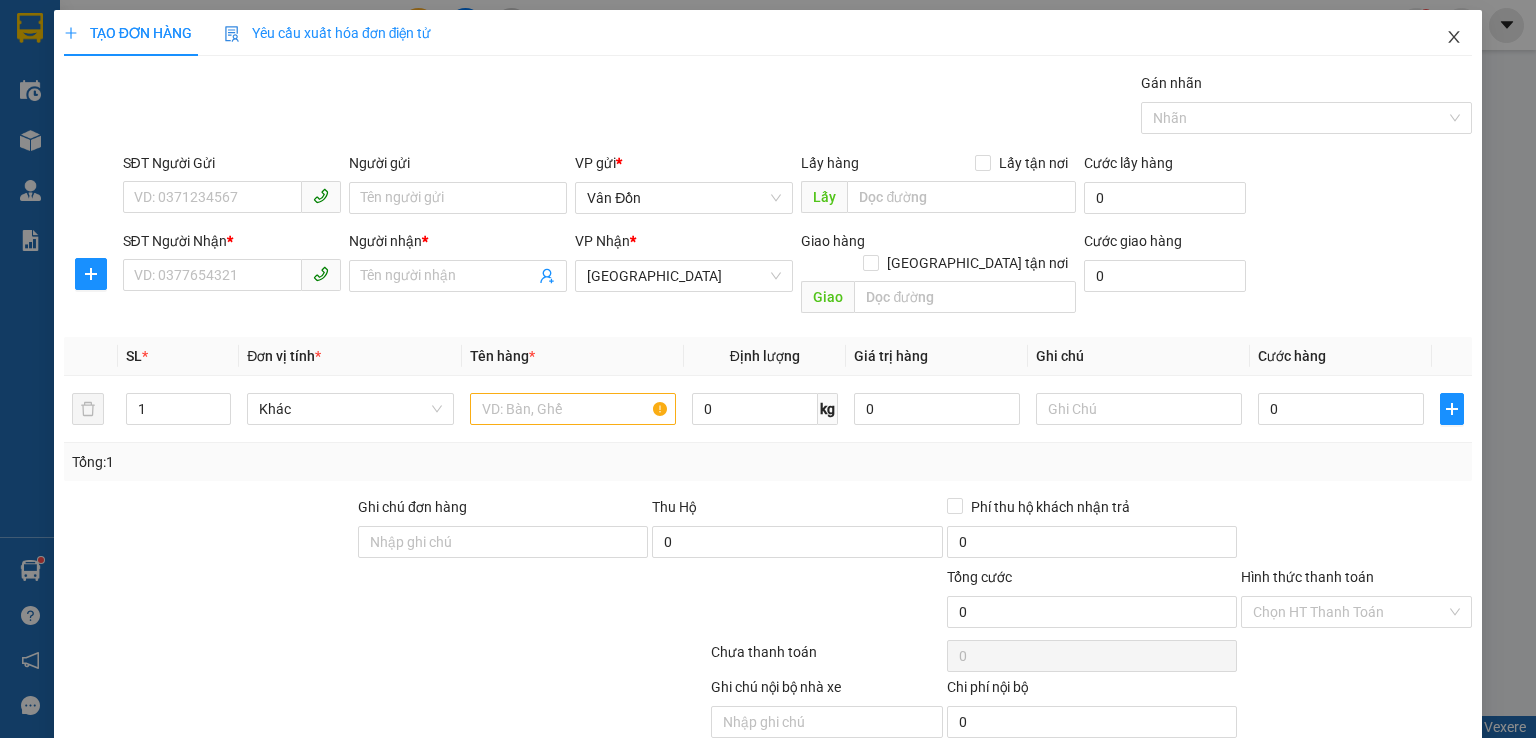 click at bounding box center [1454, 38] 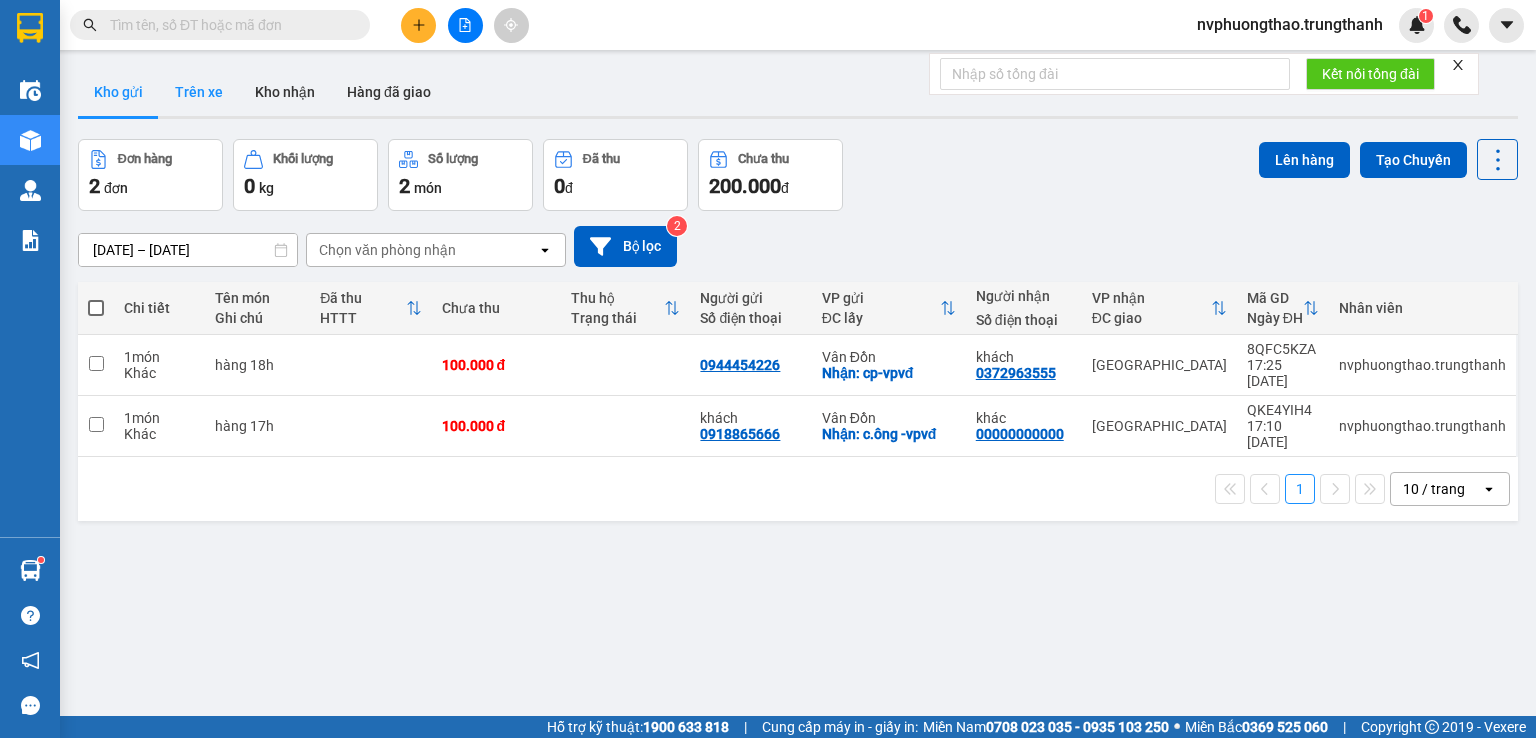 click on "Trên xe" at bounding box center (199, 92) 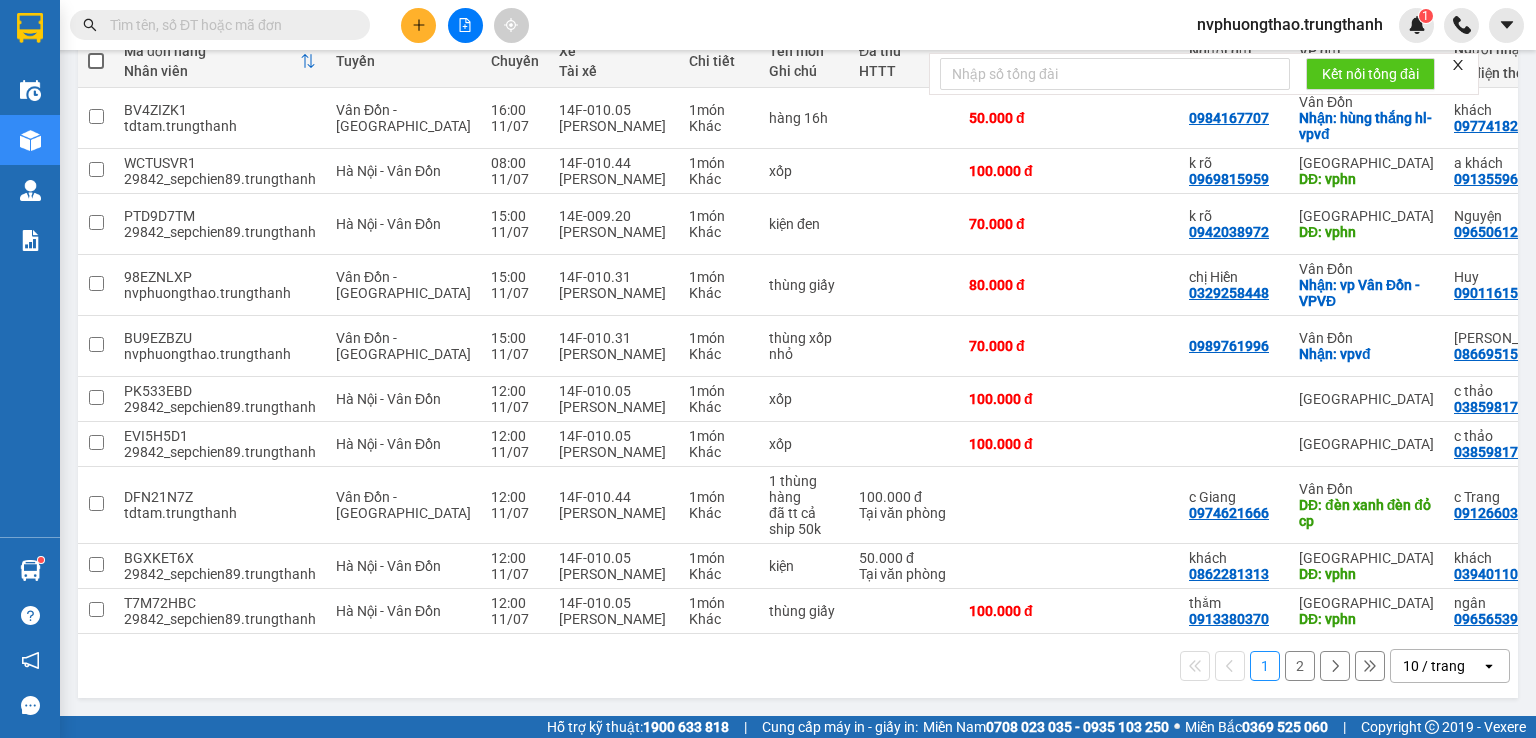 scroll, scrollTop: 268, scrollLeft: 0, axis: vertical 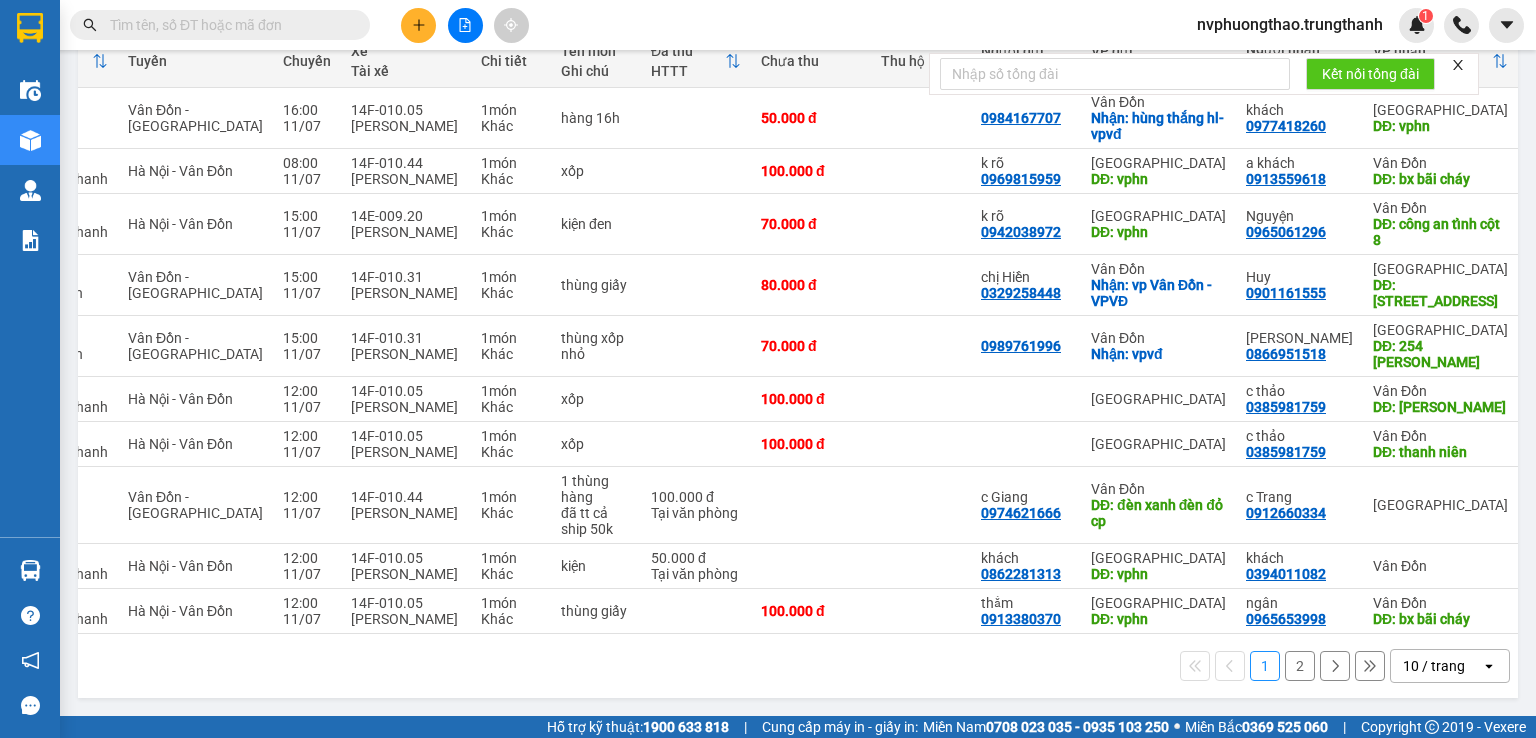 drag, startPoint x: 914, startPoint y: 702, endPoint x: 771, endPoint y: 702, distance: 143 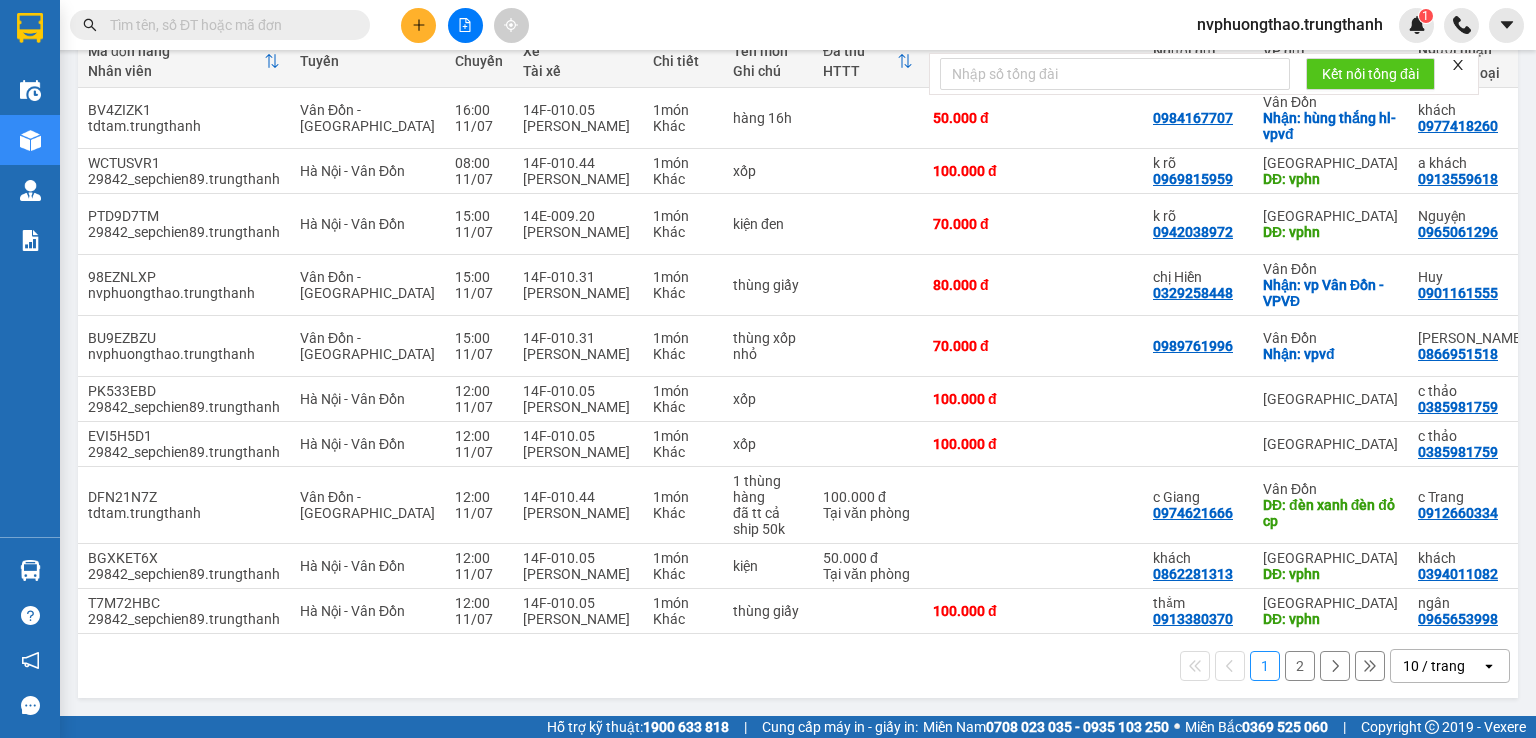 scroll, scrollTop: 0, scrollLeft: 0, axis: both 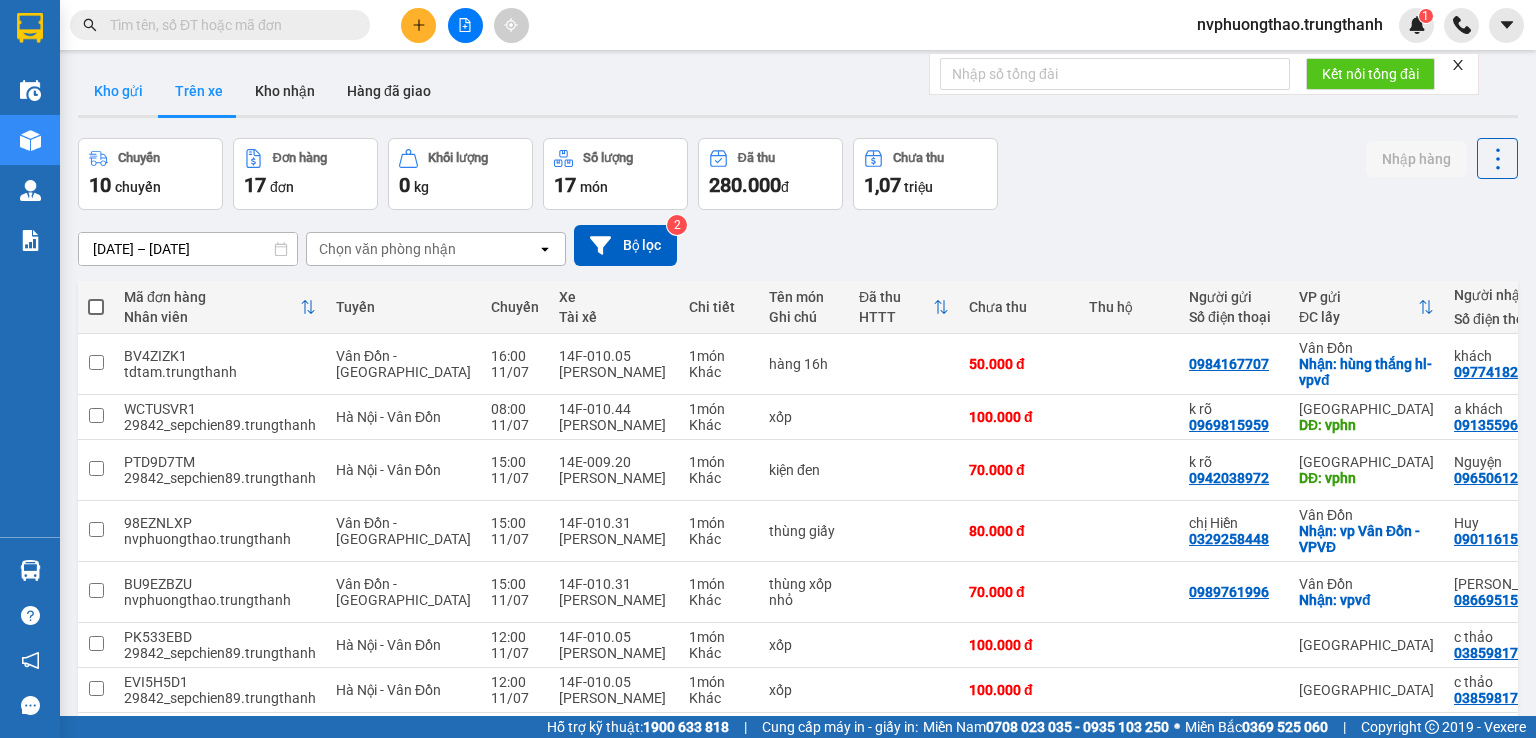 click on "Kho gửi" at bounding box center [118, 91] 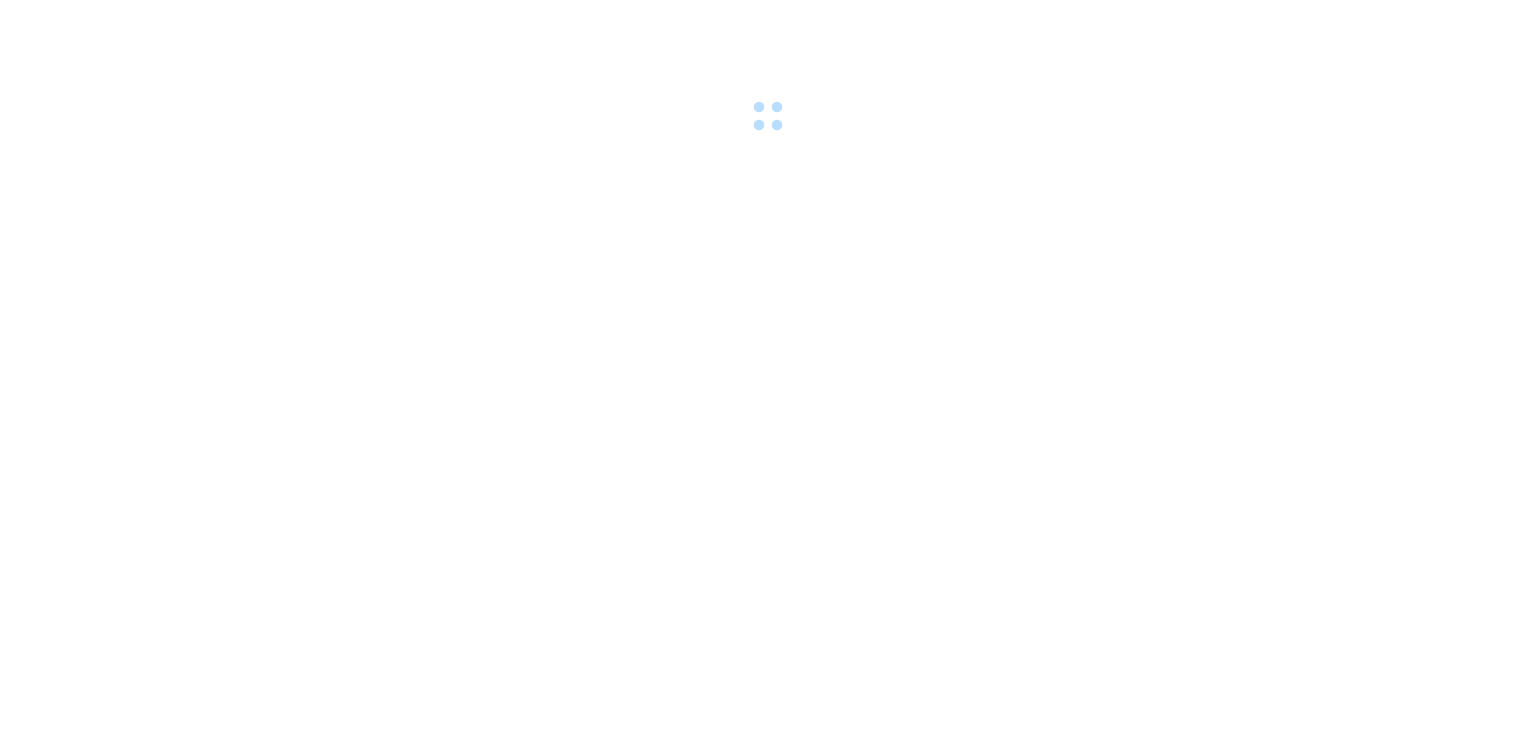 scroll, scrollTop: 0, scrollLeft: 0, axis: both 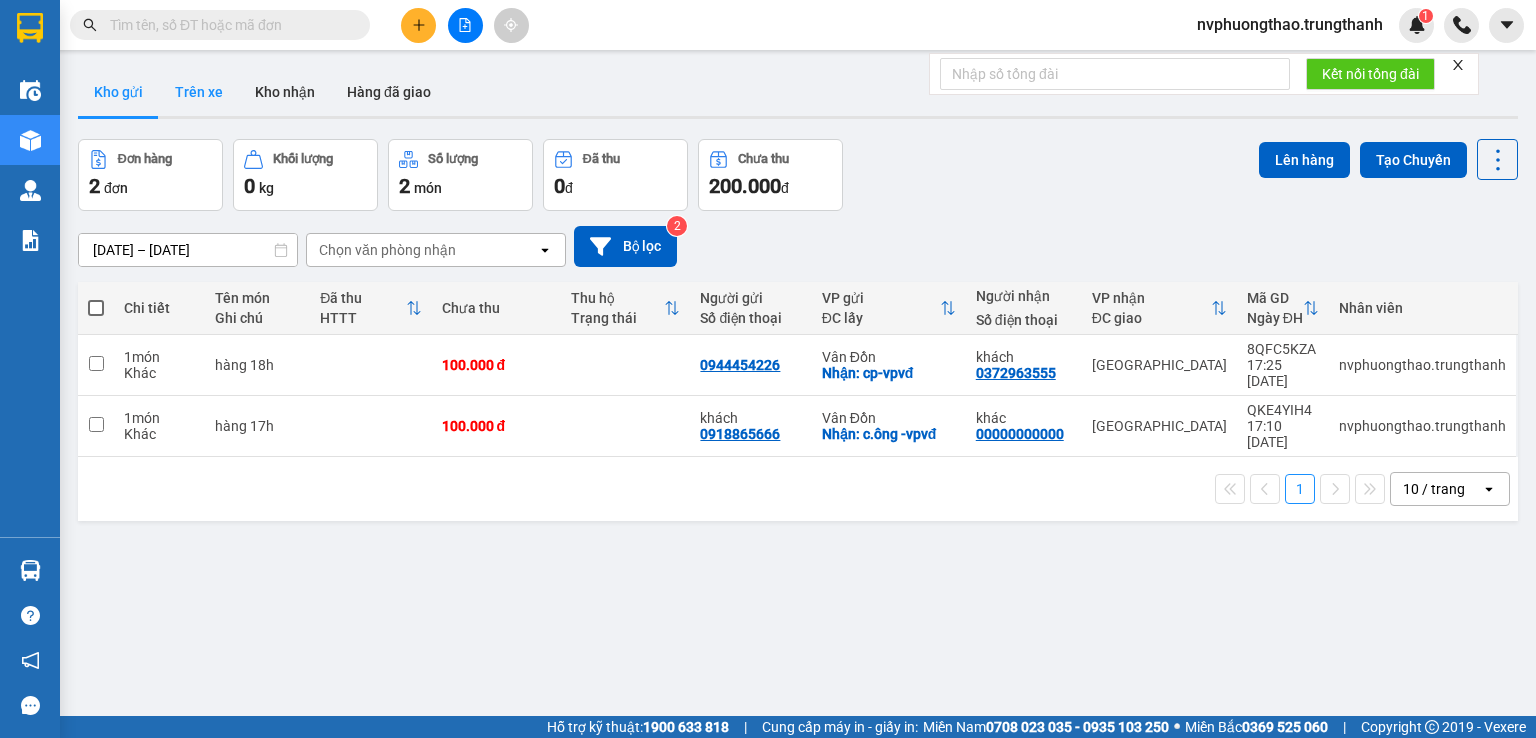 click on "Trên xe" at bounding box center (199, 92) 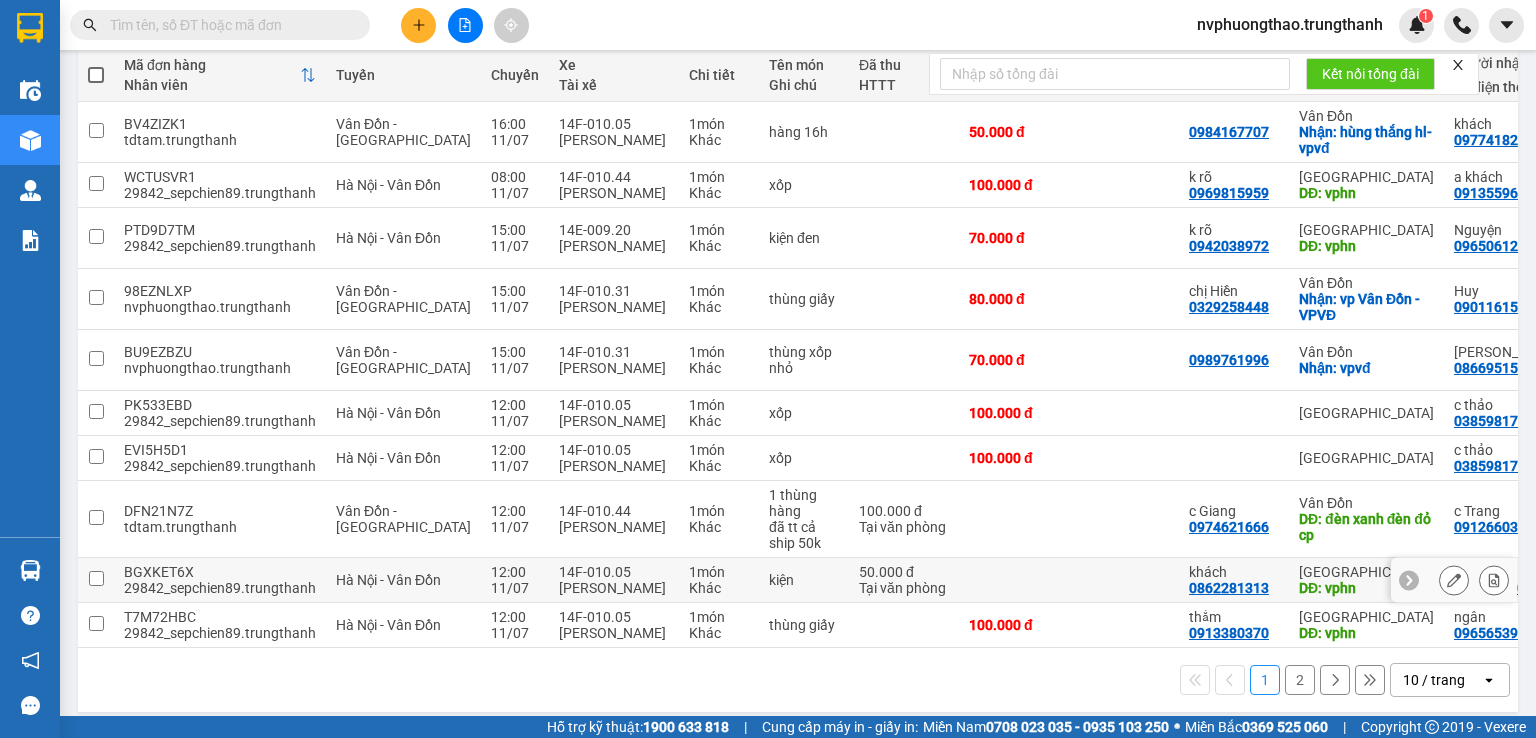scroll, scrollTop: 268, scrollLeft: 0, axis: vertical 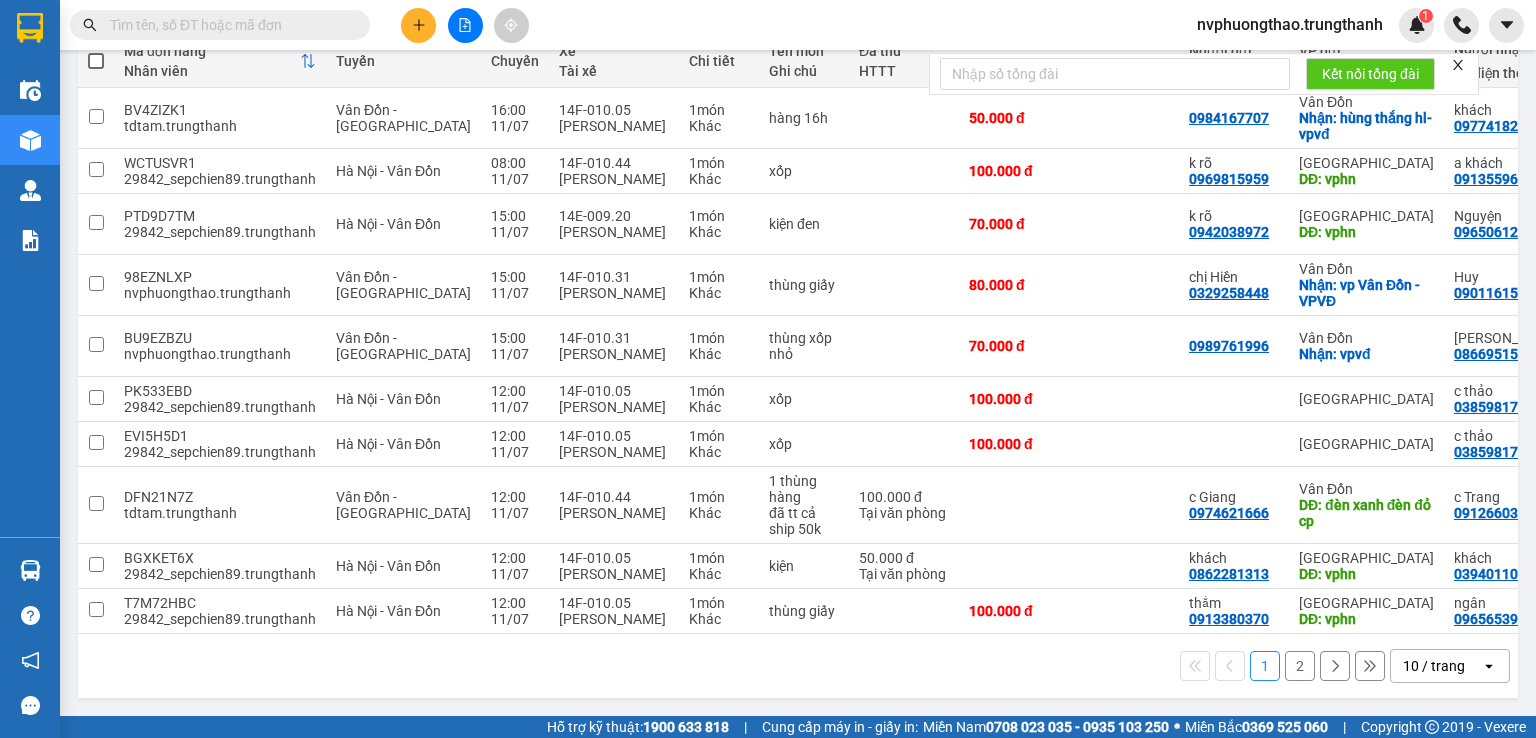 click on "2" at bounding box center (1300, 666) 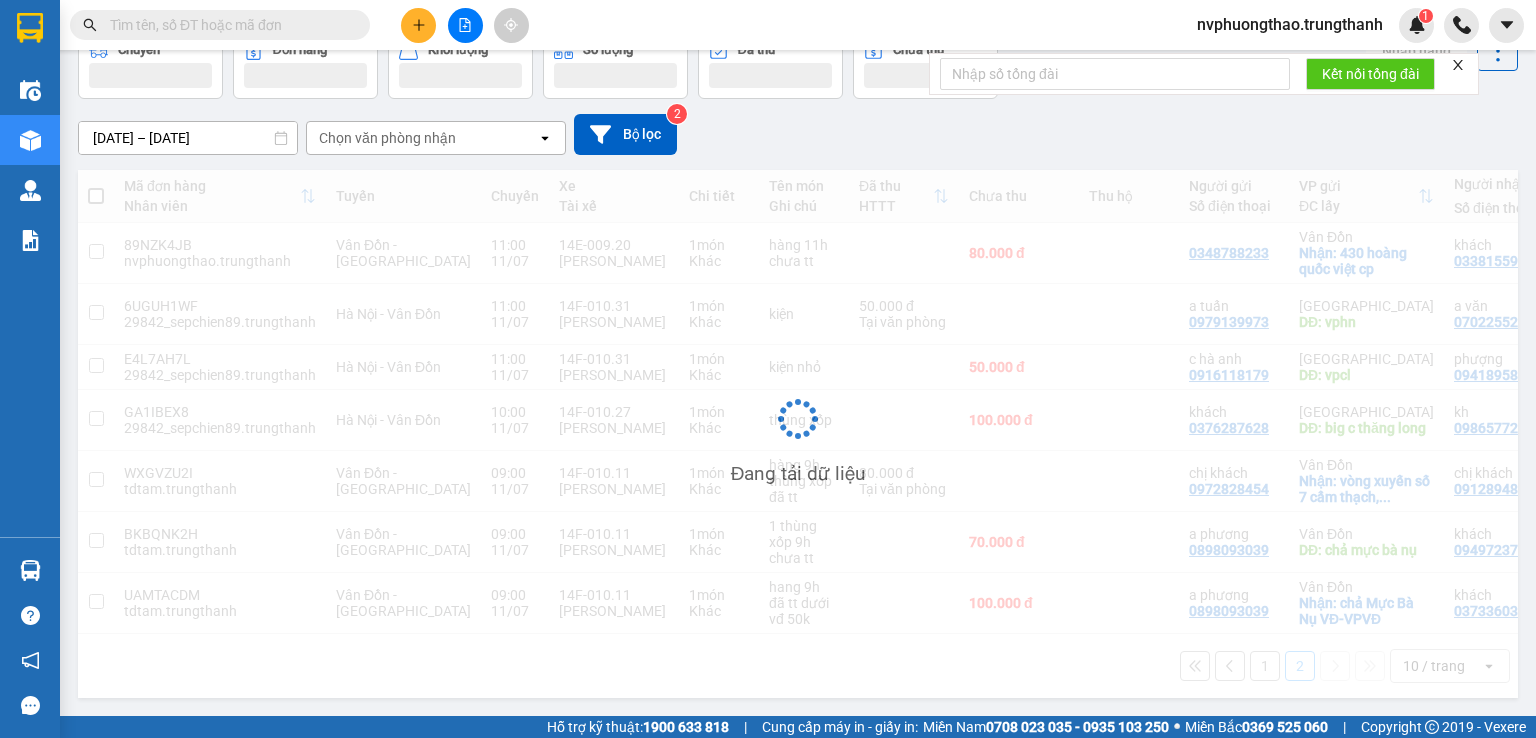scroll, scrollTop: 117, scrollLeft: 0, axis: vertical 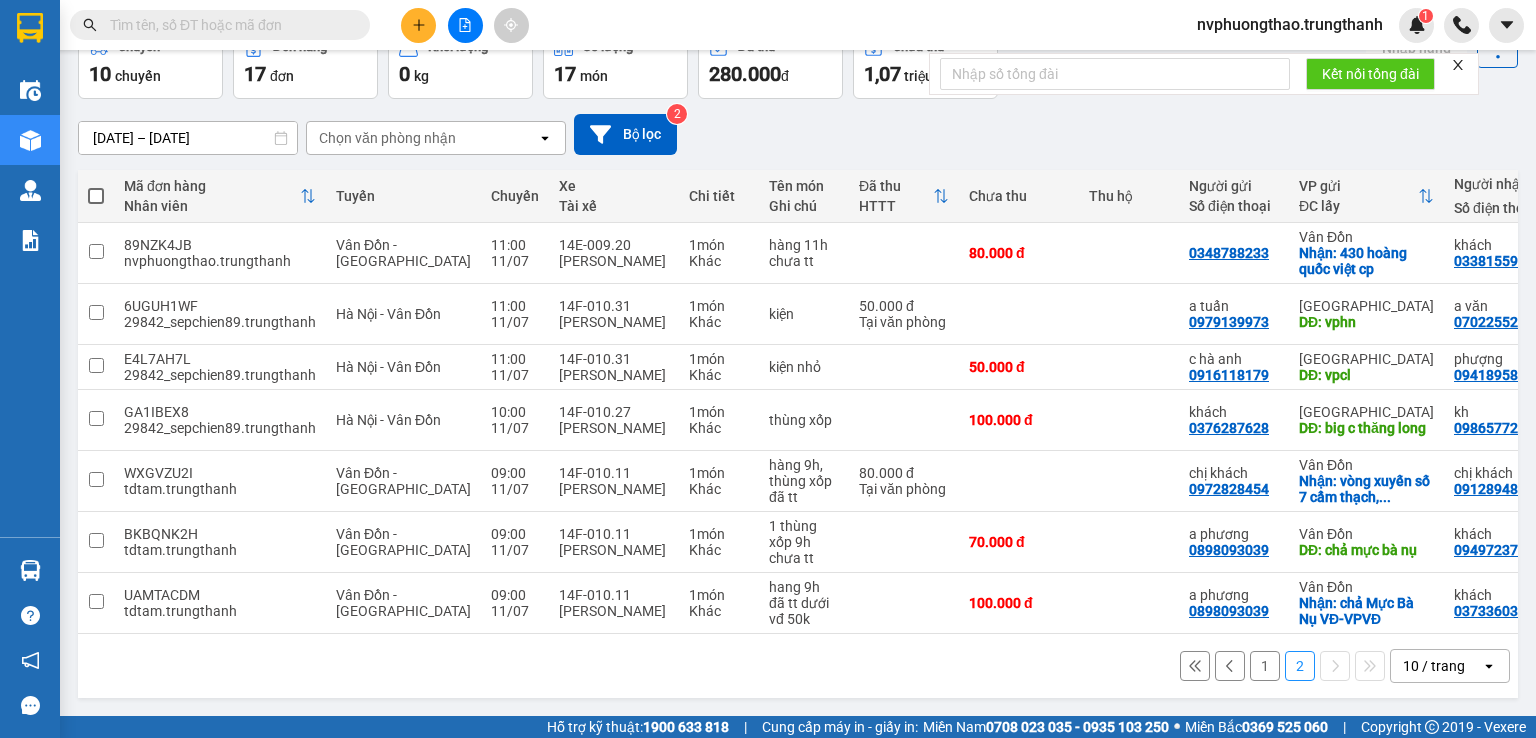 click on "1" at bounding box center (1265, 666) 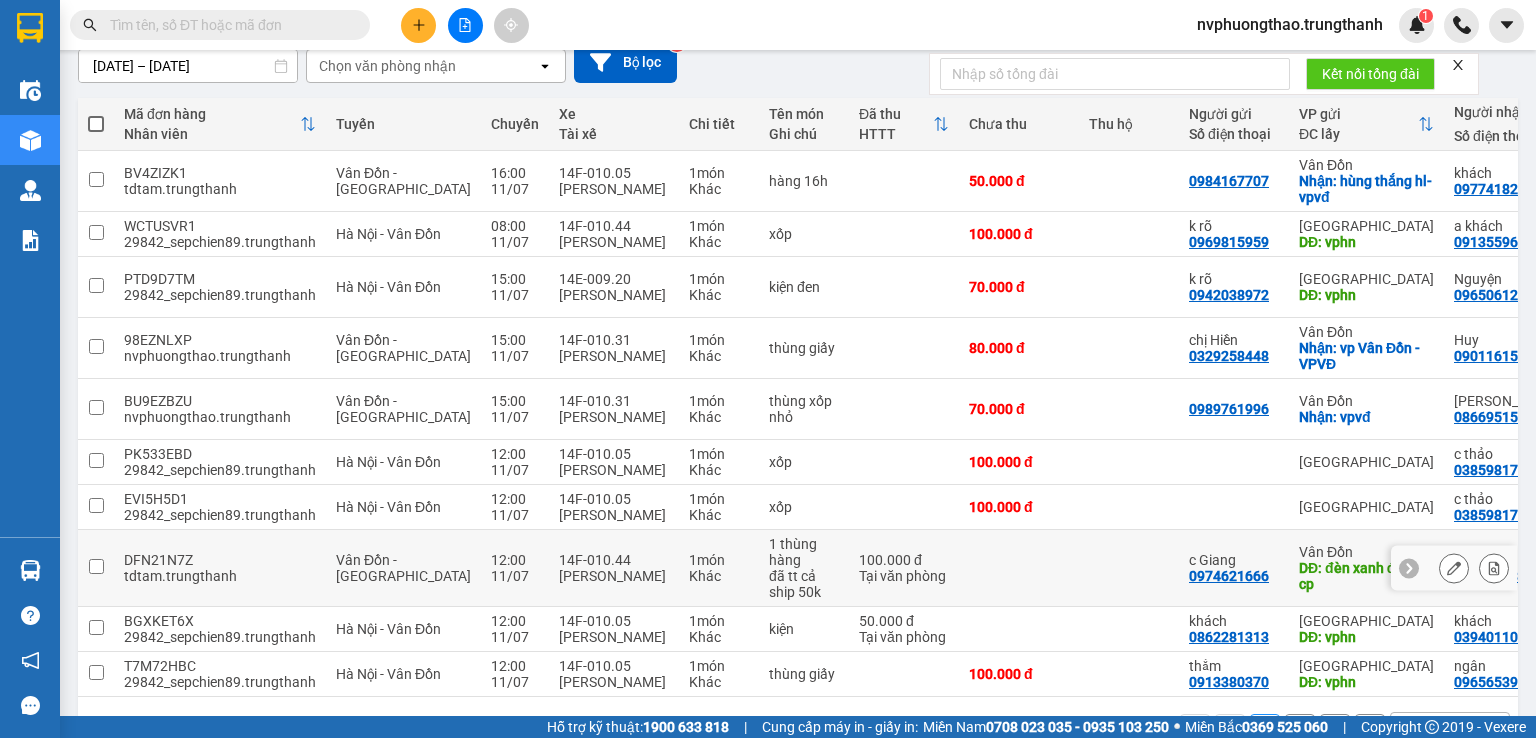 scroll, scrollTop: 268, scrollLeft: 0, axis: vertical 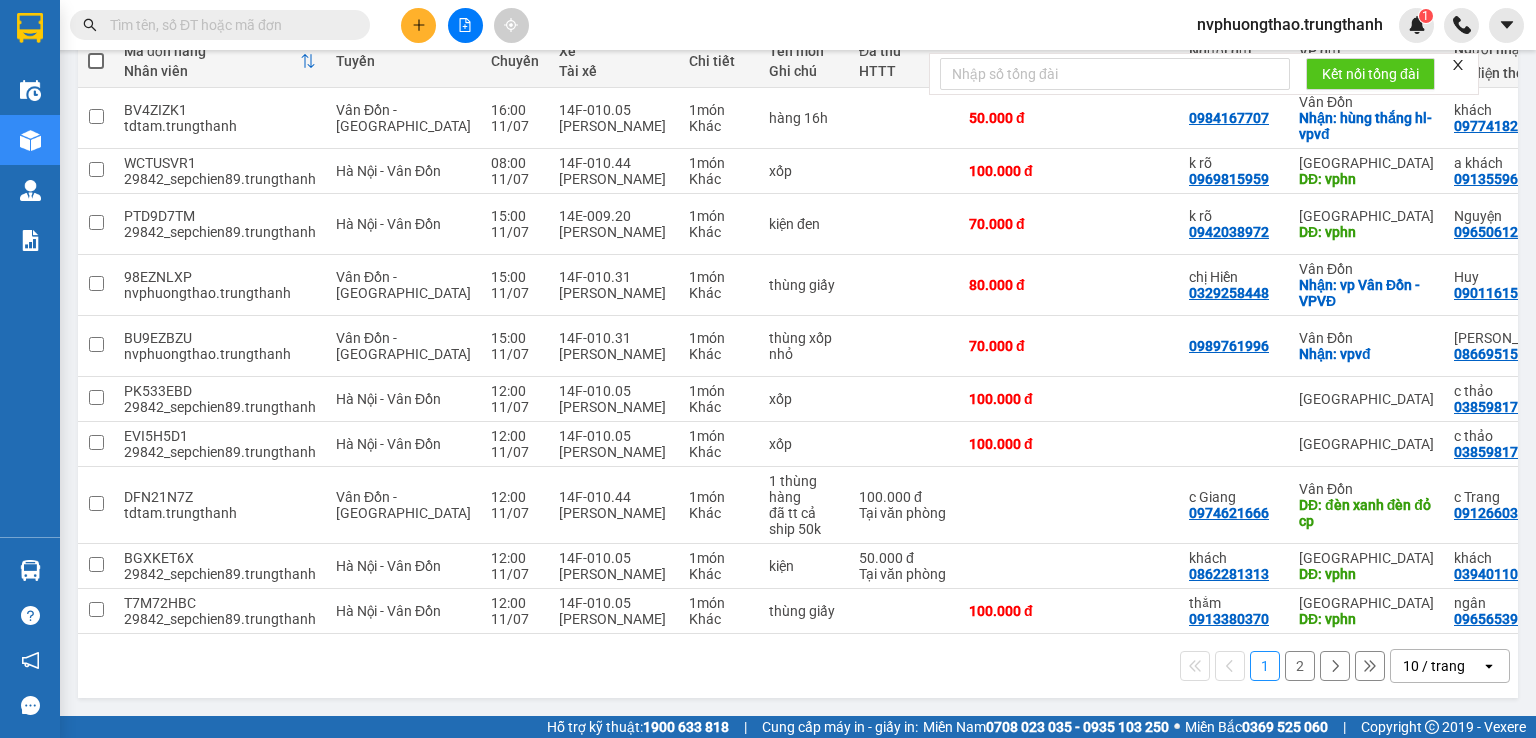 click on "2" at bounding box center (1300, 666) 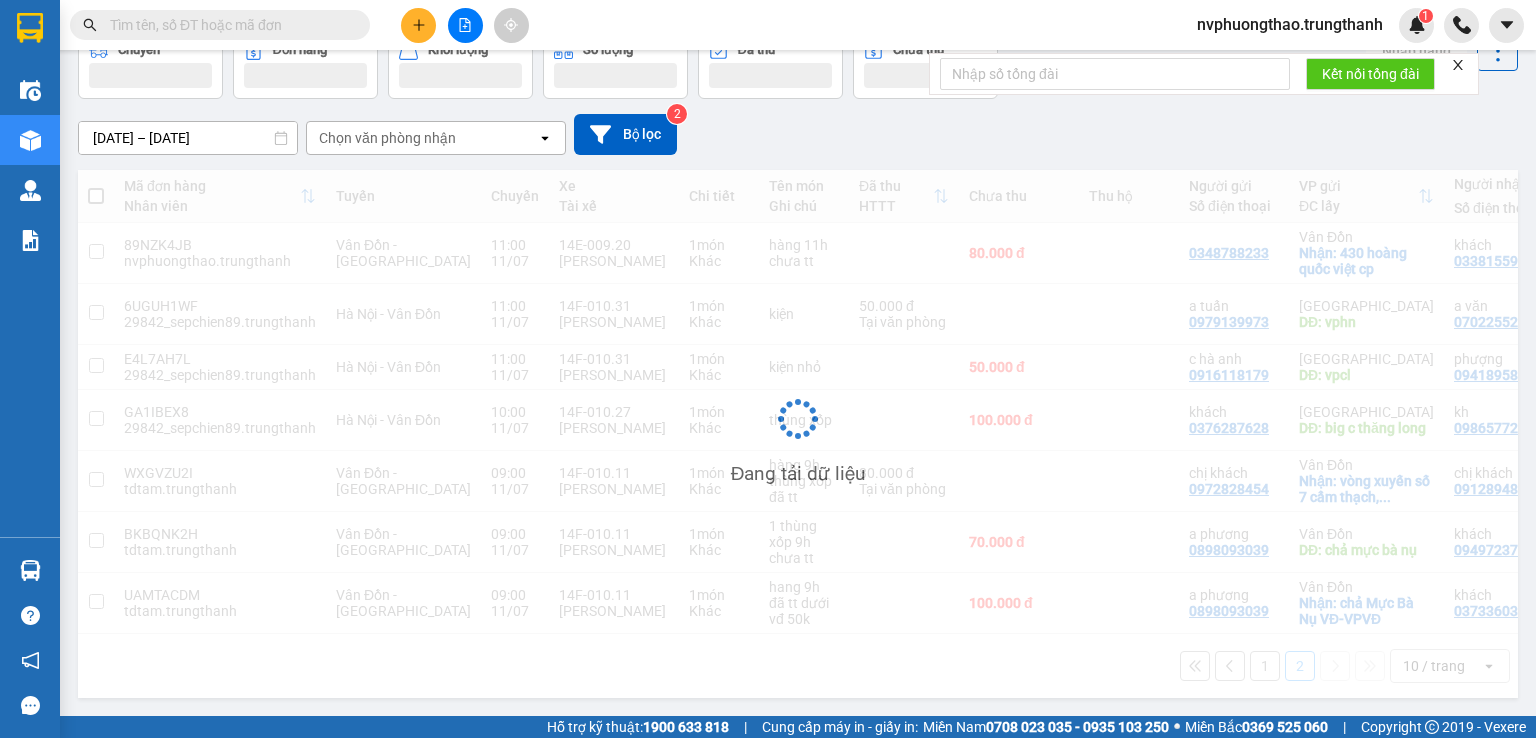 scroll, scrollTop: 117, scrollLeft: 0, axis: vertical 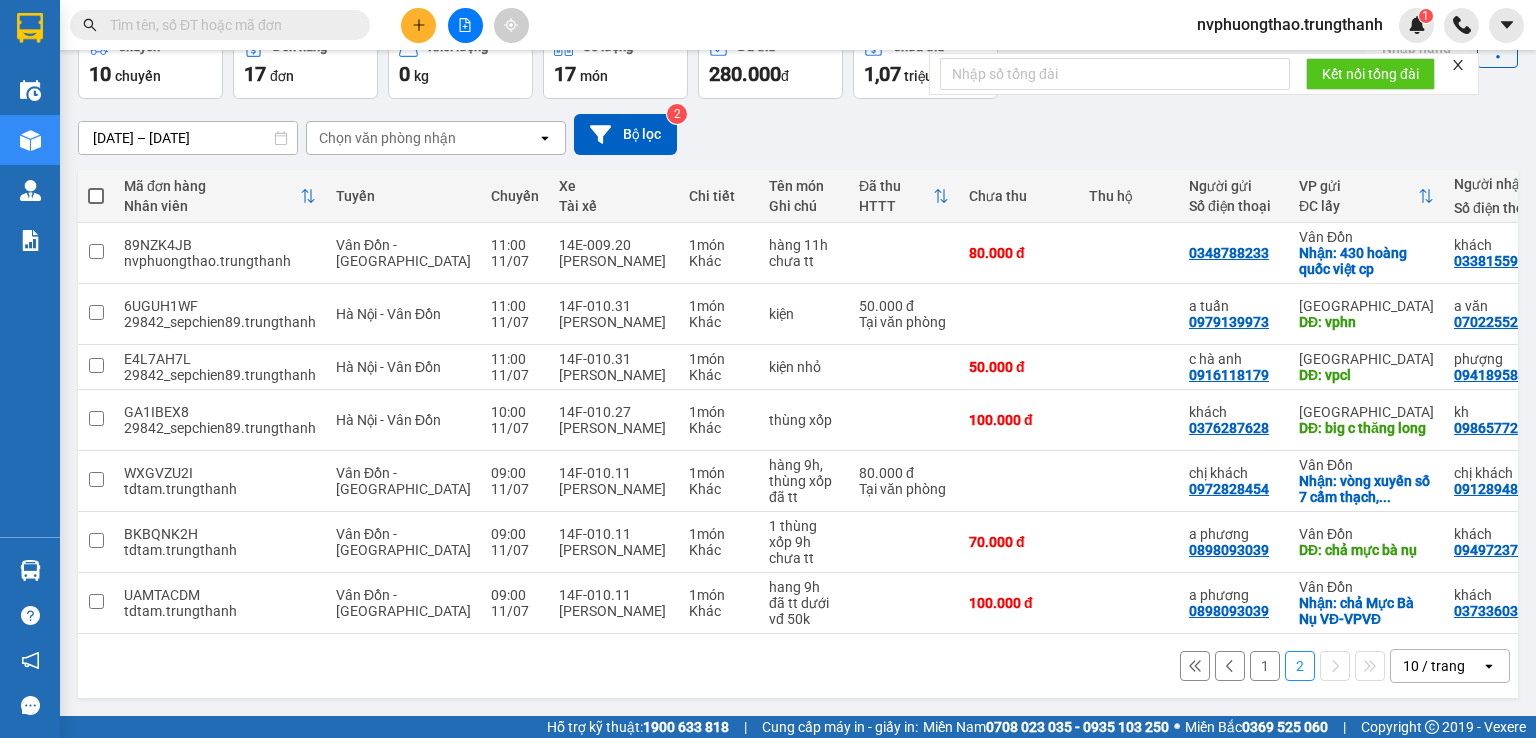 click on "1" at bounding box center (1265, 666) 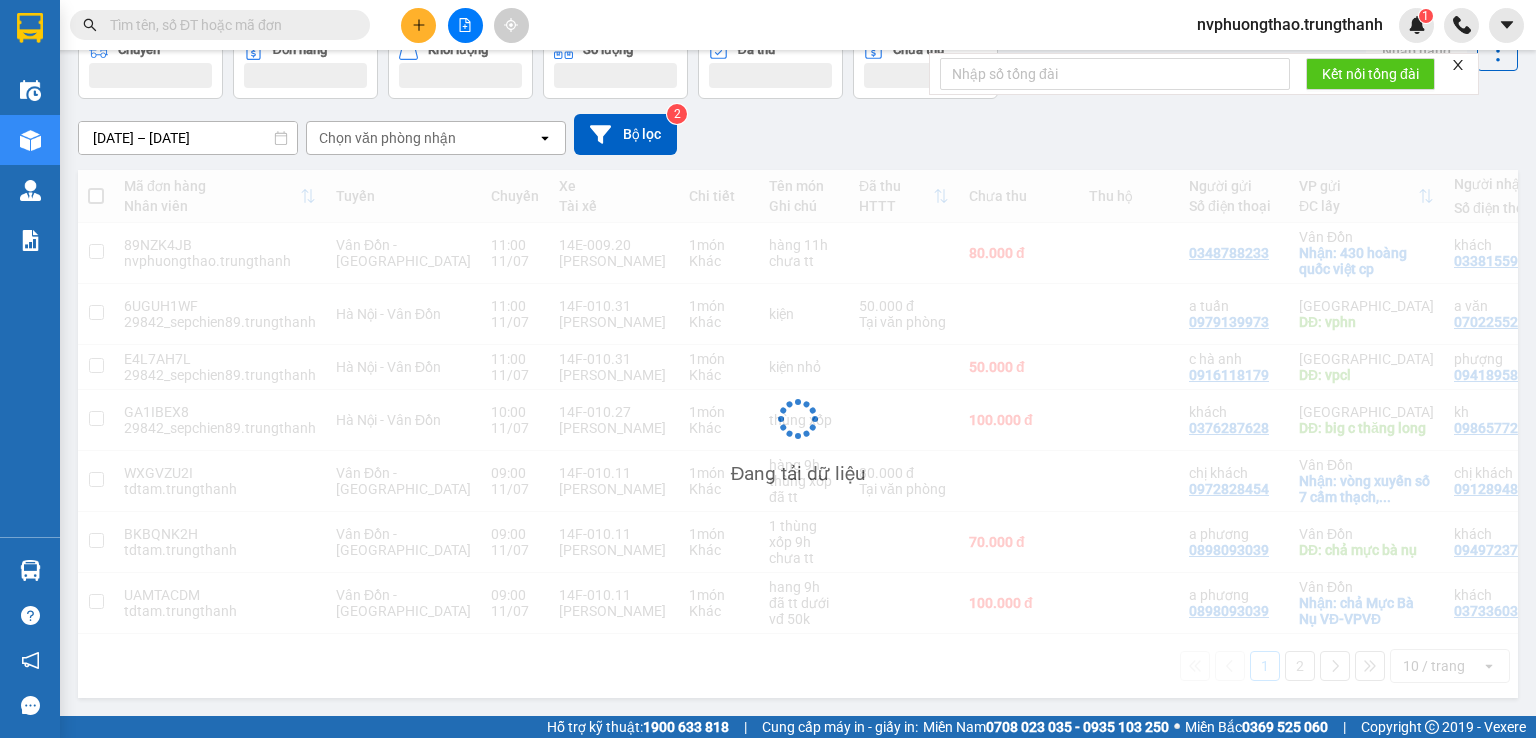 scroll, scrollTop: 117, scrollLeft: 0, axis: vertical 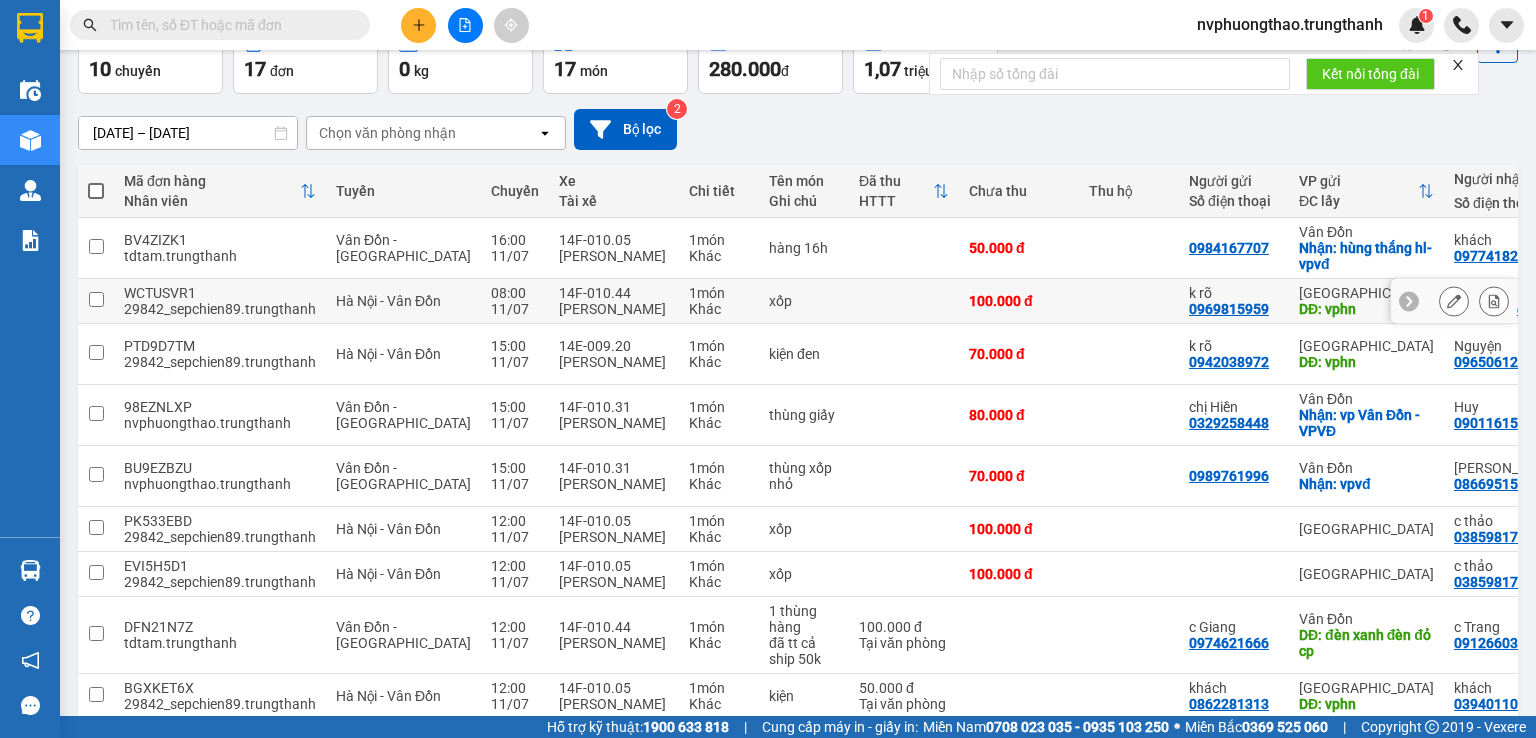 click 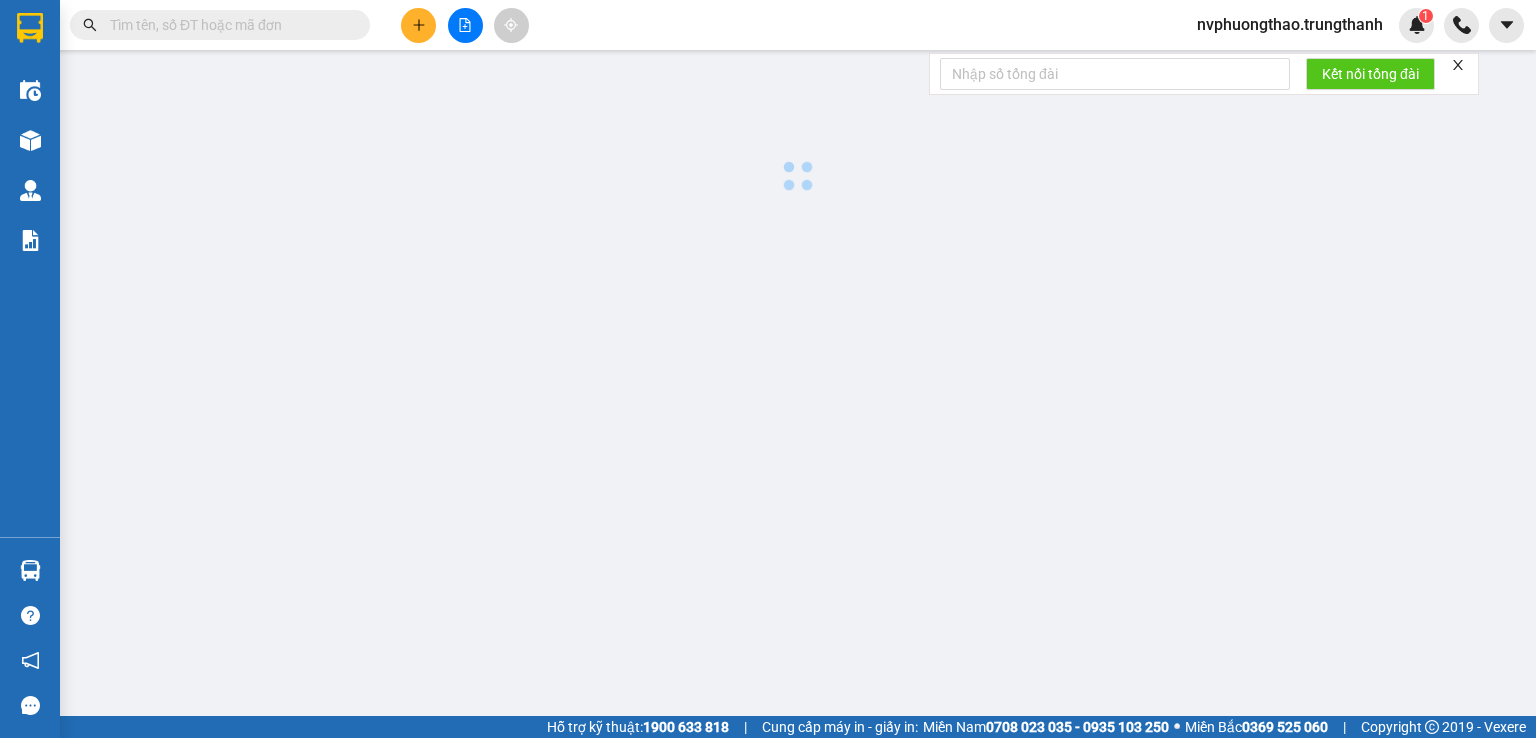 scroll, scrollTop: 0, scrollLeft: 0, axis: both 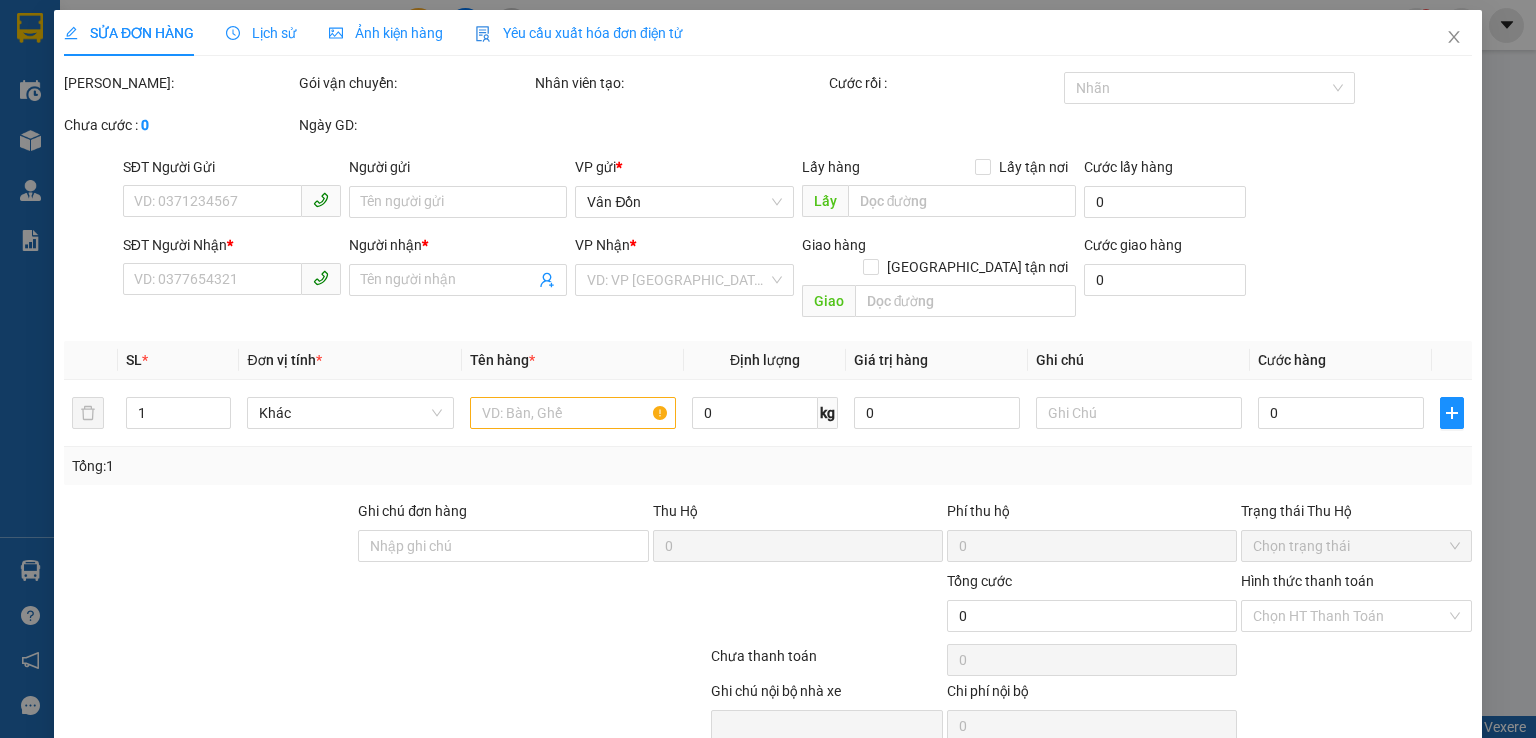 type on "0969815959" 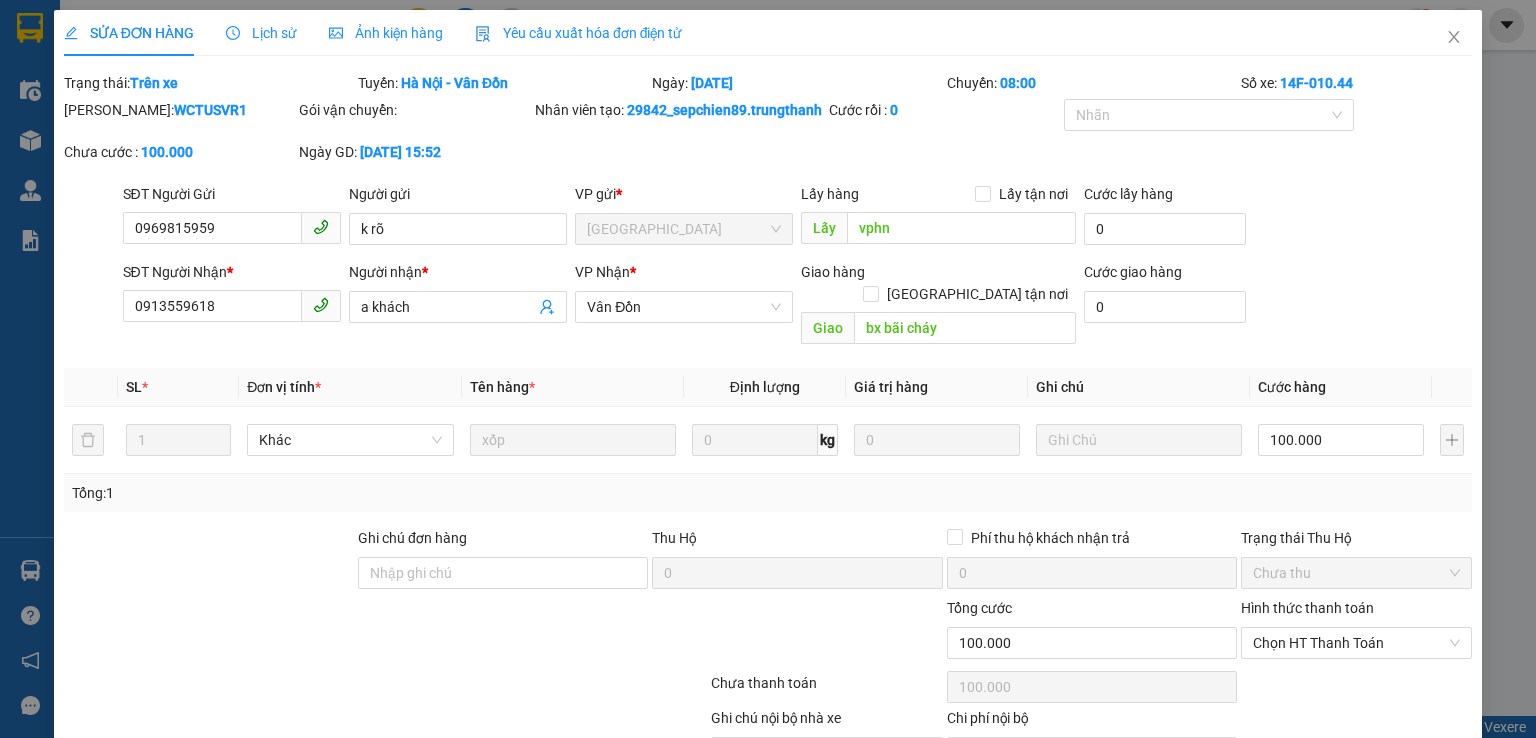 click on "Lịch sử" at bounding box center [261, 33] 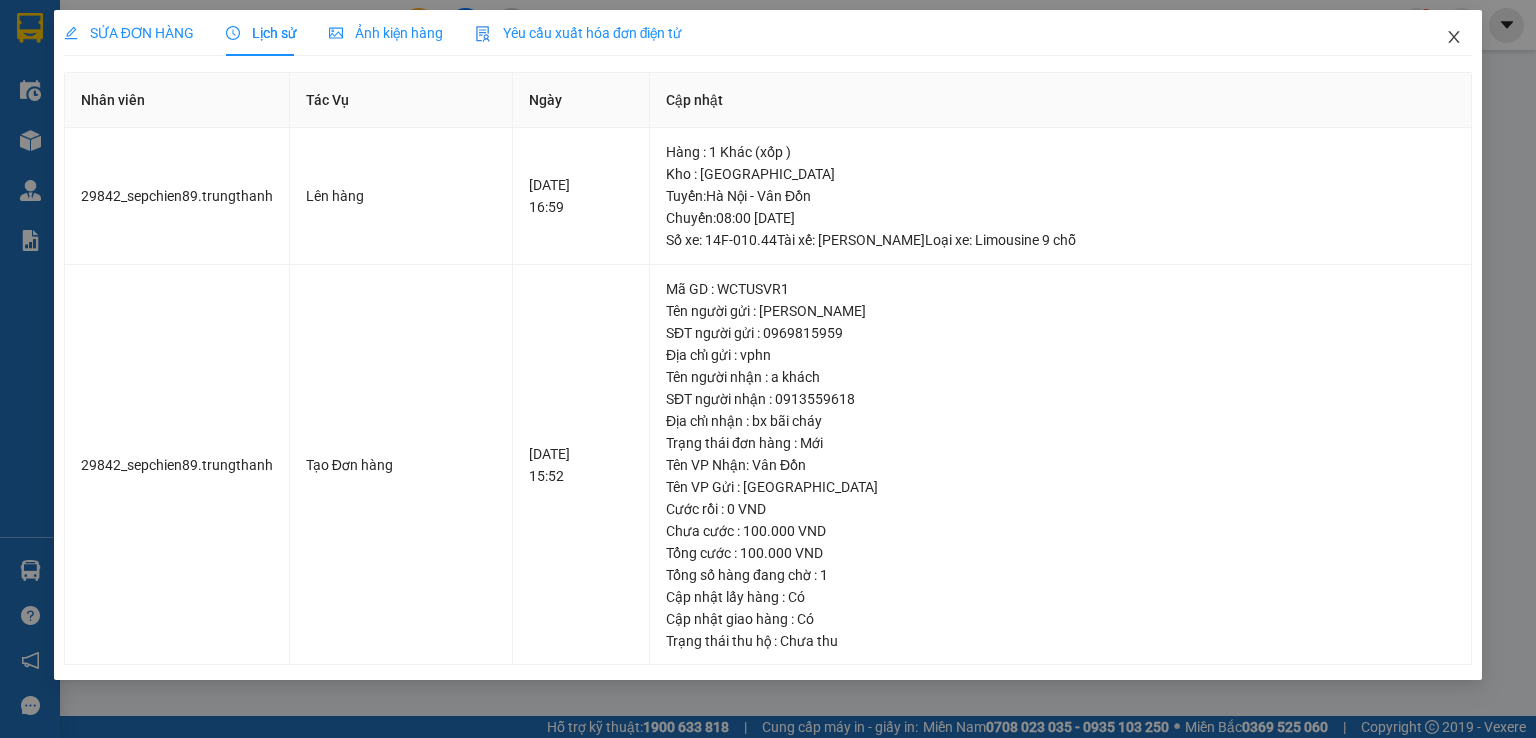 click at bounding box center (1454, 38) 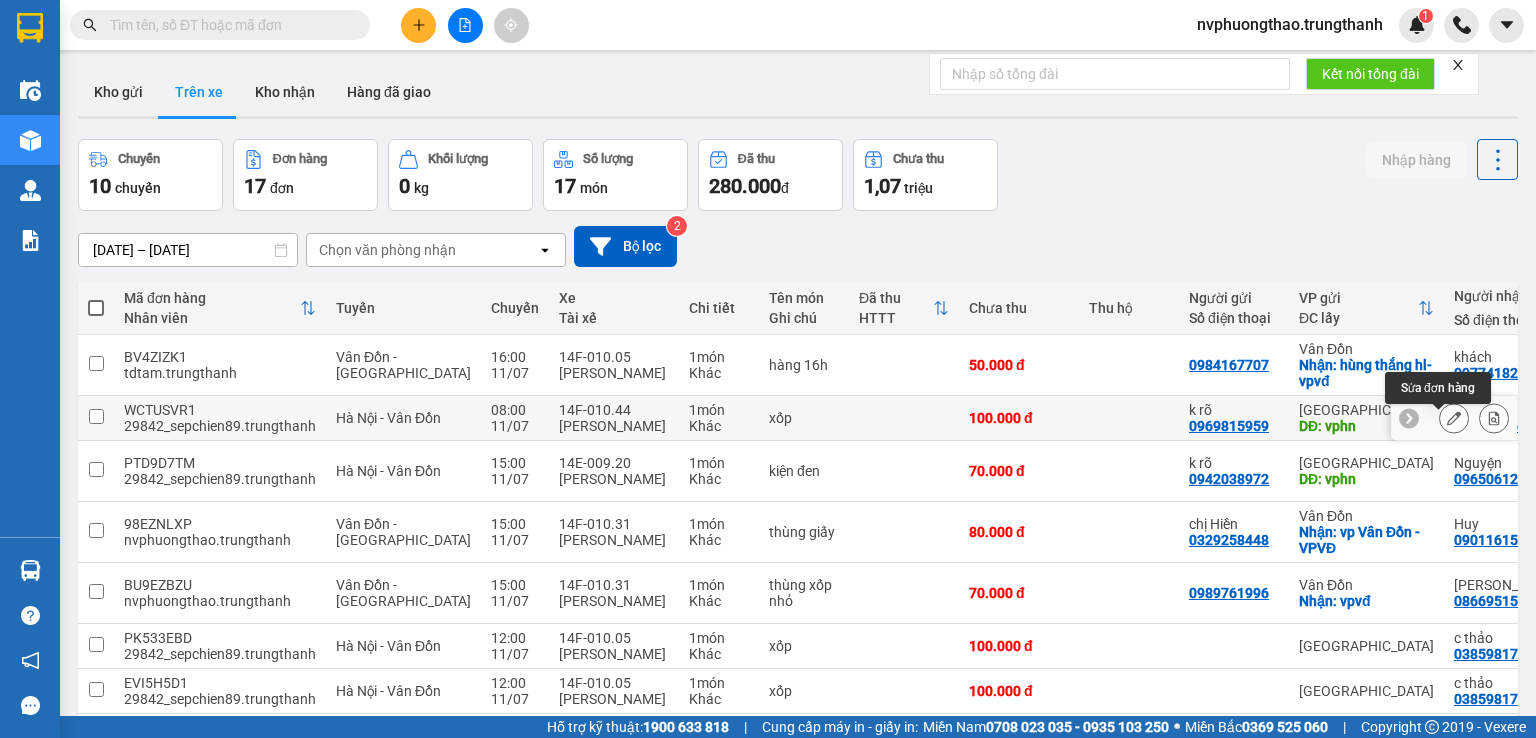 click at bounding box center [1454, 418] 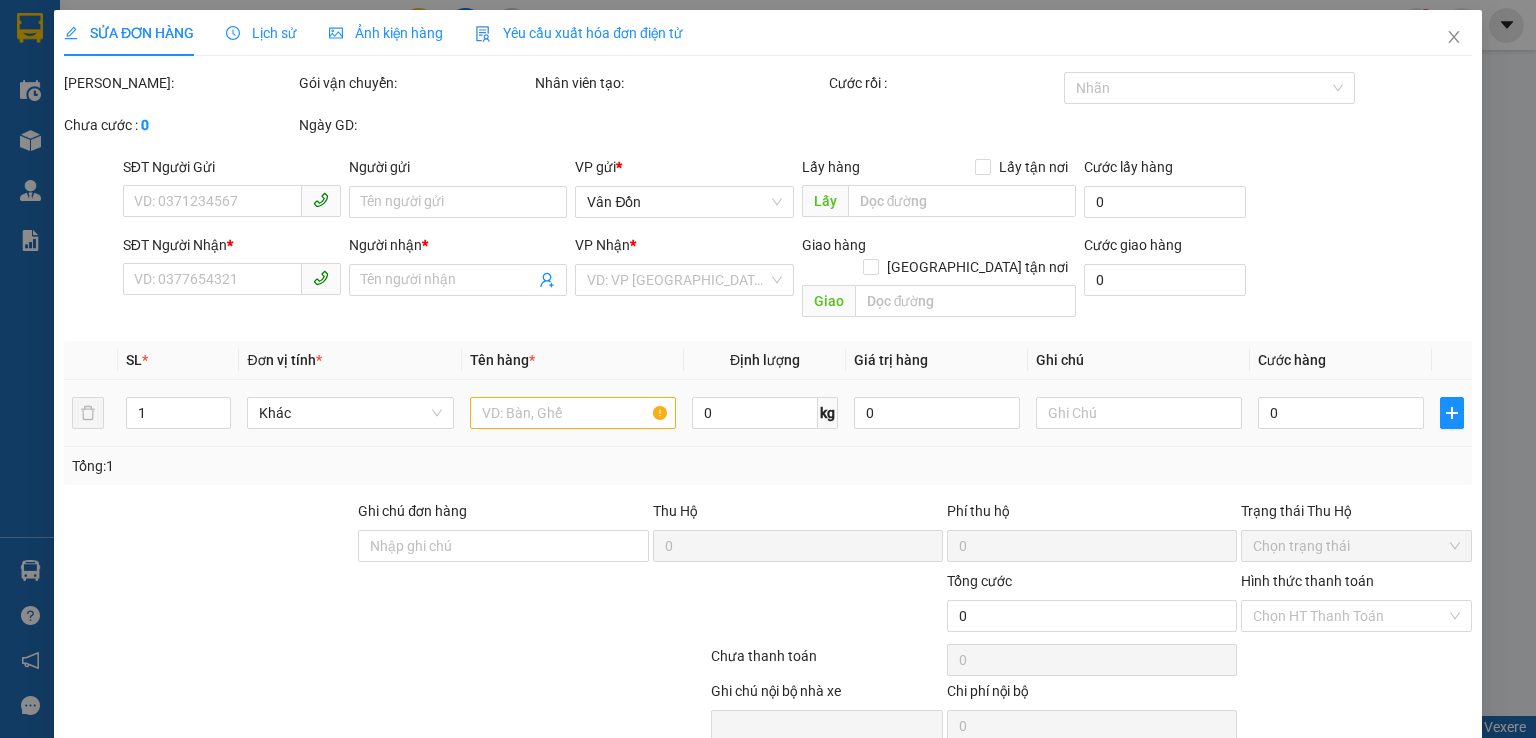 type on "0969815959" 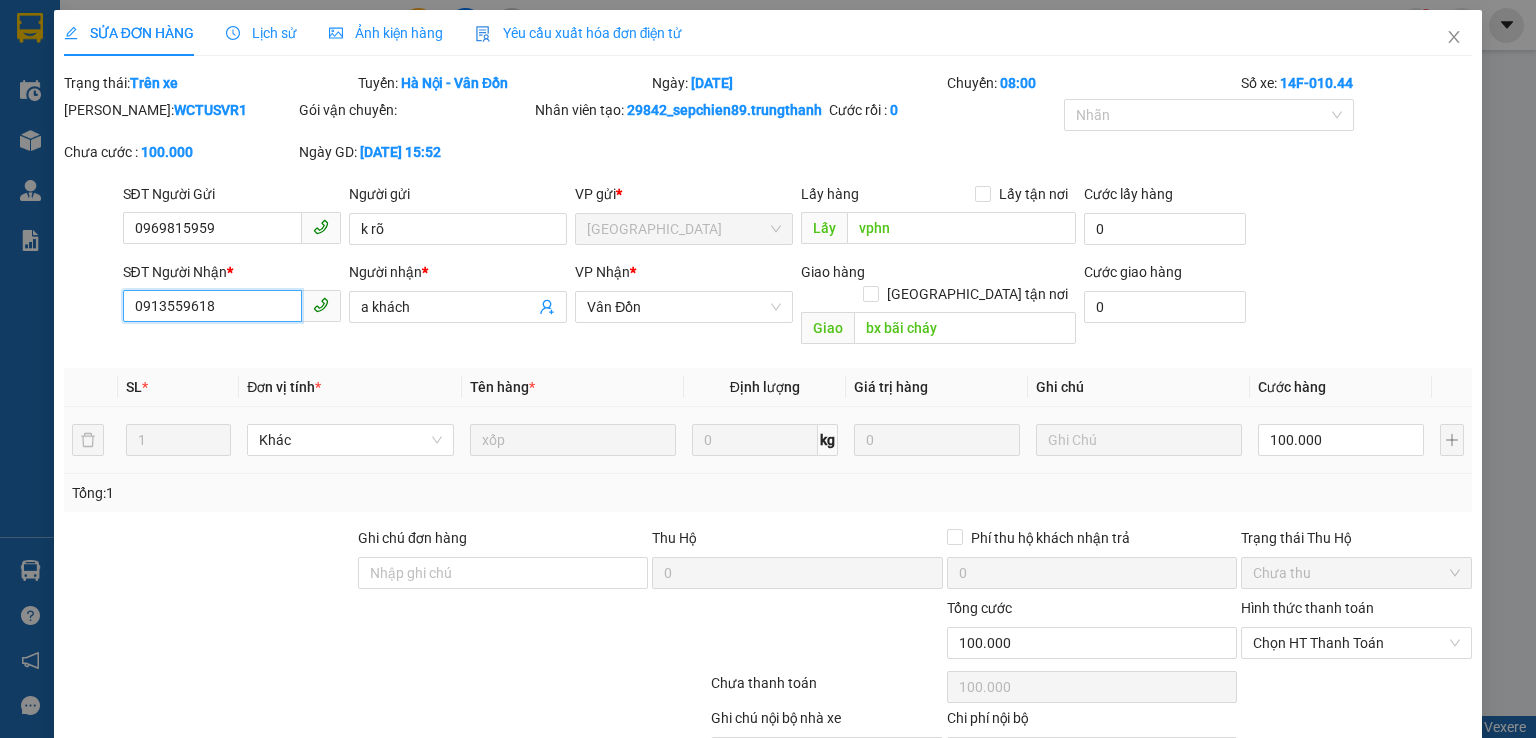 drag, startPoint x: 72, startPoint y: 340, endPoint x: 40, endPoint y: 338, distance: 32.06244 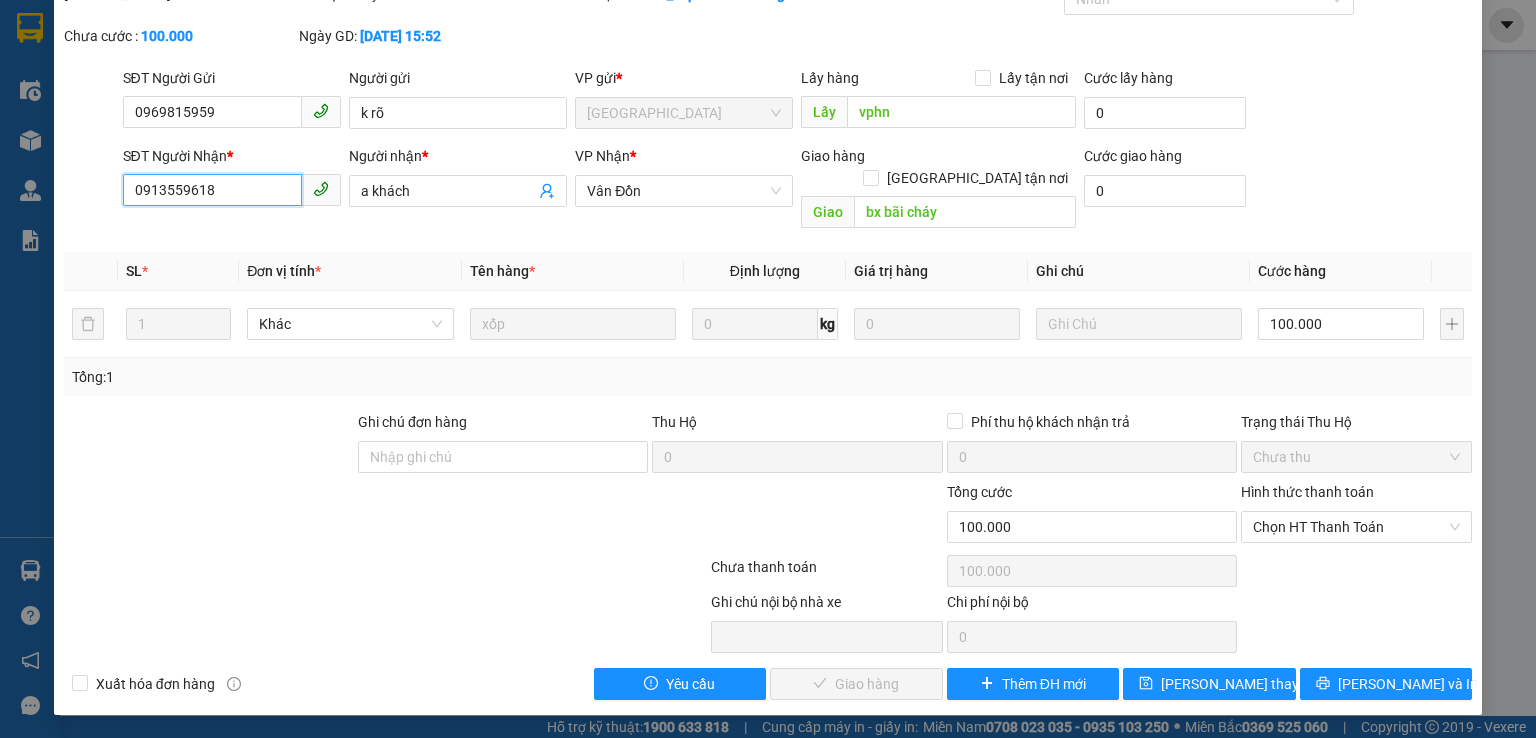 scroll, scrollTop: 16, scrollLeft: 0, axis: vertical 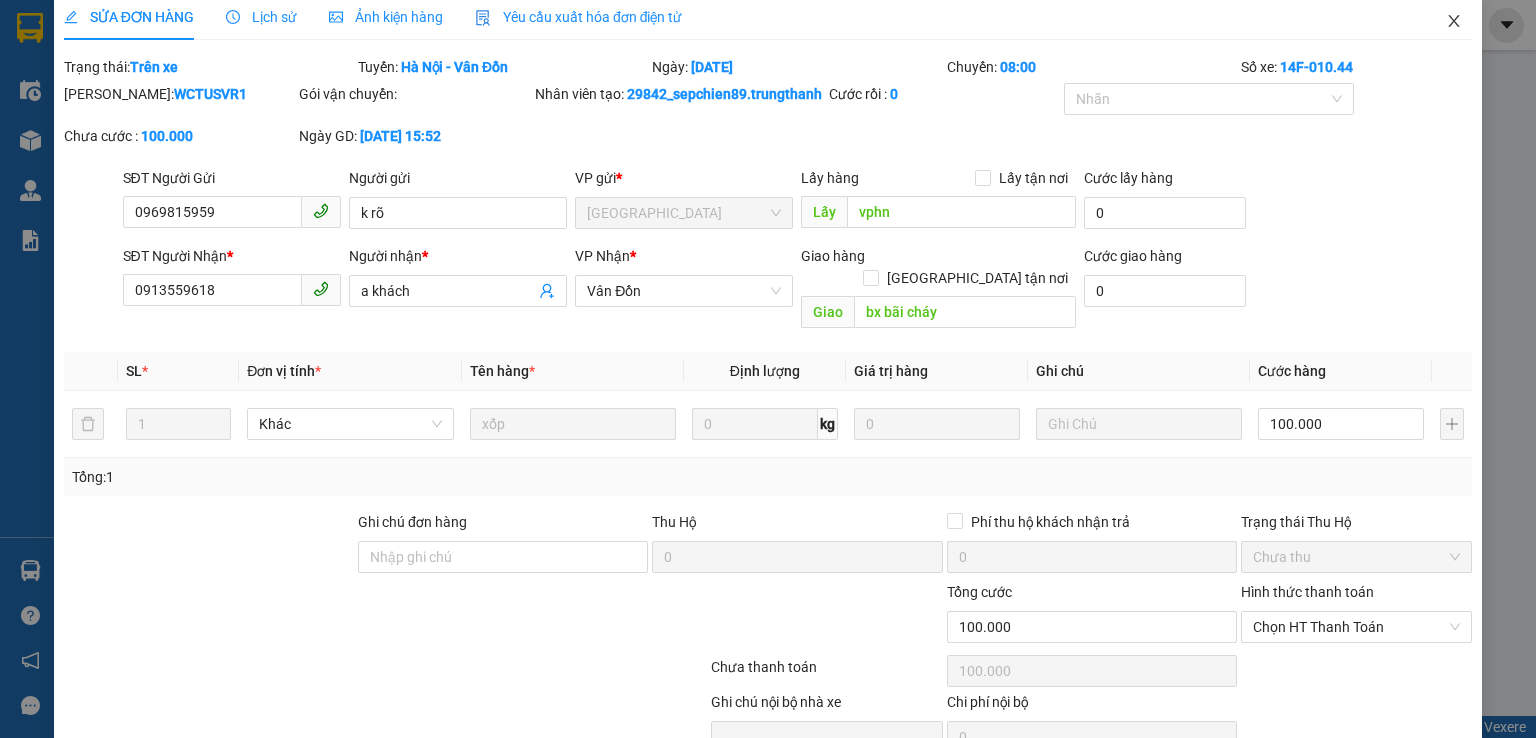 click 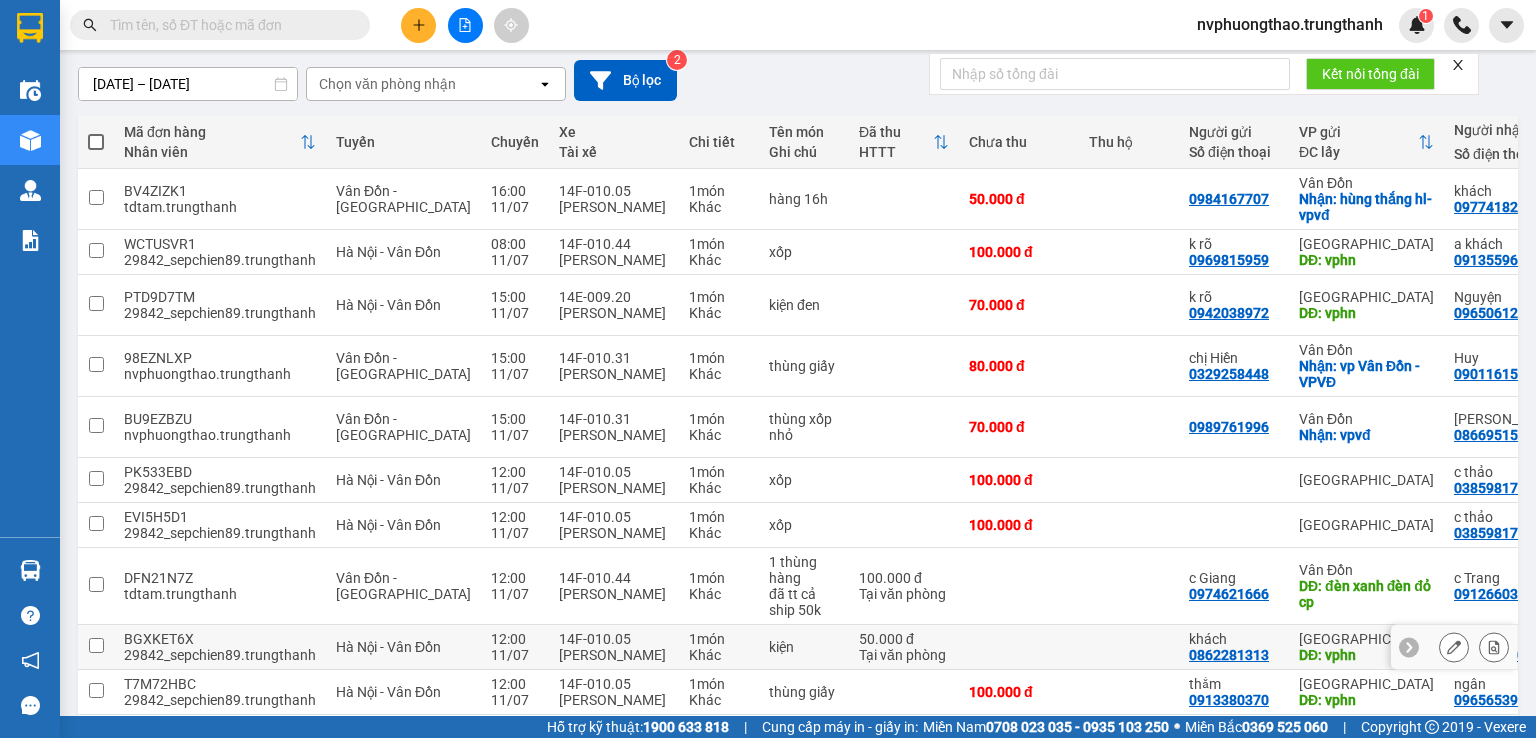 scroll, scrollTop: 100, scrollLeft: 0, axis: vertical 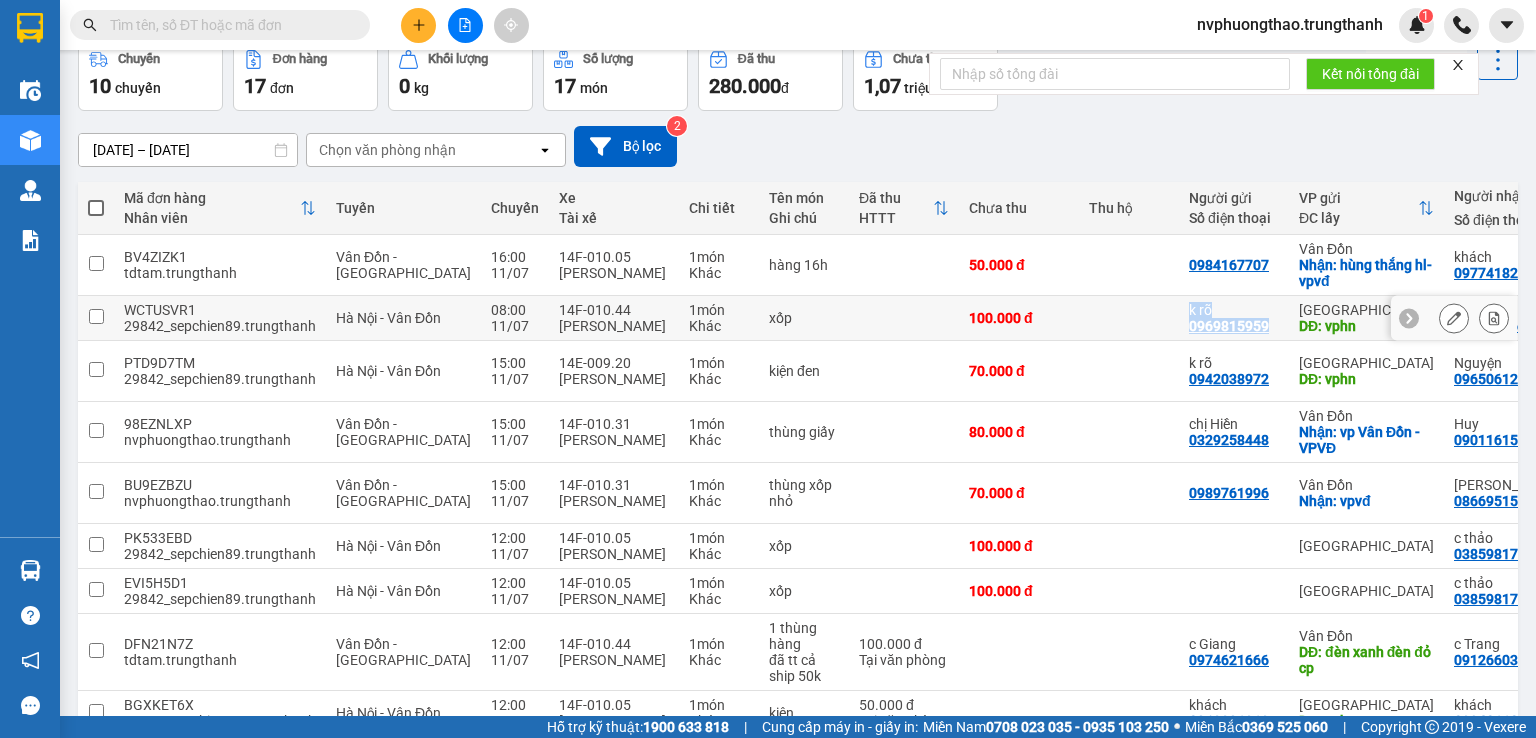 drag, startPoint x: 1204, startPoint y: 337, endPoint x: 1106, endPoint y: 342, distance: 98.12747 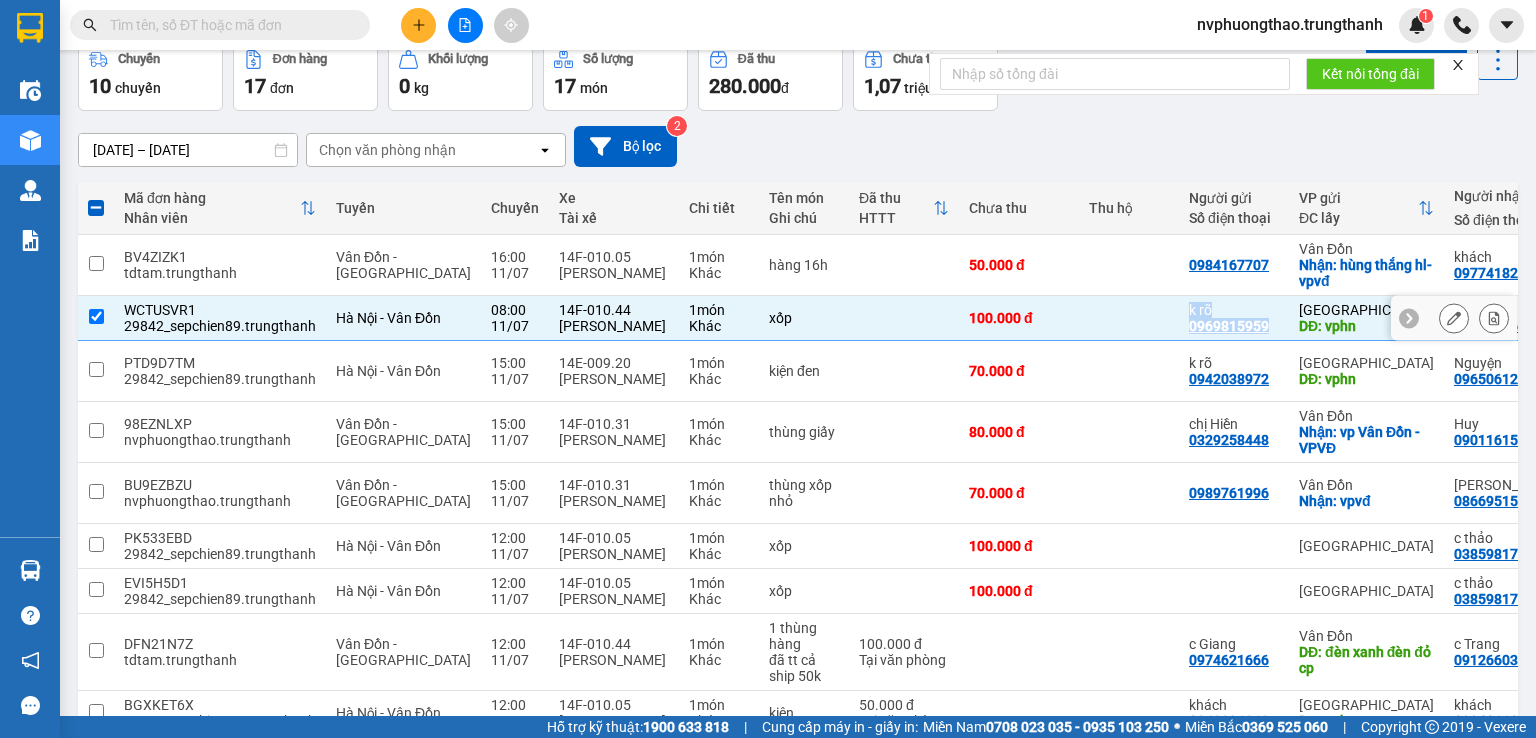 click at bounding box center [96, 316] 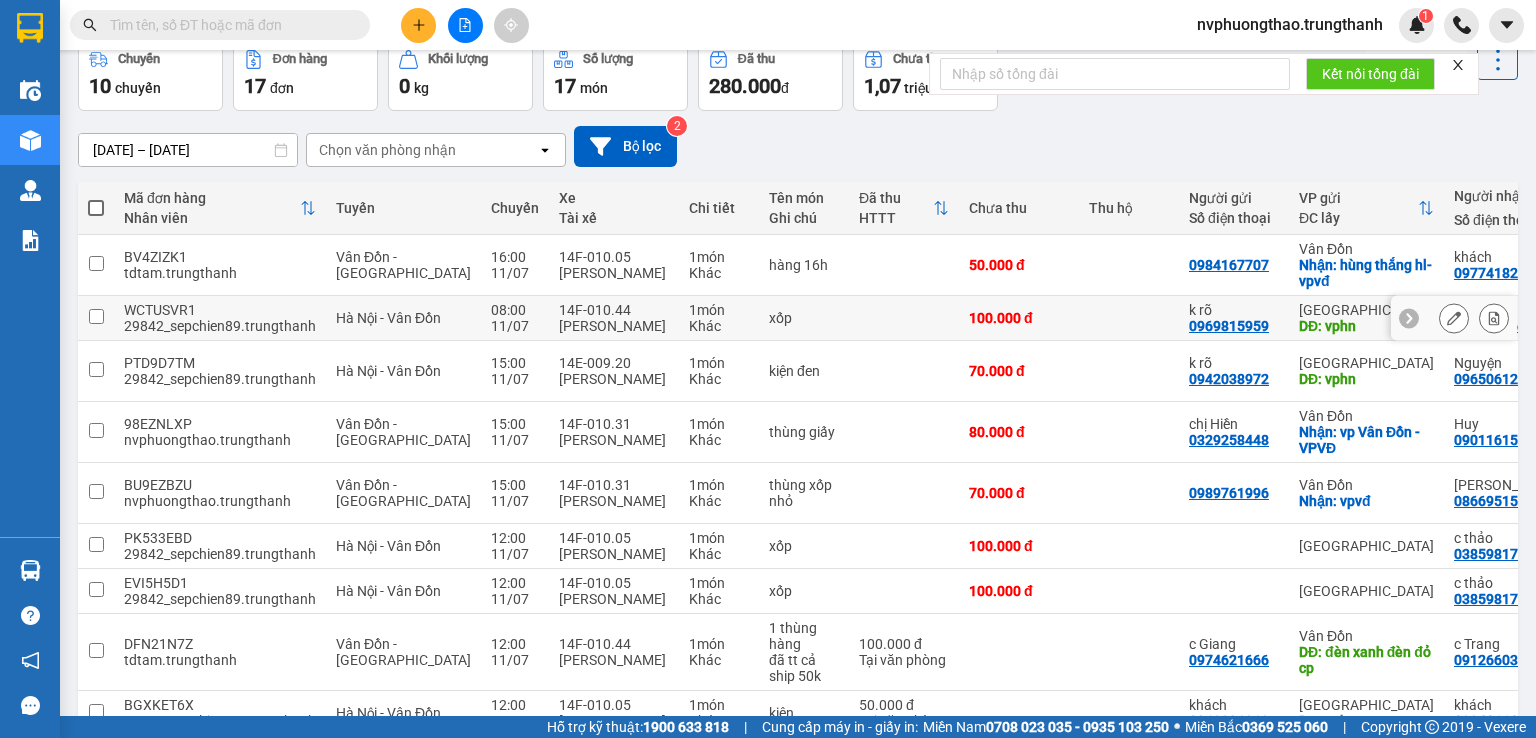 click at bounding box center (1129, 318) 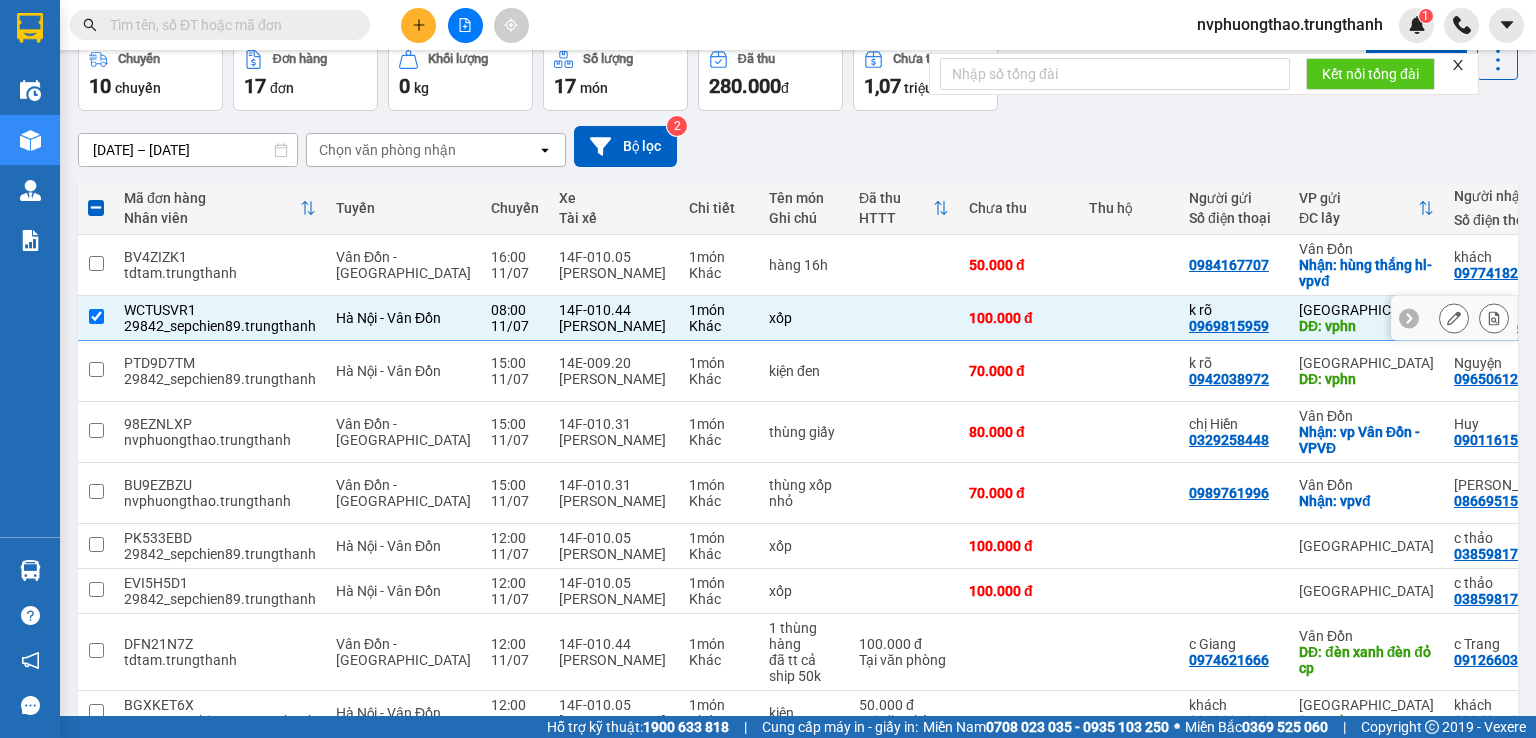 click at bounding box center (96, 316) 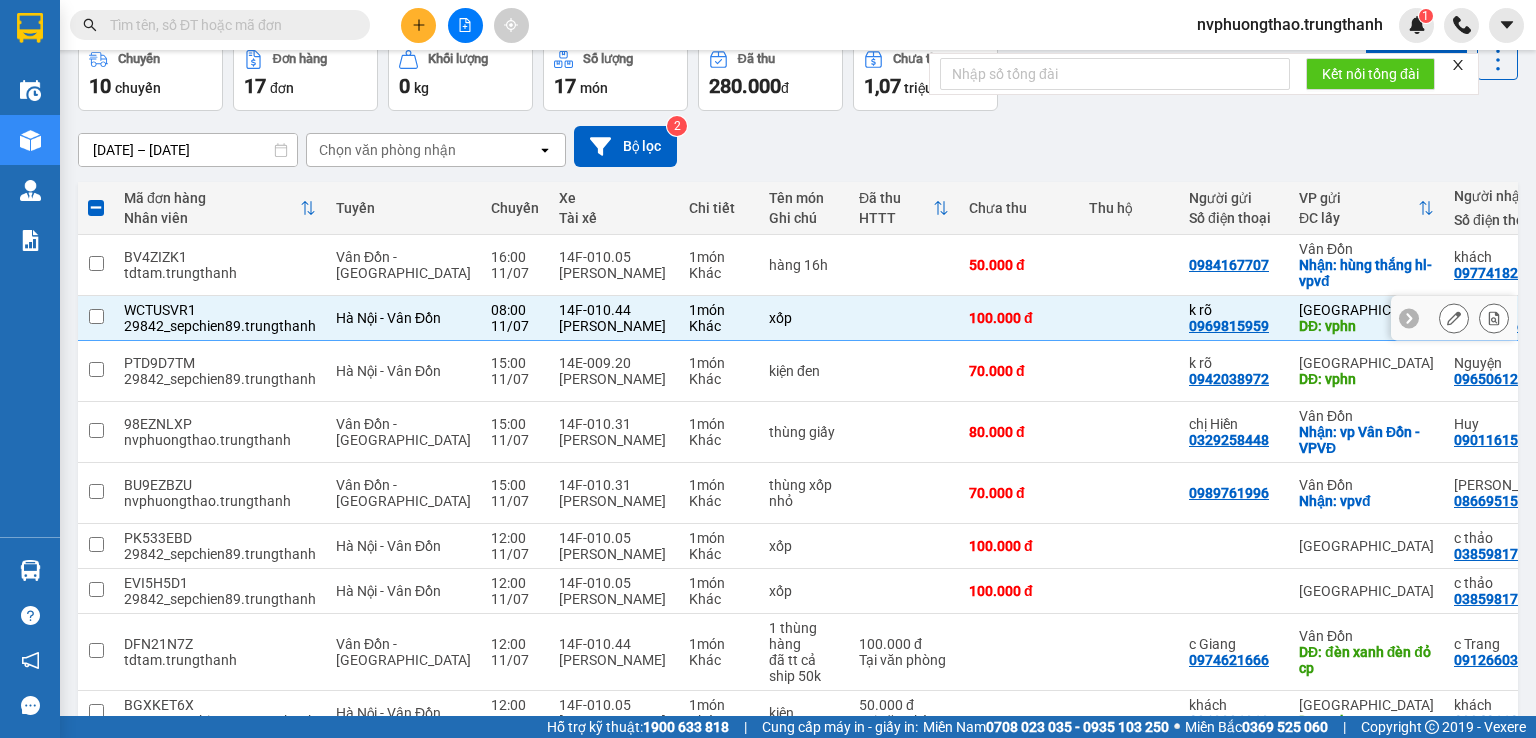 checkbox on "false" 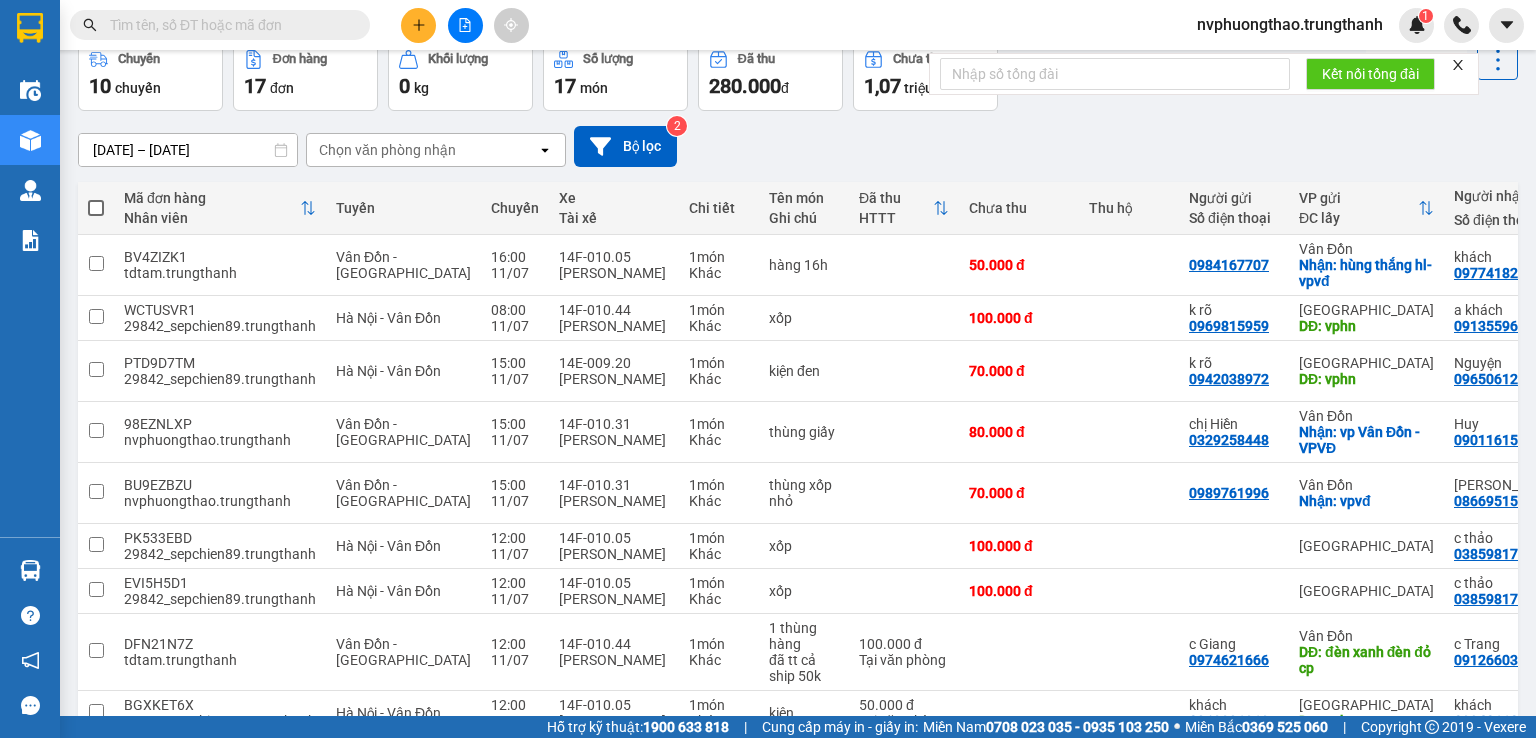 scroll, scrollTop: 0, scrollLeft: 0, axis: both 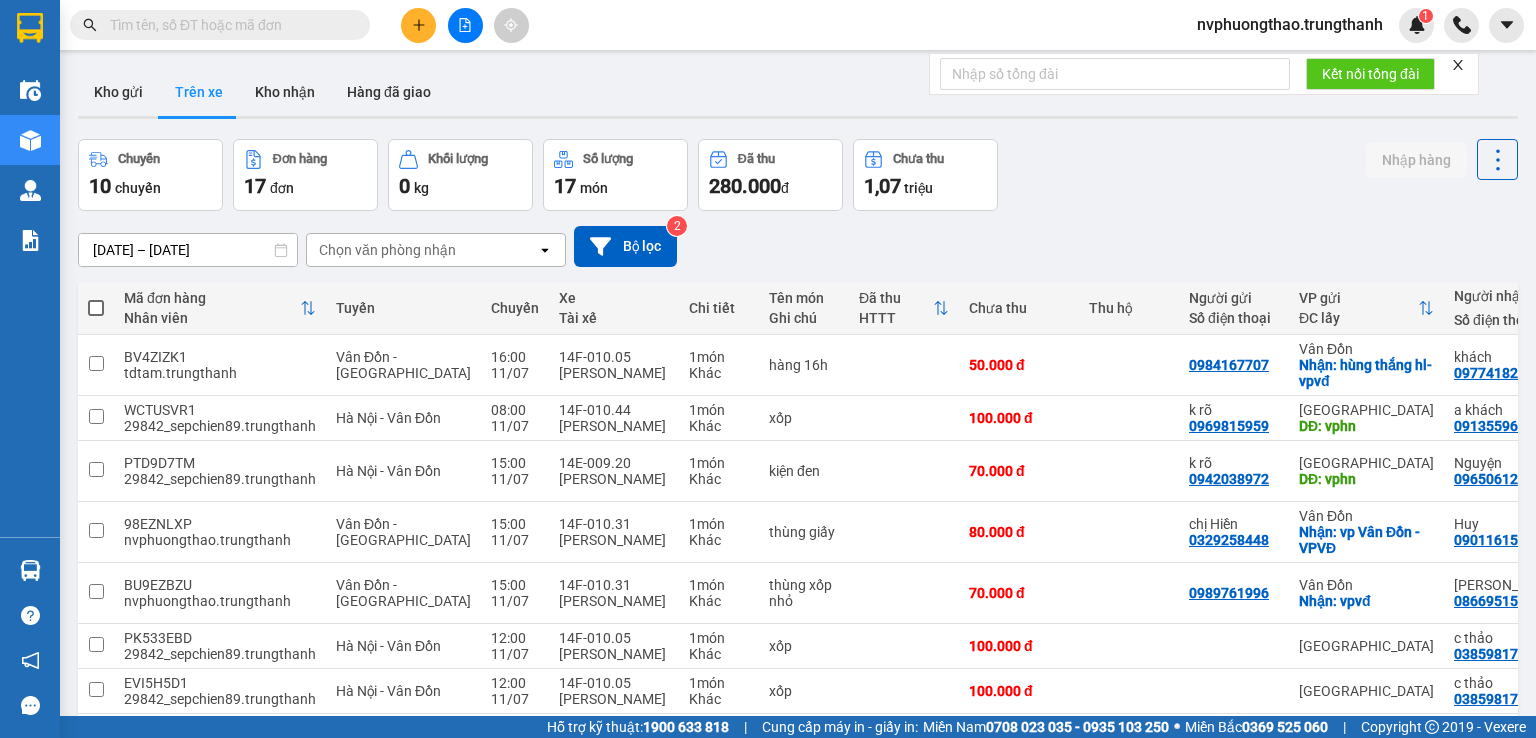 click on "ver  1.8.137 Kho gửi Trên xe Kho nhận Hàng đã giao Chuyến 10 chuyến Đơn hàng 17 đơn Khối lượng 0 kg Số lượng 17 món Đã thu 280.000  đ Chưa thu 1,07   triệu Nhập hàng 11/07/2025 – 11/07/2025 Press the down arrow key to interact with the calendar and select a date. Press the escape button to close the calendar. Selected date range is from 11/07/2025 to 11/07/2025. Chọn văn phòng nhận open Bộ lọc 2 Mã đơn hàng Nhân viên Tuyến Chuyến Xe Tài xế Chi tiết Tên món Ghi chú Đã thu HTTT Chưa thu Thu hộ Người gửi Số điện thoại VP gửi ĐC lấy Người nhận Số điện thoại VP nhận ĐC giao Tồn kho BV4ZIZK1 tdtam.trungthanh Vân Đồn - Hà Nội 16:00 11/07 14F-010.05 Lê Đức Thuận 1  món Khác hàng 16h 50.000 đ 0984167707 Vân Đồn Nhận: hùng thắng hl-vpvđ khách 0977418260 Hà Nội DĐ: vphn 0   WCTUSVR1 29842_sepchien89.trungthanh Hà Nội - Vân Đồn 08:00 11/07 14F-010.44 Nguyễn Tùng Mậu 1  món" at bounding box center (798, 506) 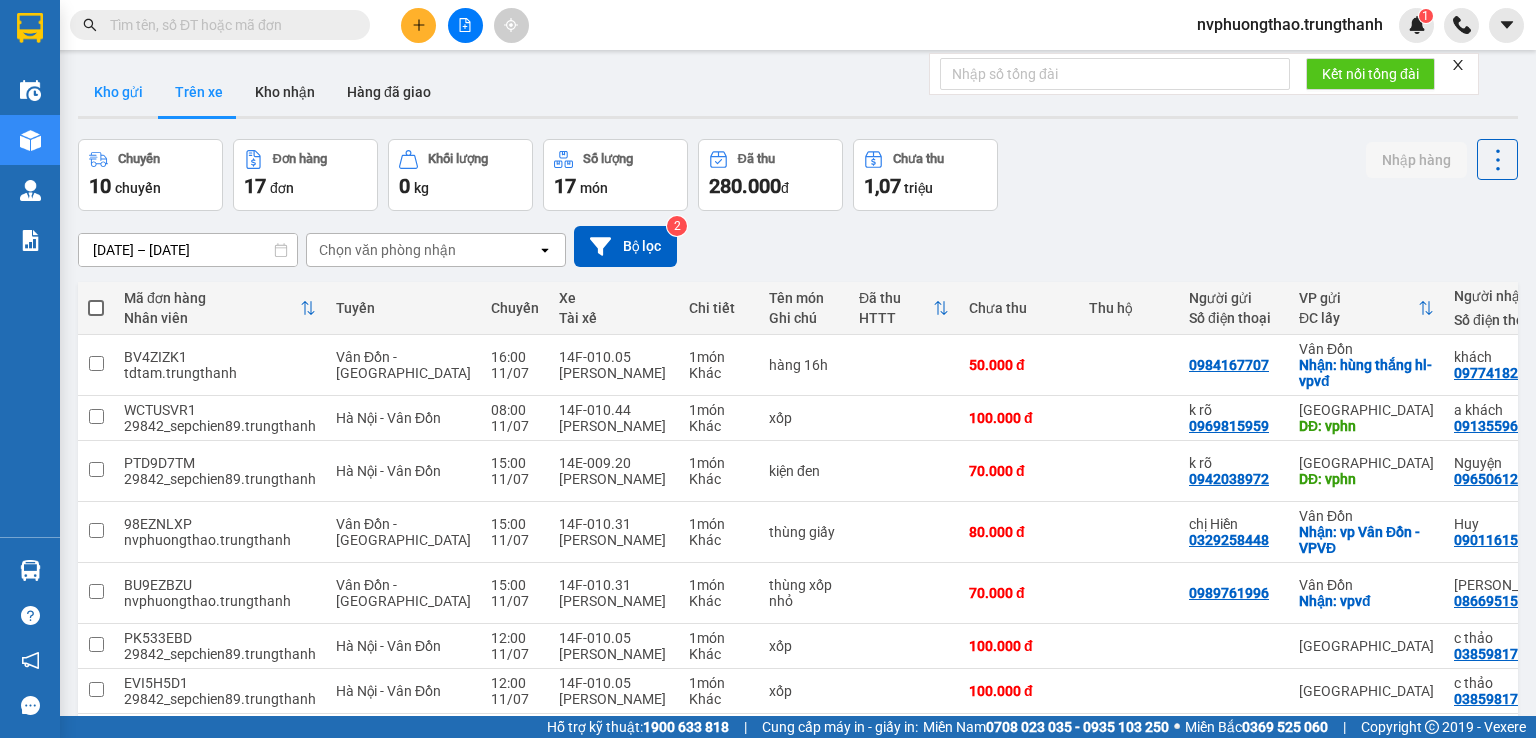 click on "Kho gửi" at bounding box center [118, 92] 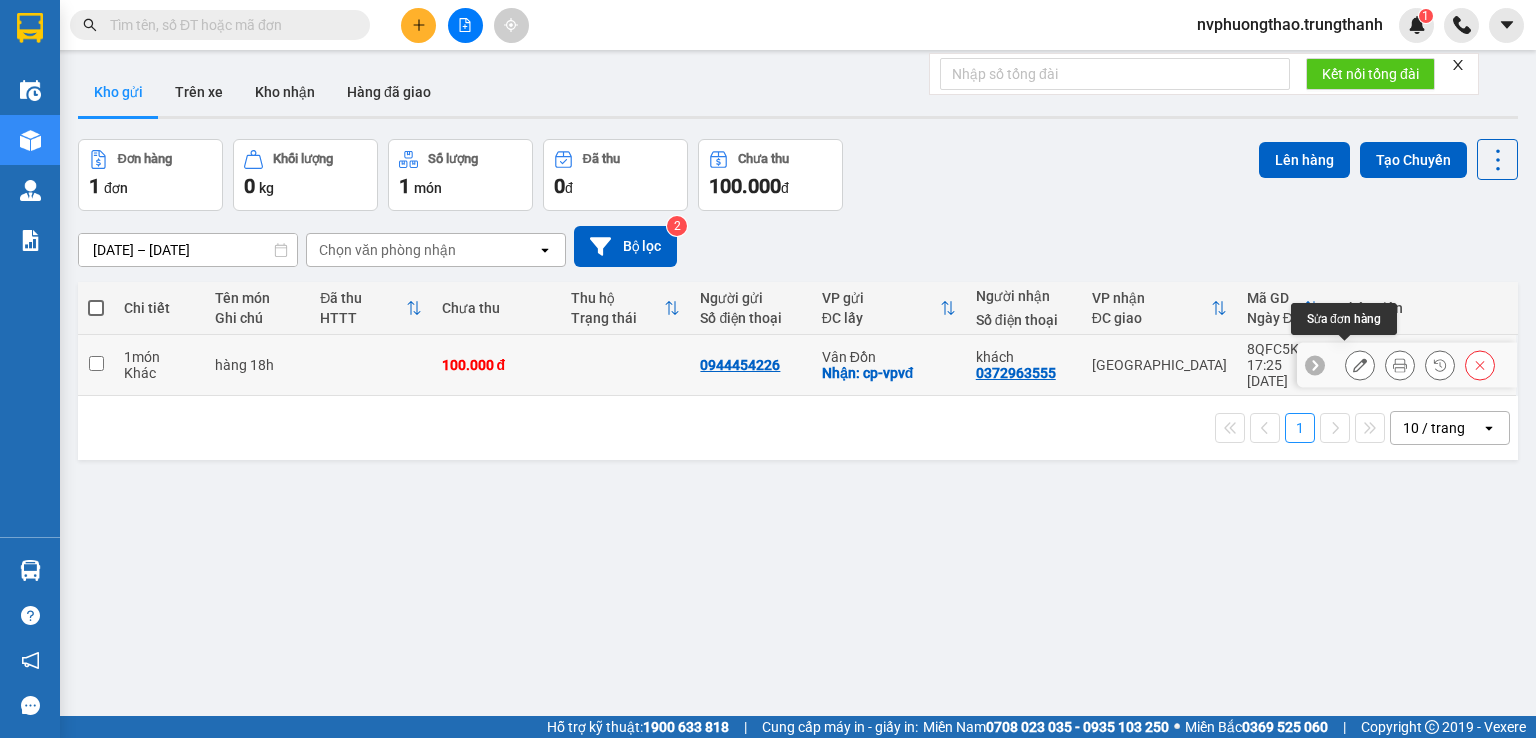click 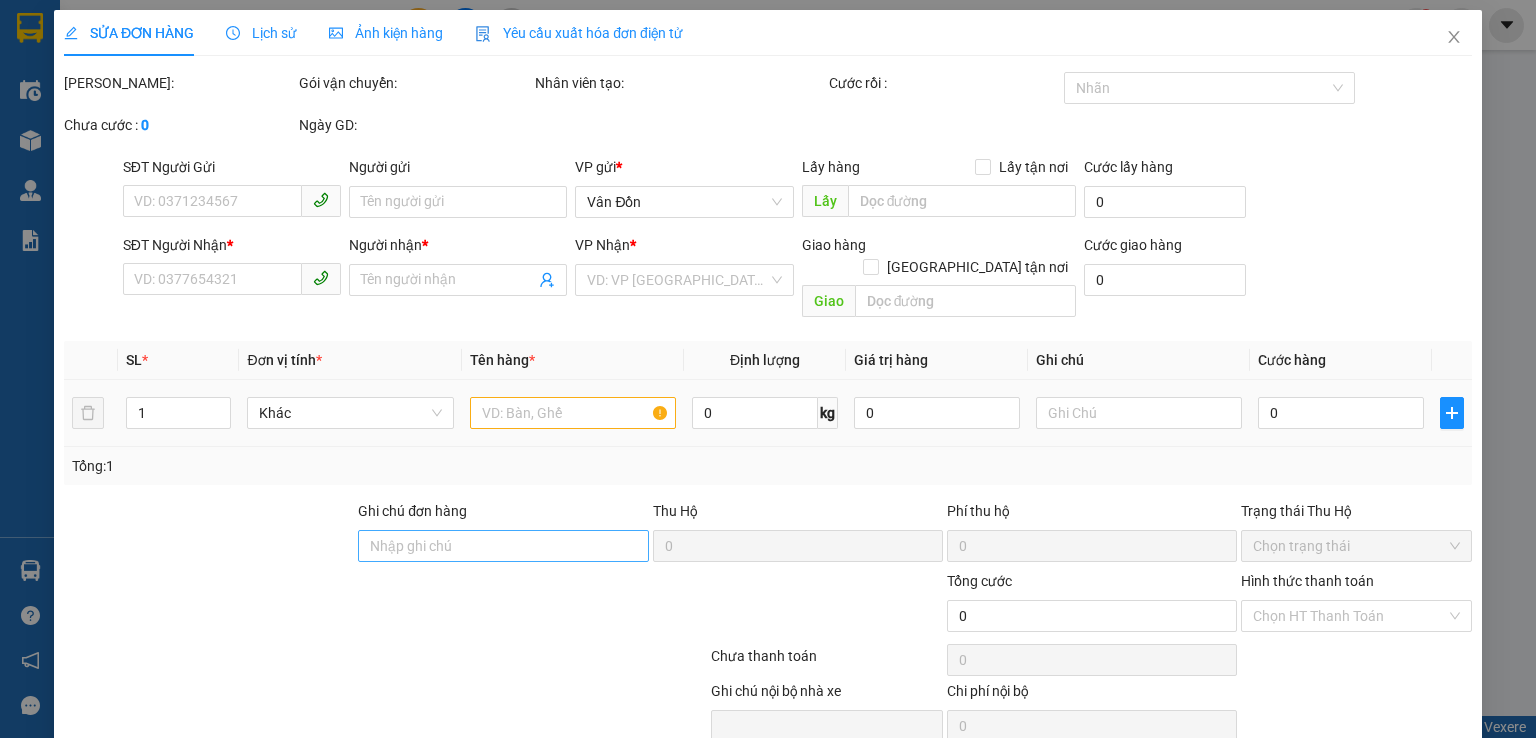 type on "0944454226" 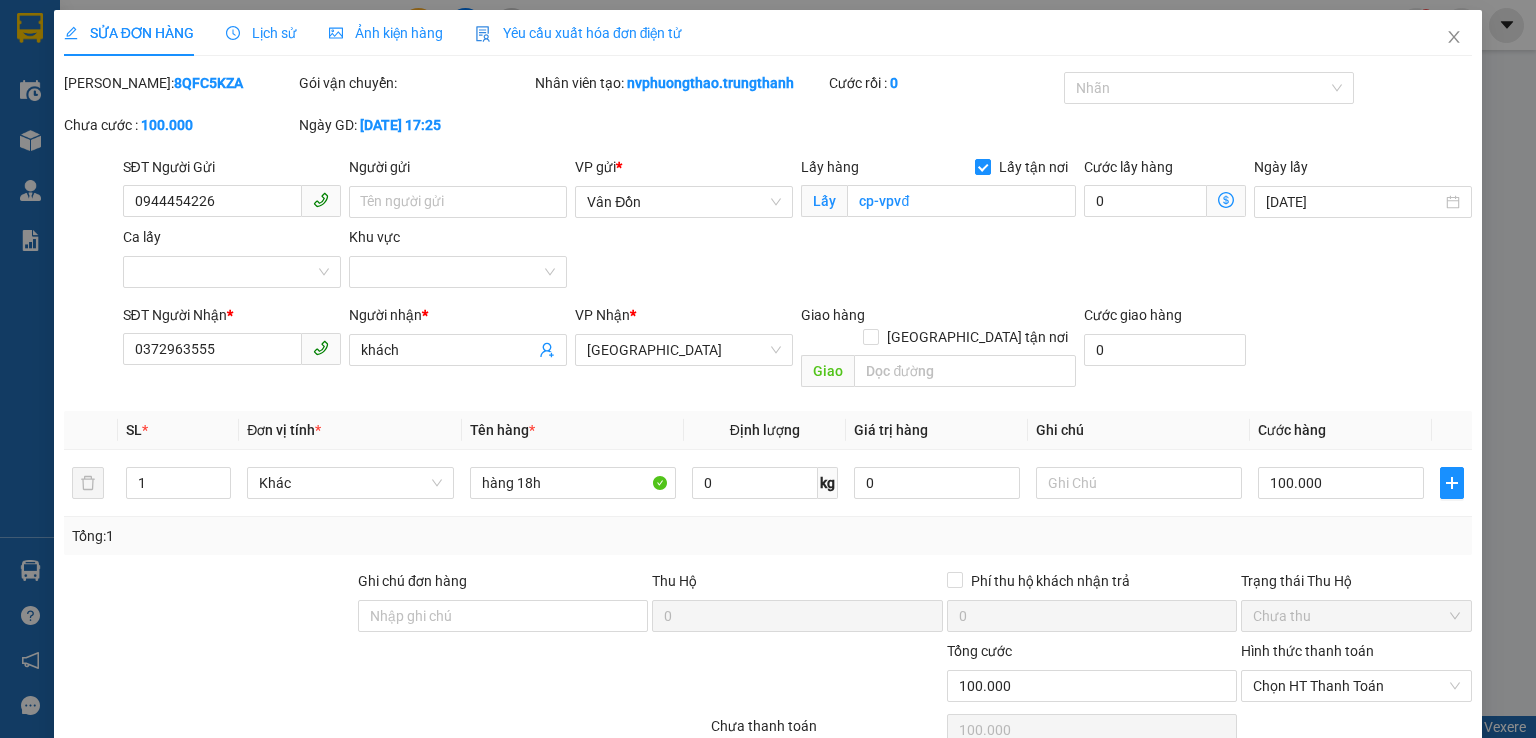 click at bounding box center [209, 605] 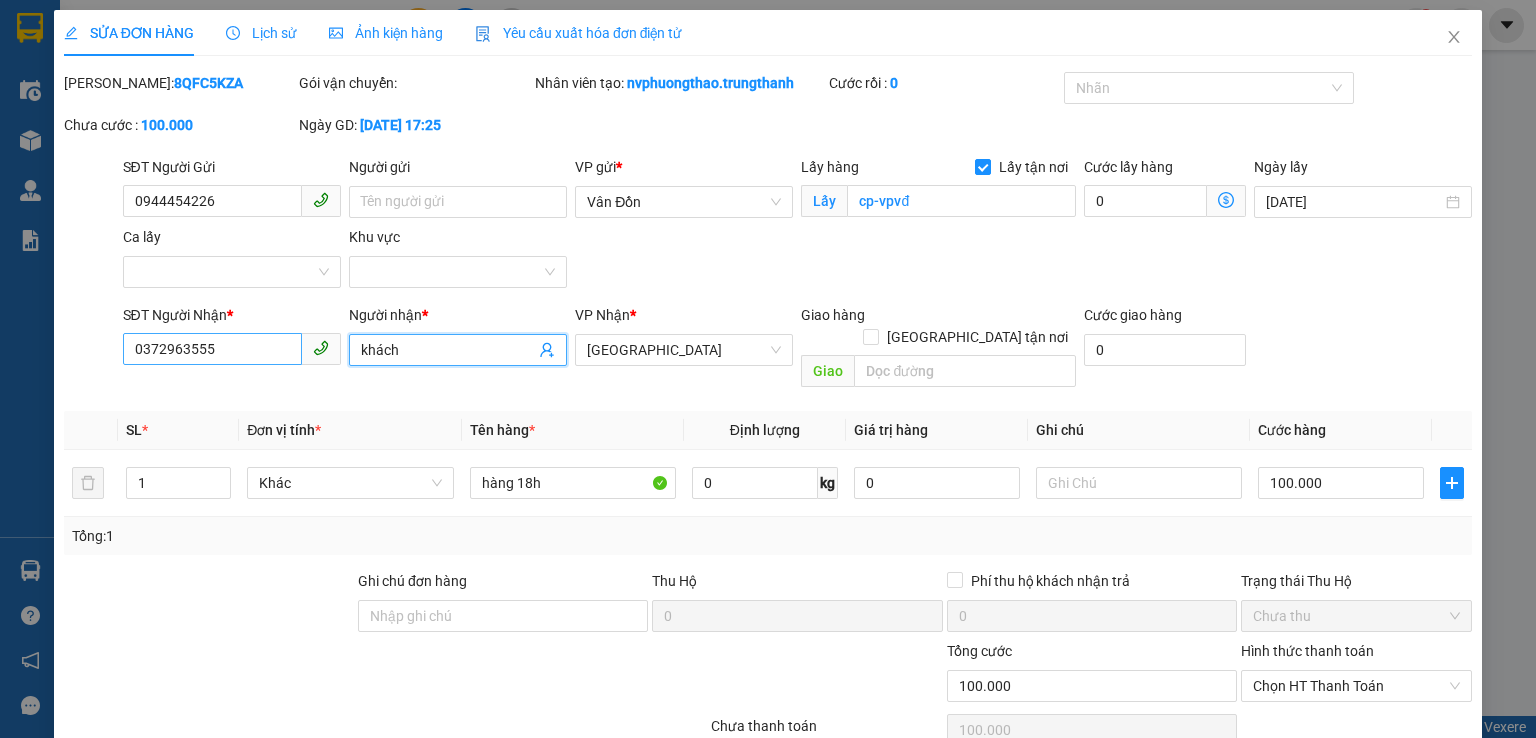 drag, startPoint x: 417, startPoint y: 344, endPoint x: 220, endPoint y: 342, distance: 197.01015 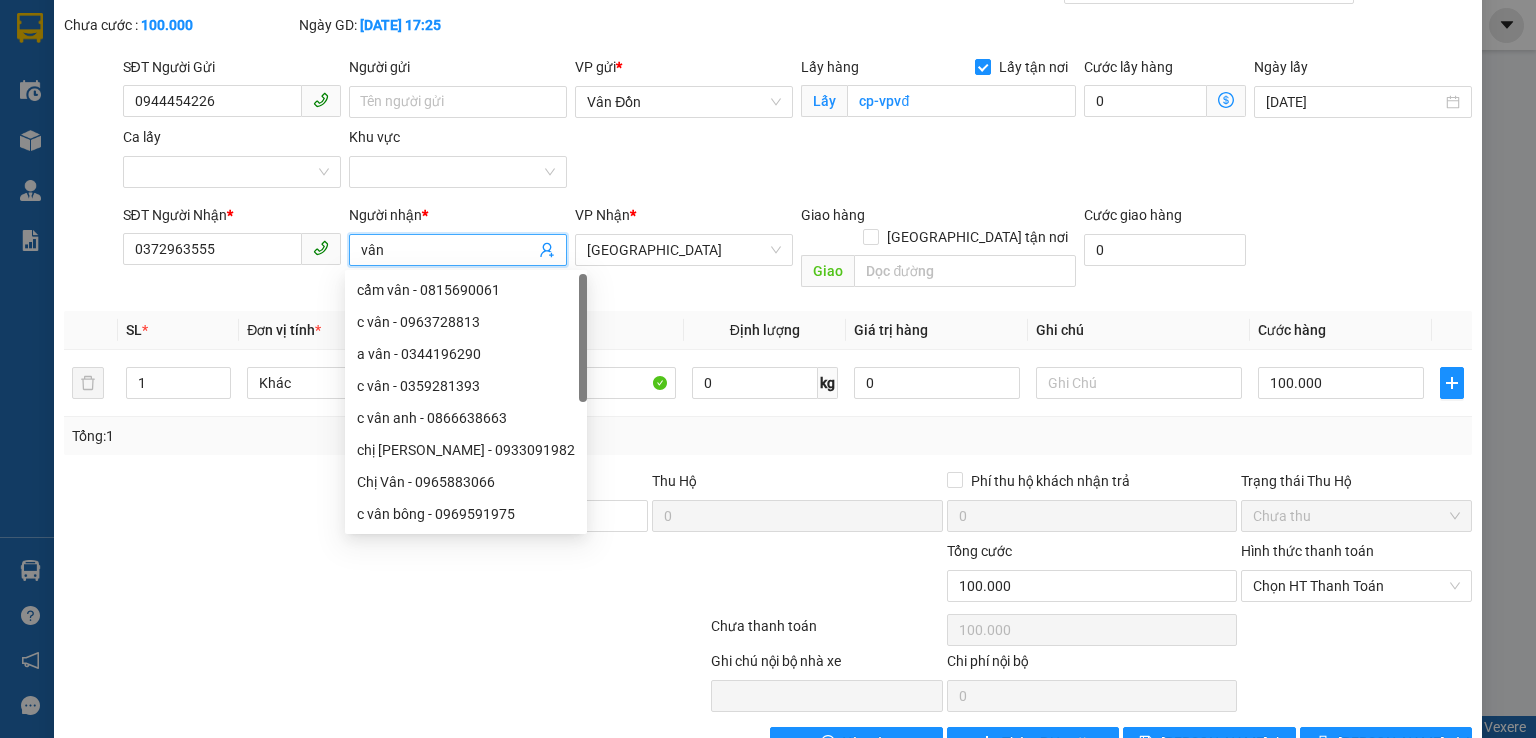 scroll, scrollTop: 136, scrollLeft: 0, axis: vertical 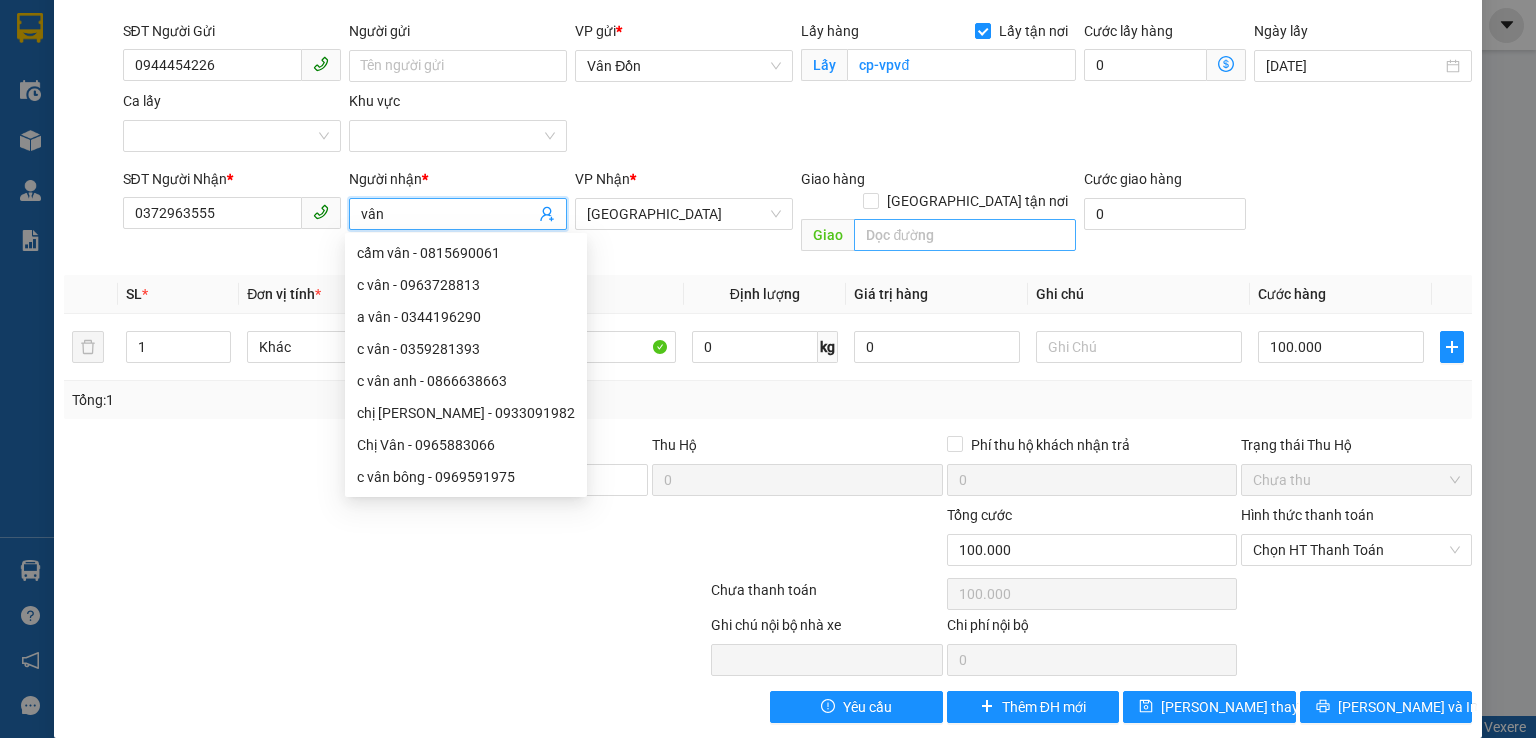 type on "vân" 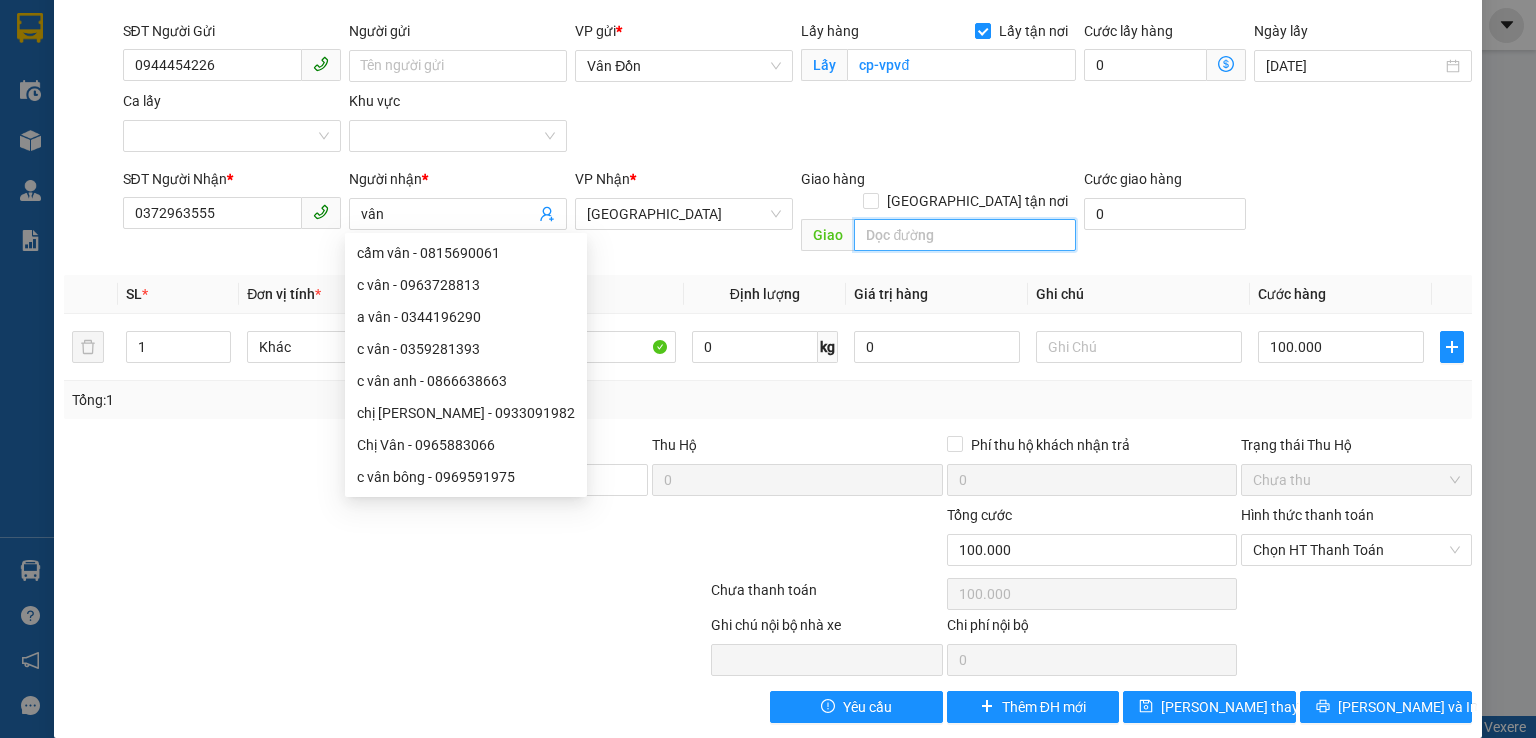 click at bounding box center [965, 235] 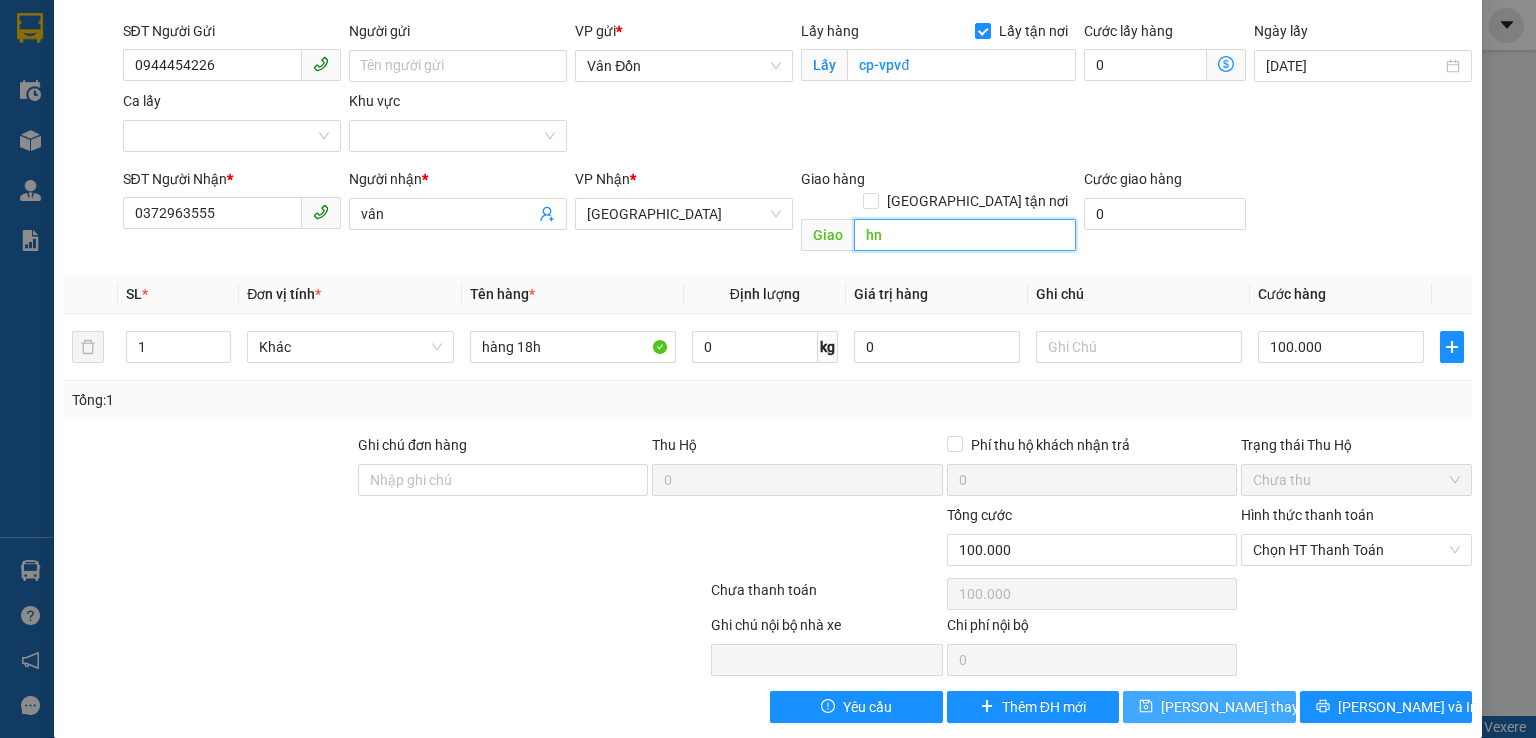 type on "hn" 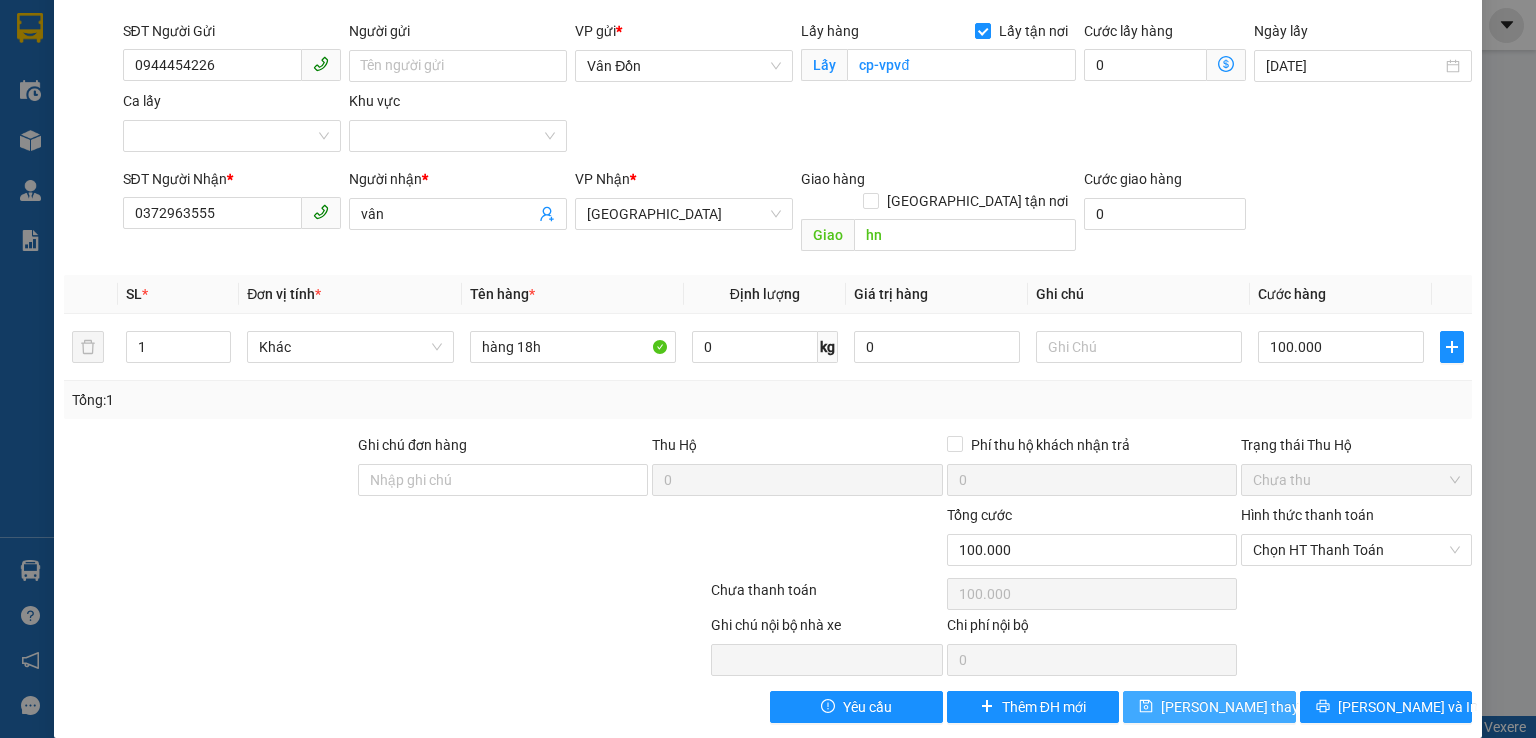 click on "Lưu thay đổi" at bounding box center [1241, 707] 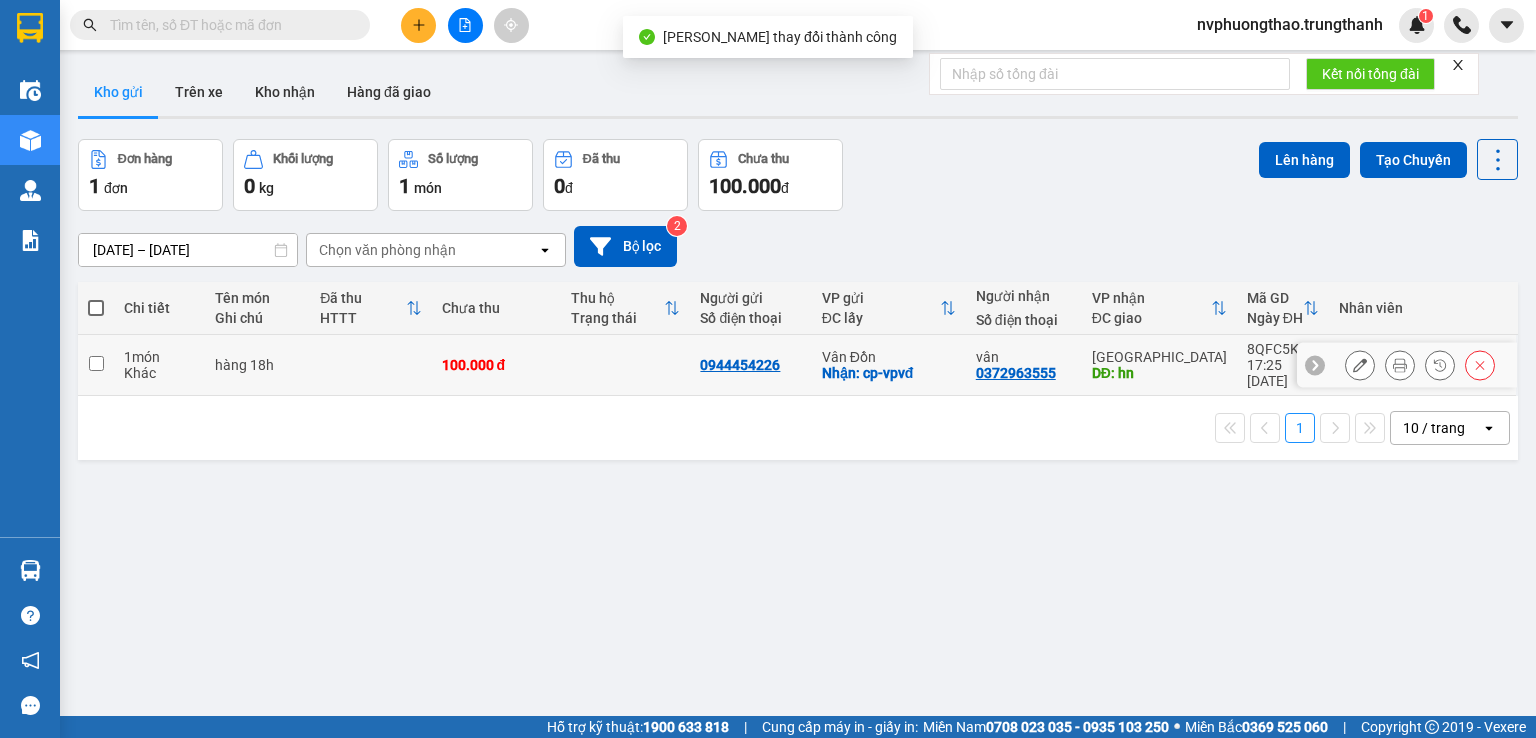 click at bounding box center [96, 363] 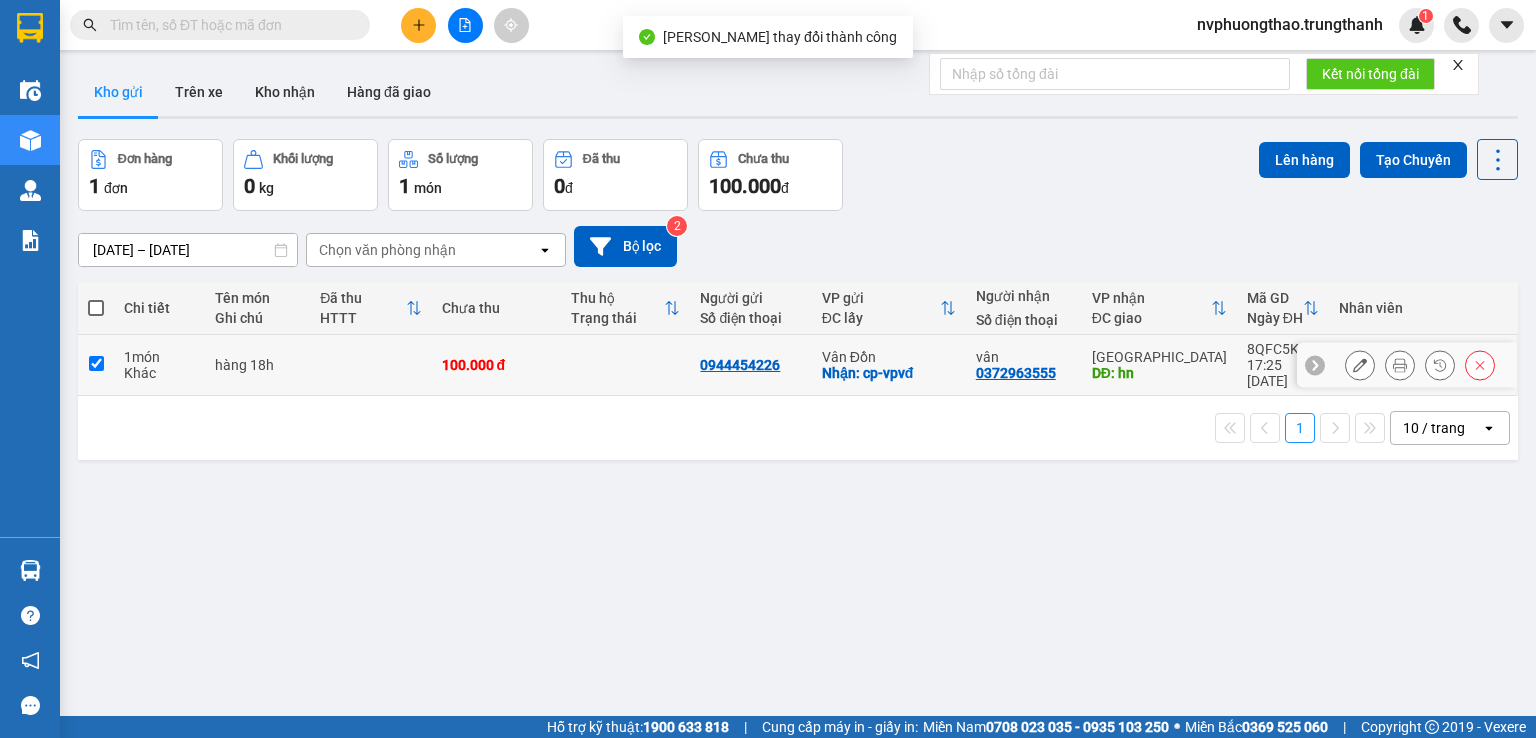checkbox on "true" 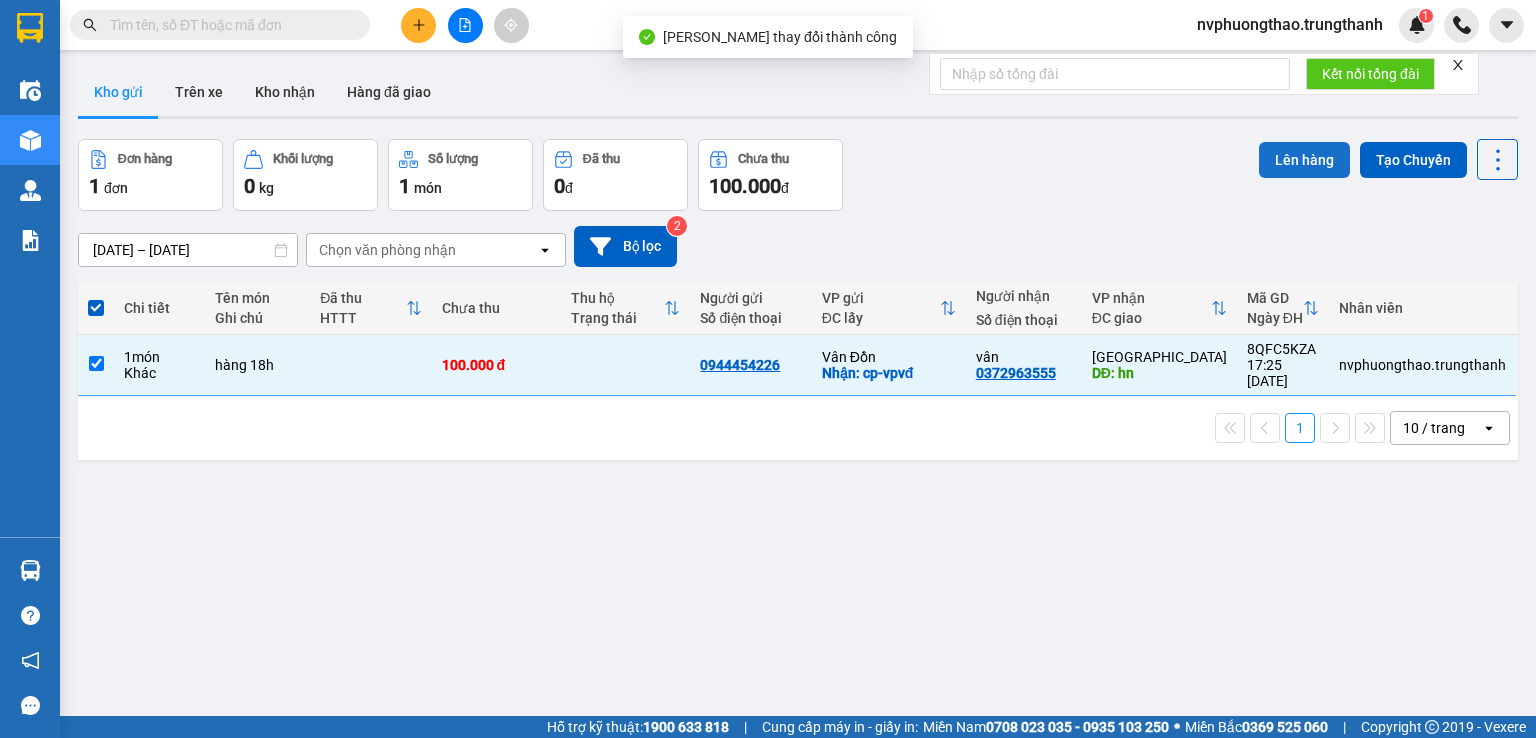 click on "Lên hàng" at bounding box center [1304, 160] 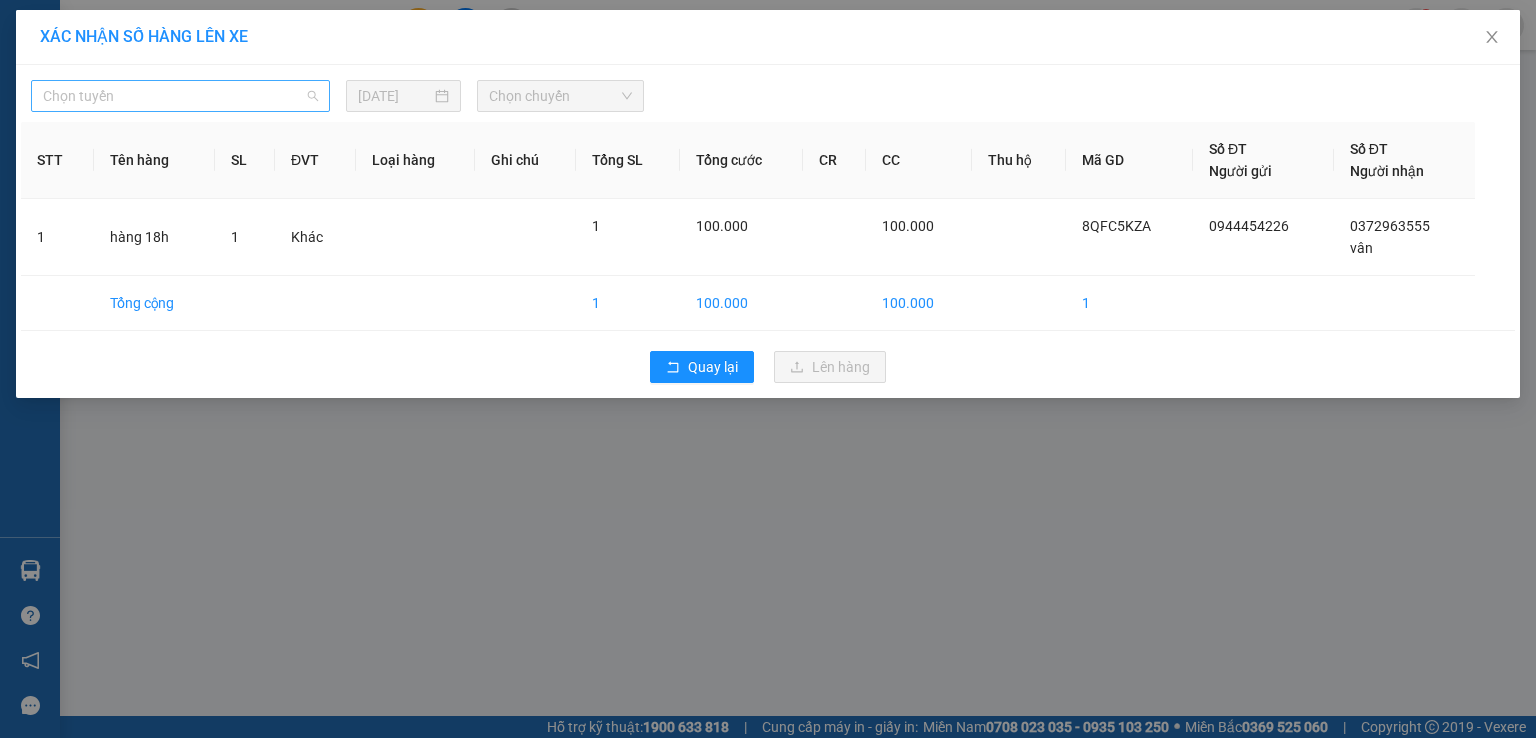 click on "Chọn tuyến" at bounding box center (180, 96) 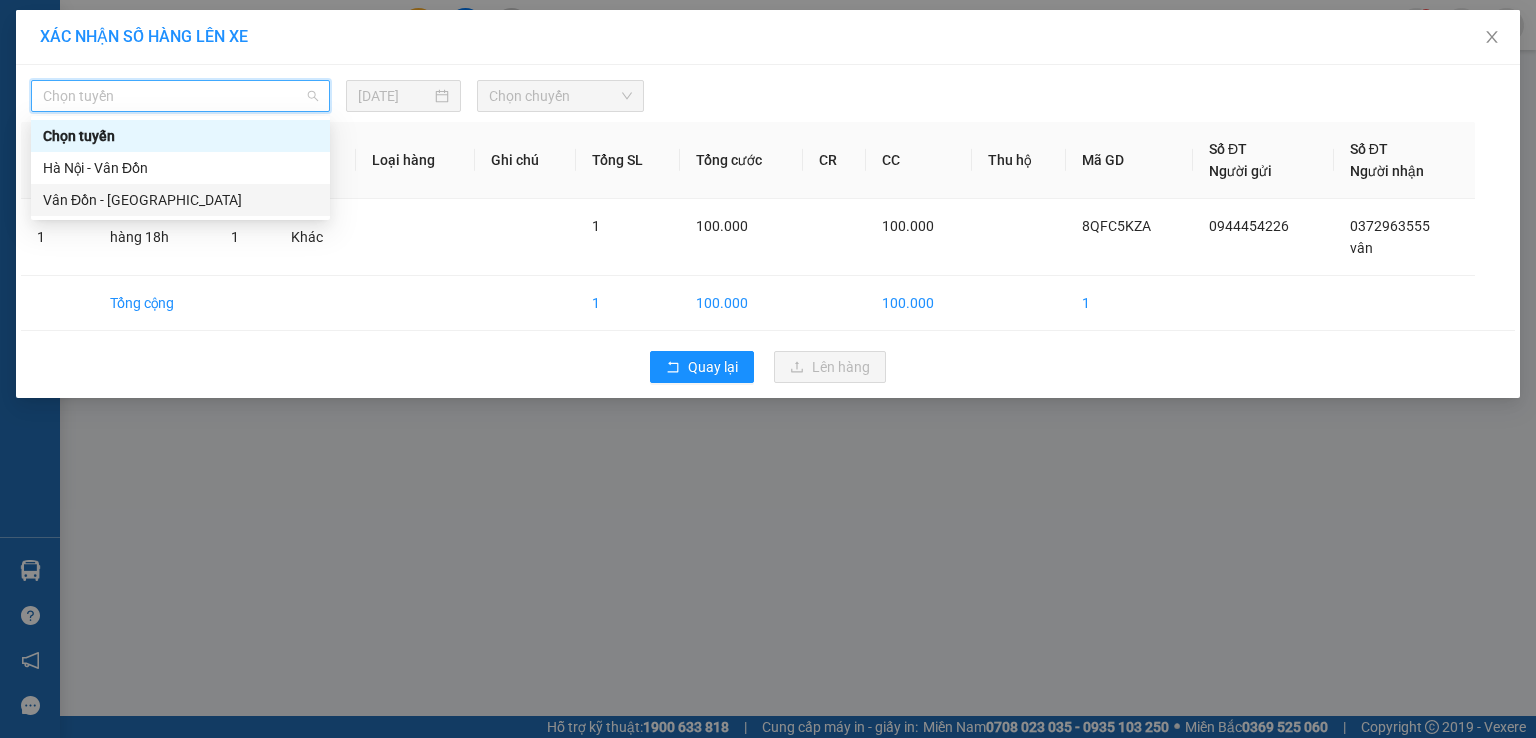 click on "Vân Đồn - [GEOGRAPHIC_DATA]" at bounding box center (180, 200) 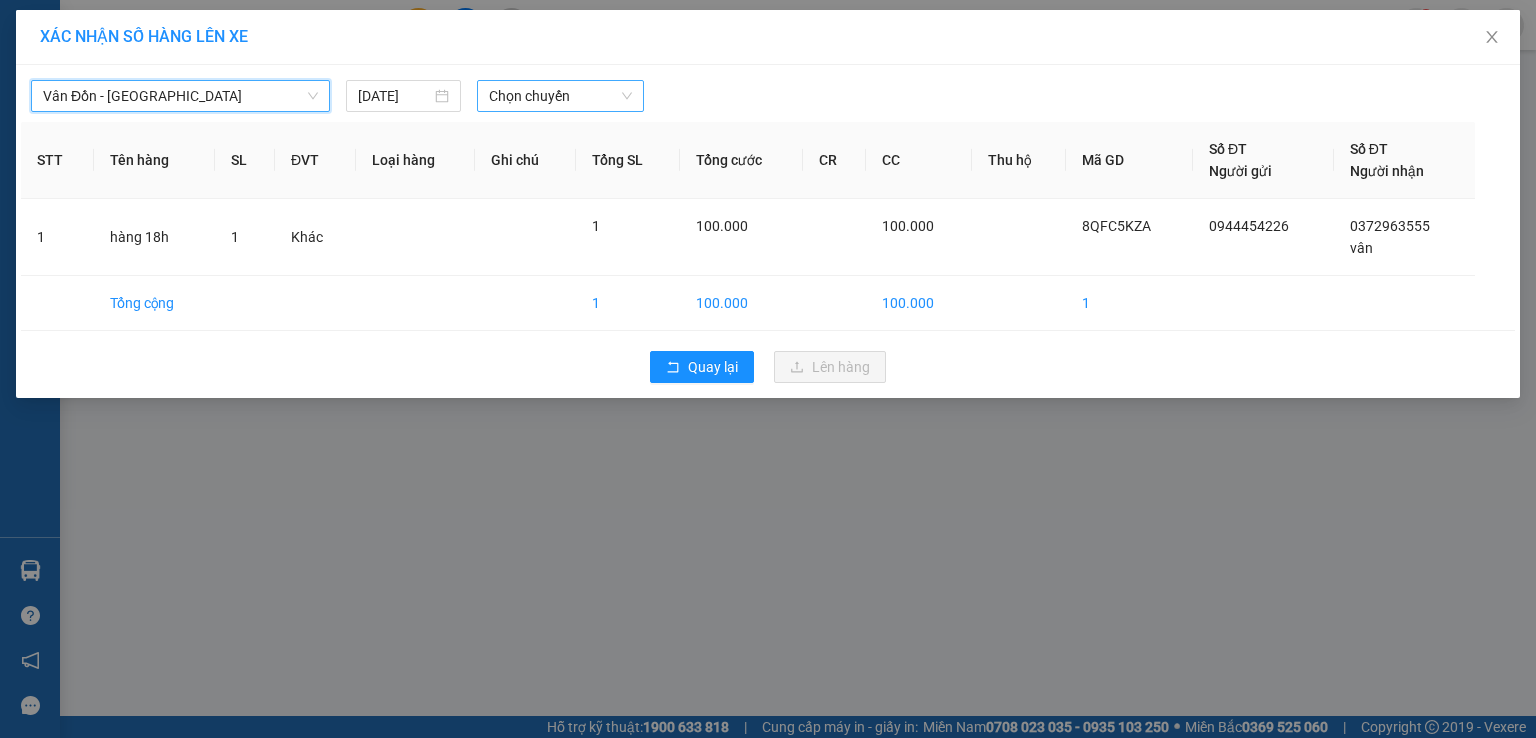 click on "Chọn chuyến" at bounding box center [561, 96] 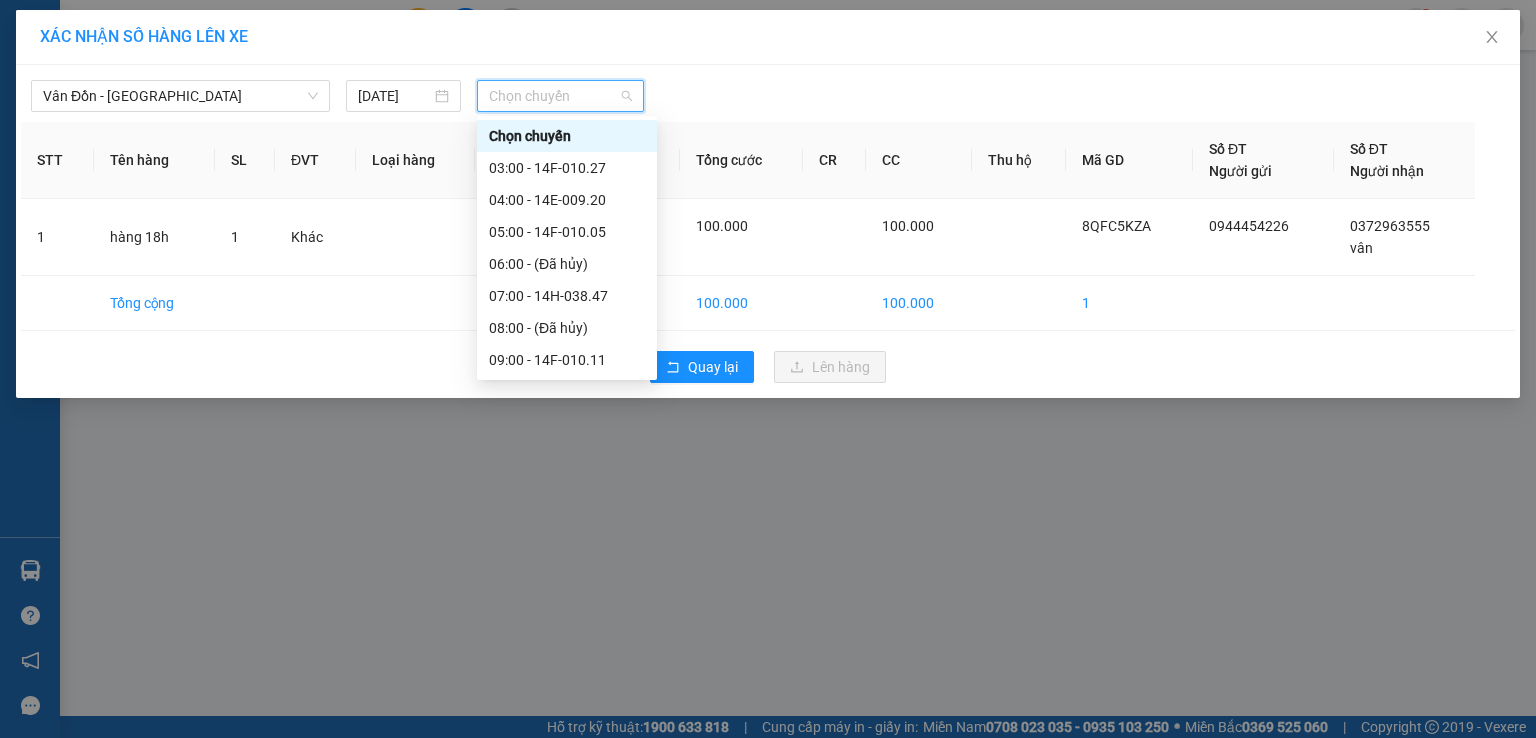 drag, startPoint x: 600, startPoint y: 101, endPoint x: 610, endPoint y: 105, distance: 10.770329 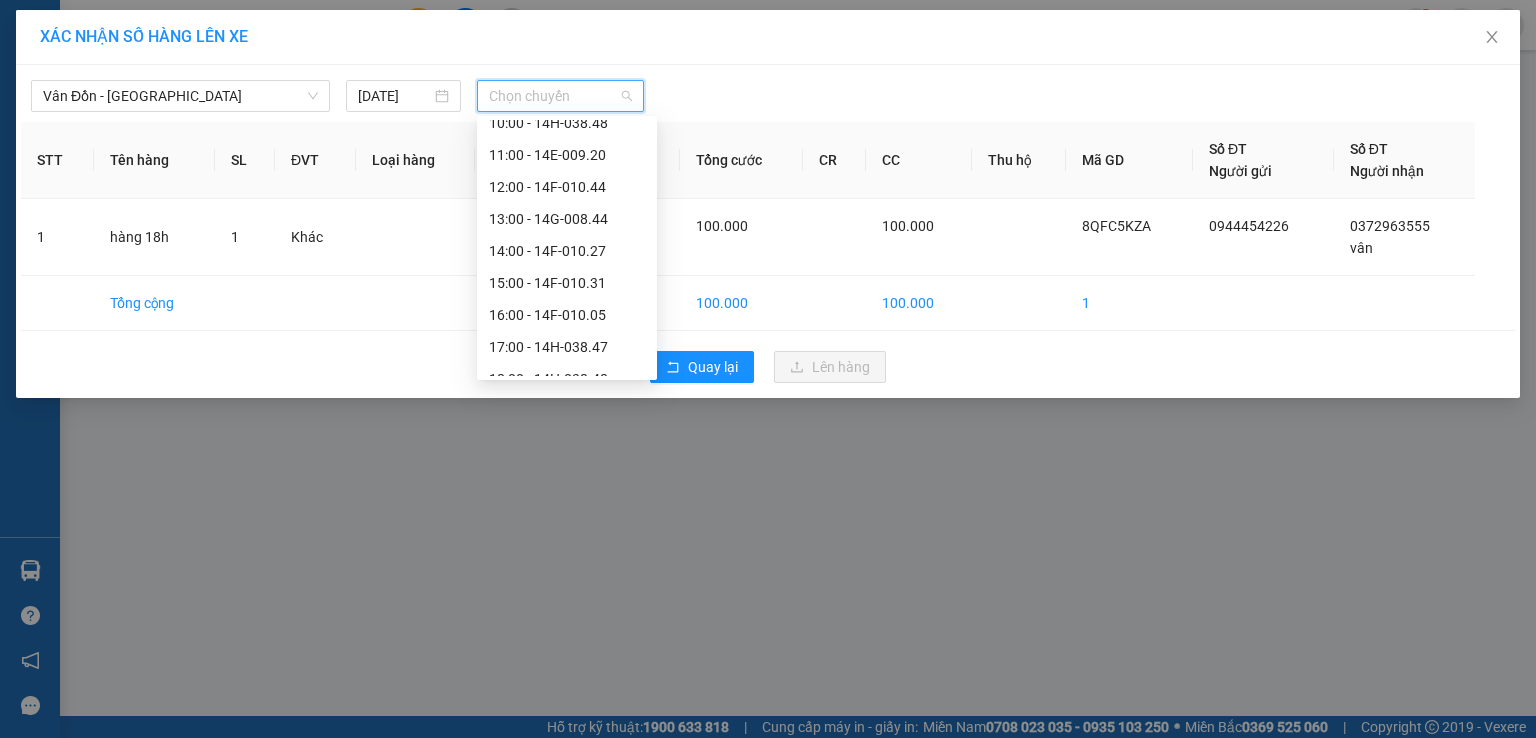 scroll, scrollTop: 288, scrollLeft: 0, axis: vertical 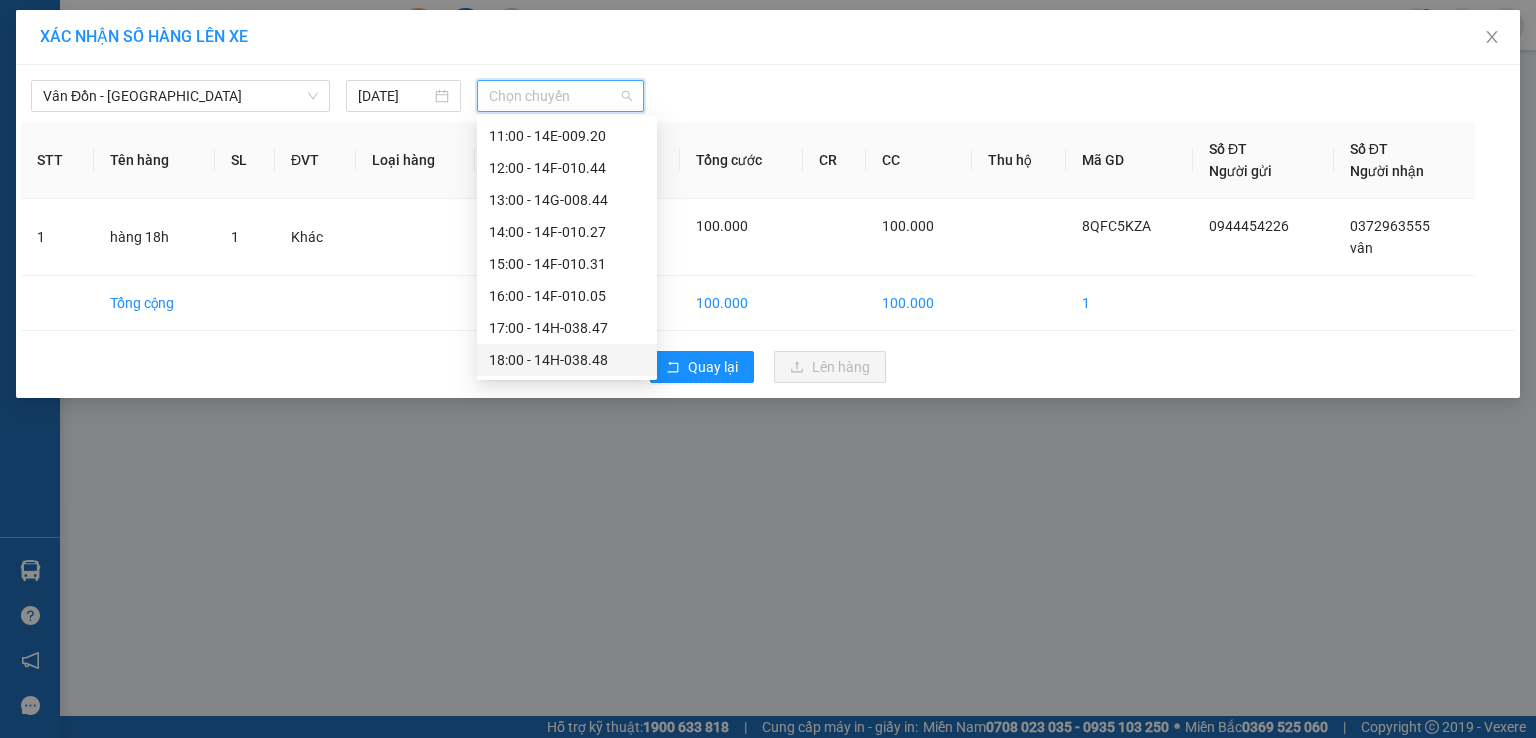 click on "18:00     - 14H-038.48" at bounding box center (567, 360) 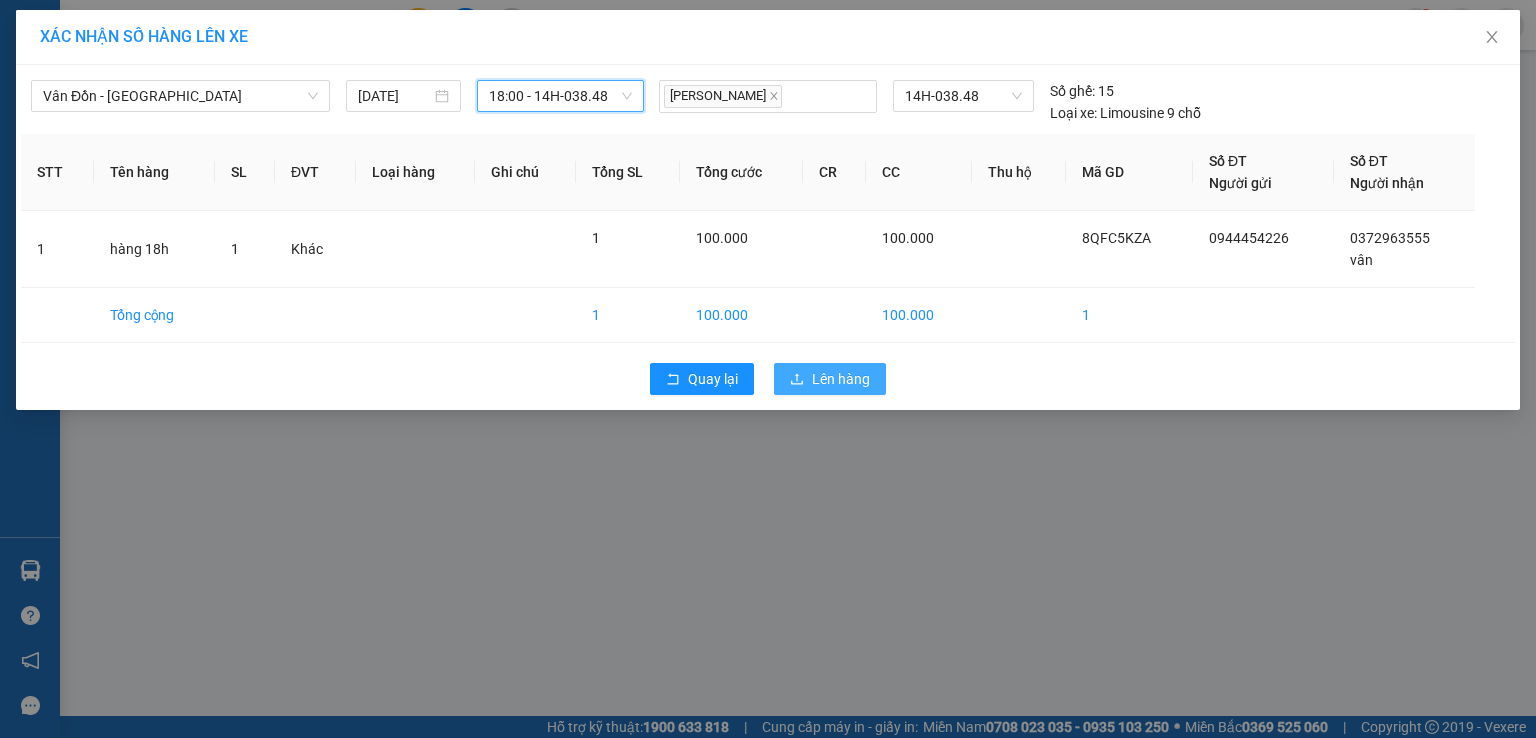 click on "Lên hàng" at bounding box center [841, 379] 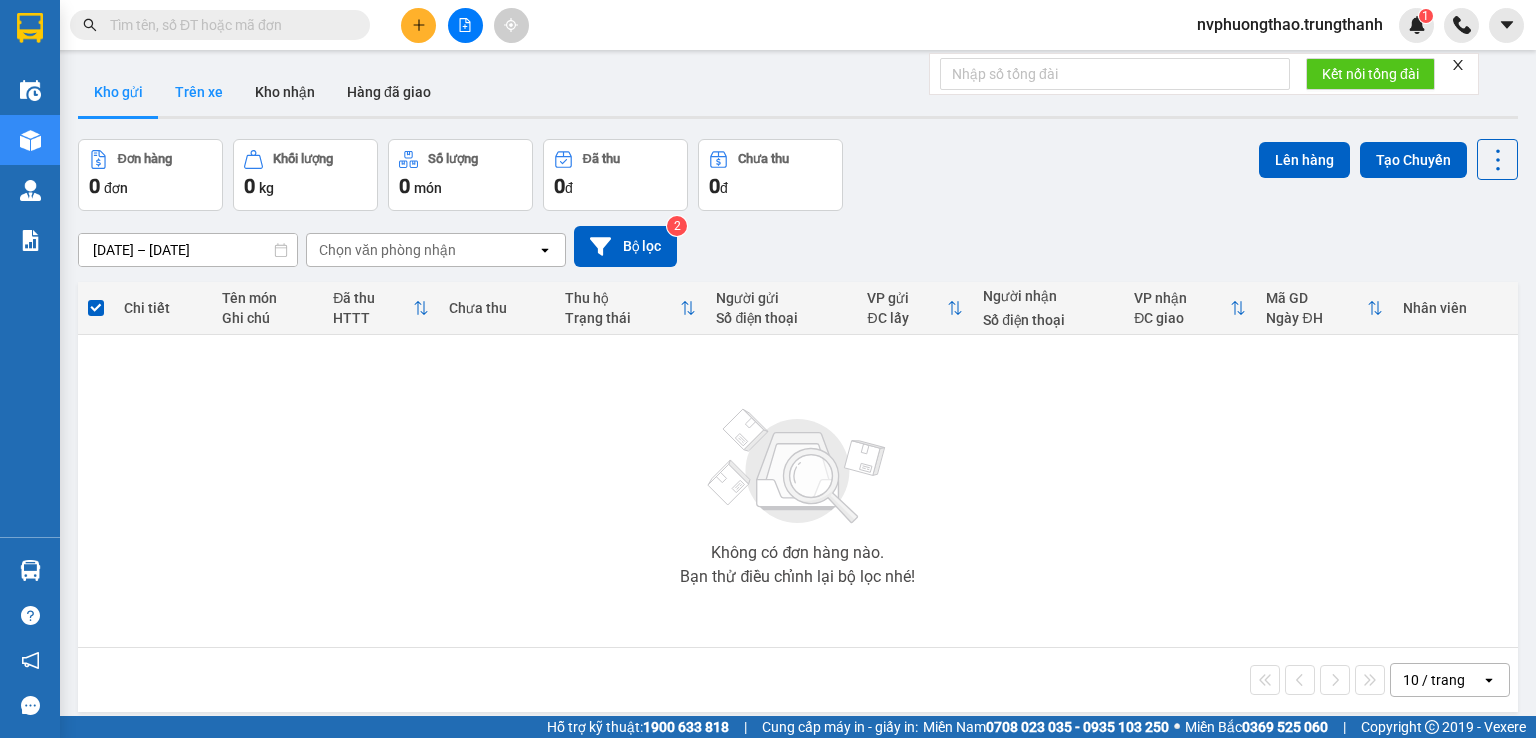 click on "Trên xe" at bounding box center [199, 92] 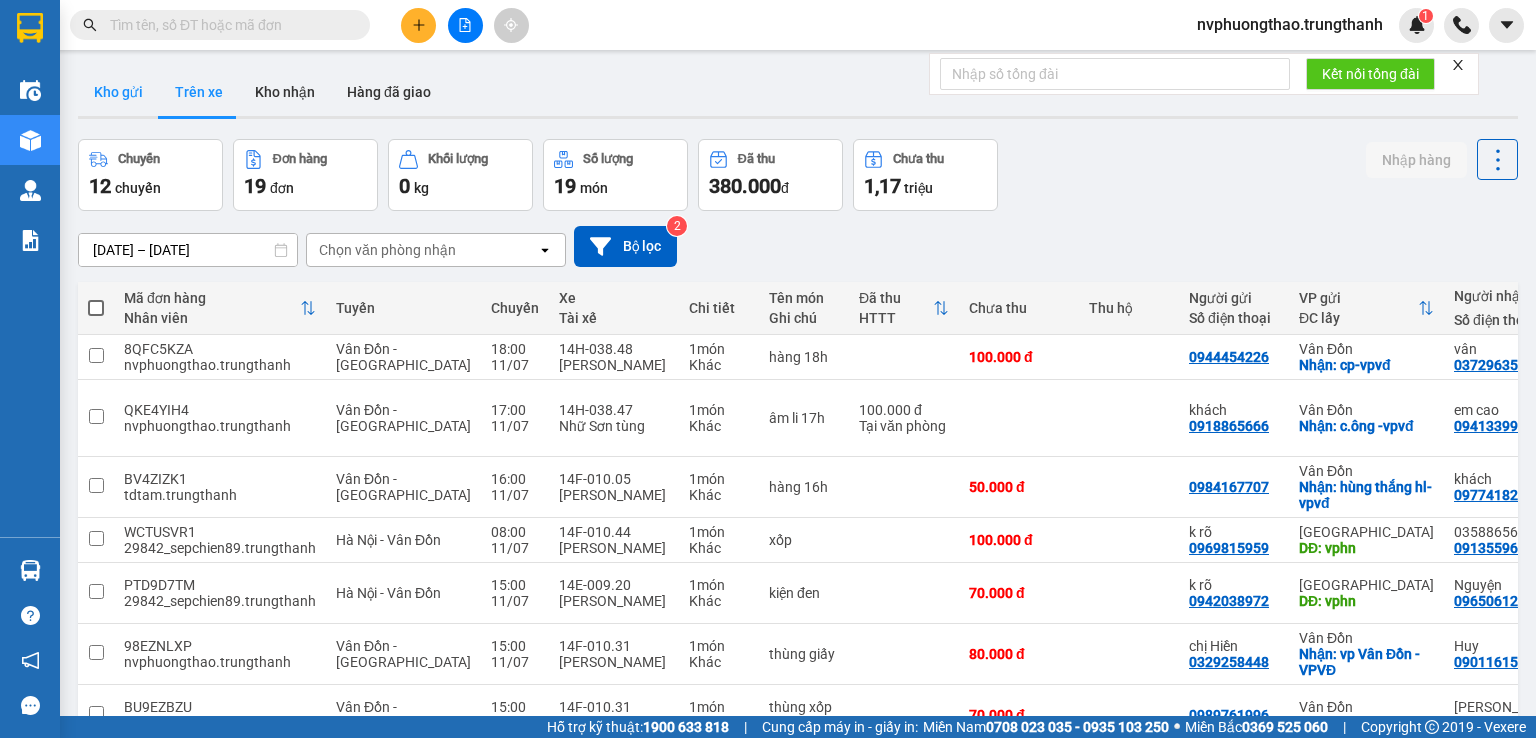click on "Kho gửi" at bounding box center [118, 92] 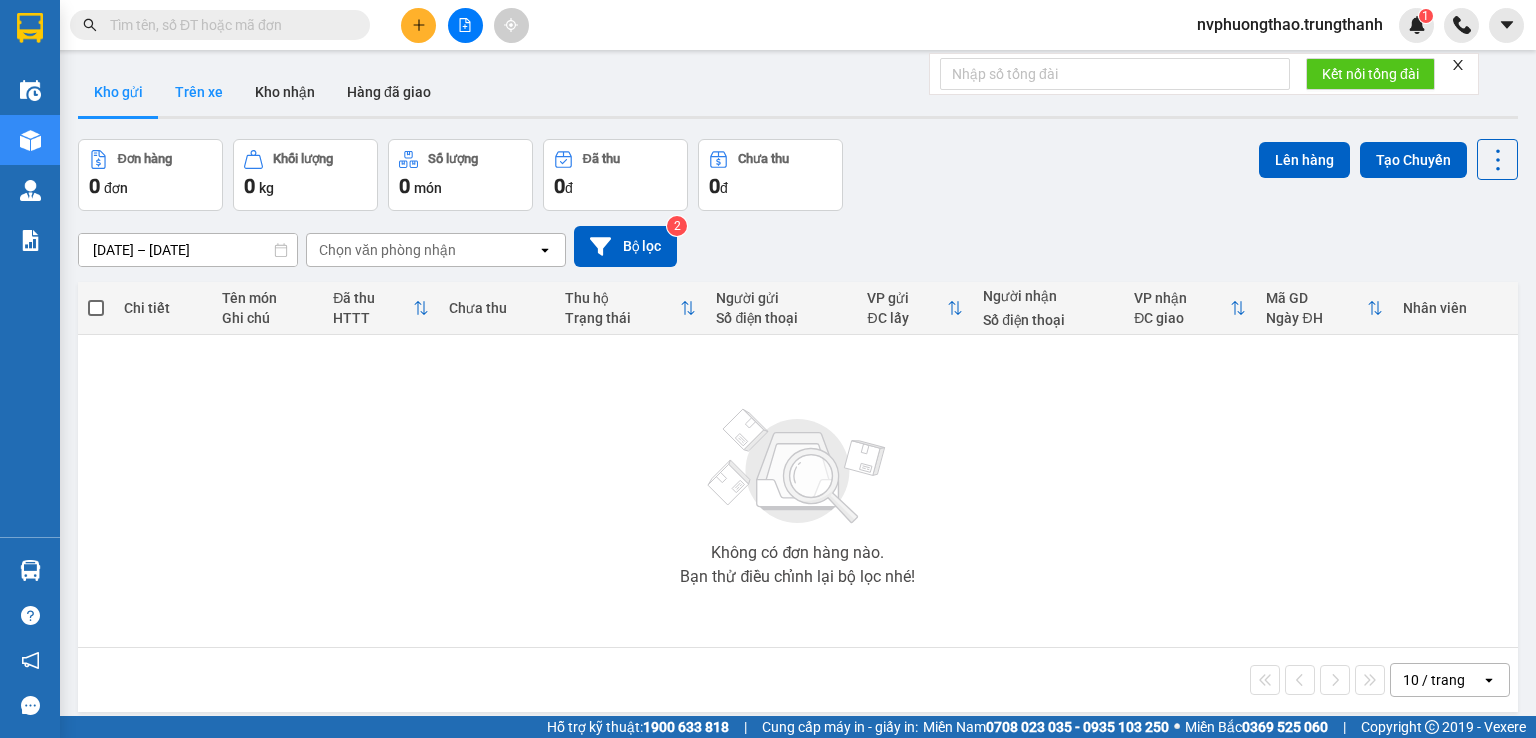 click on "Trên xe" at bounding box center (199, 92) 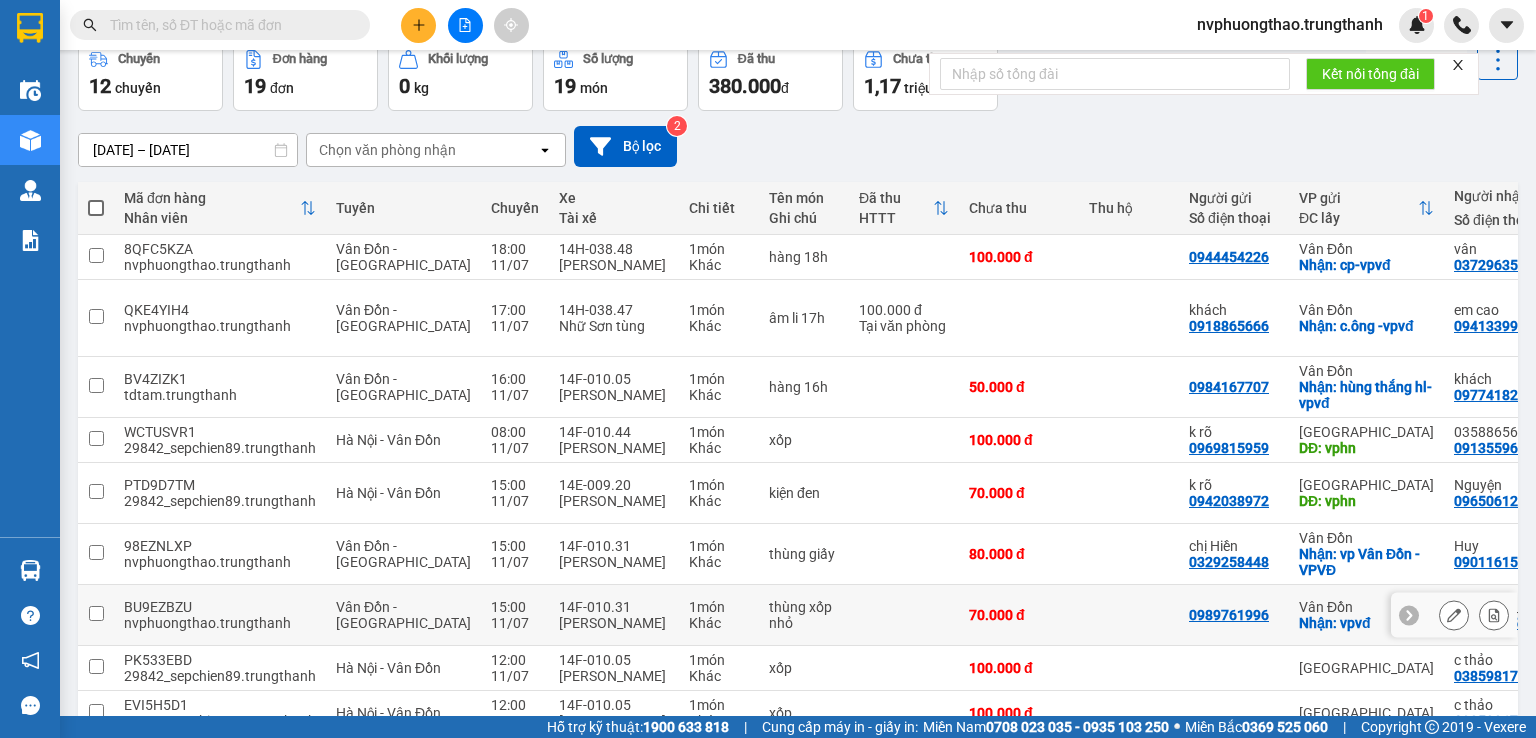 scroll, scrollTop: 233, scrollLeft: 0, axis: vertical 